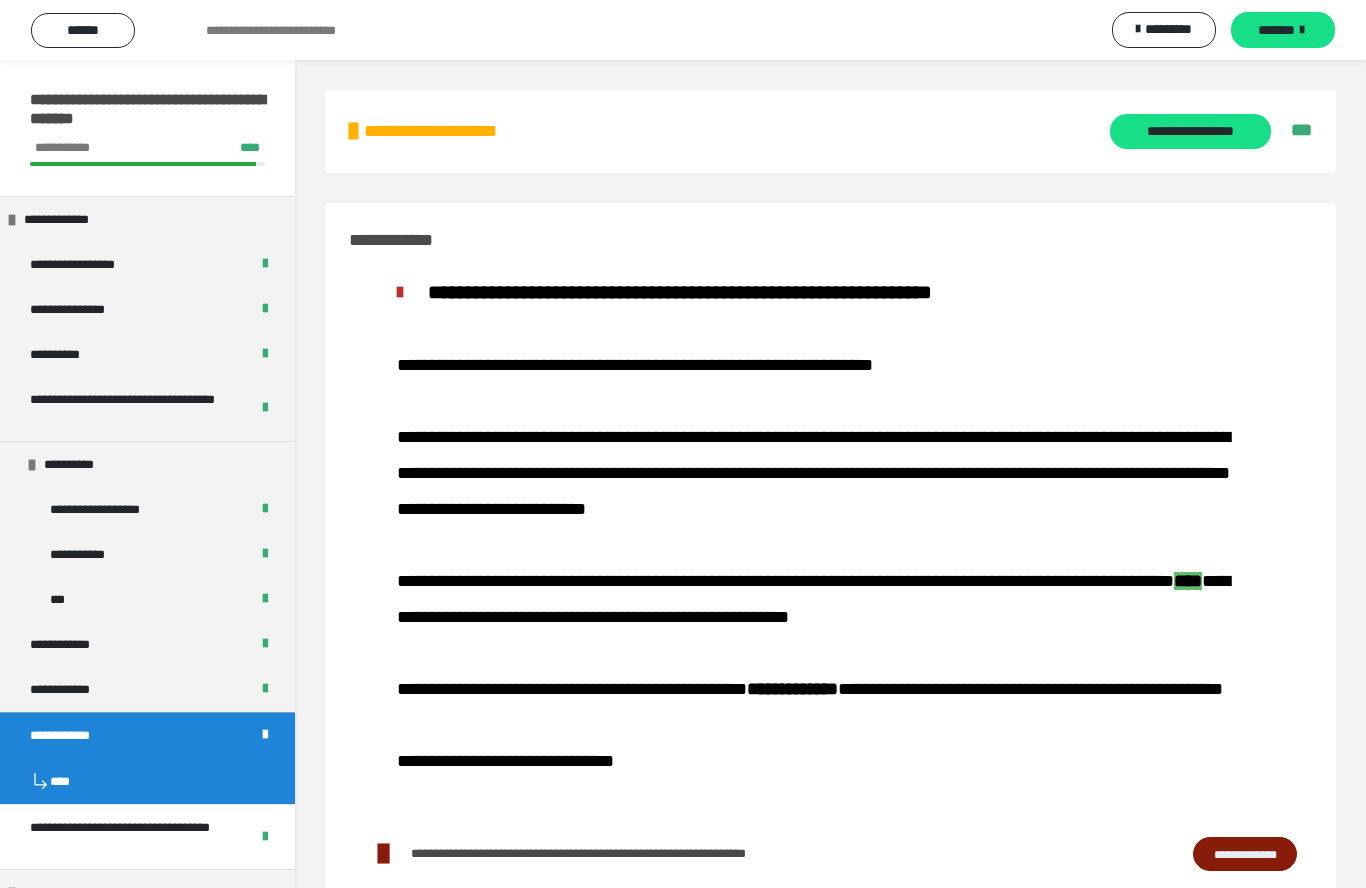 scroll, scrollTop: -2, scrollLeft: 0, axis: vertical 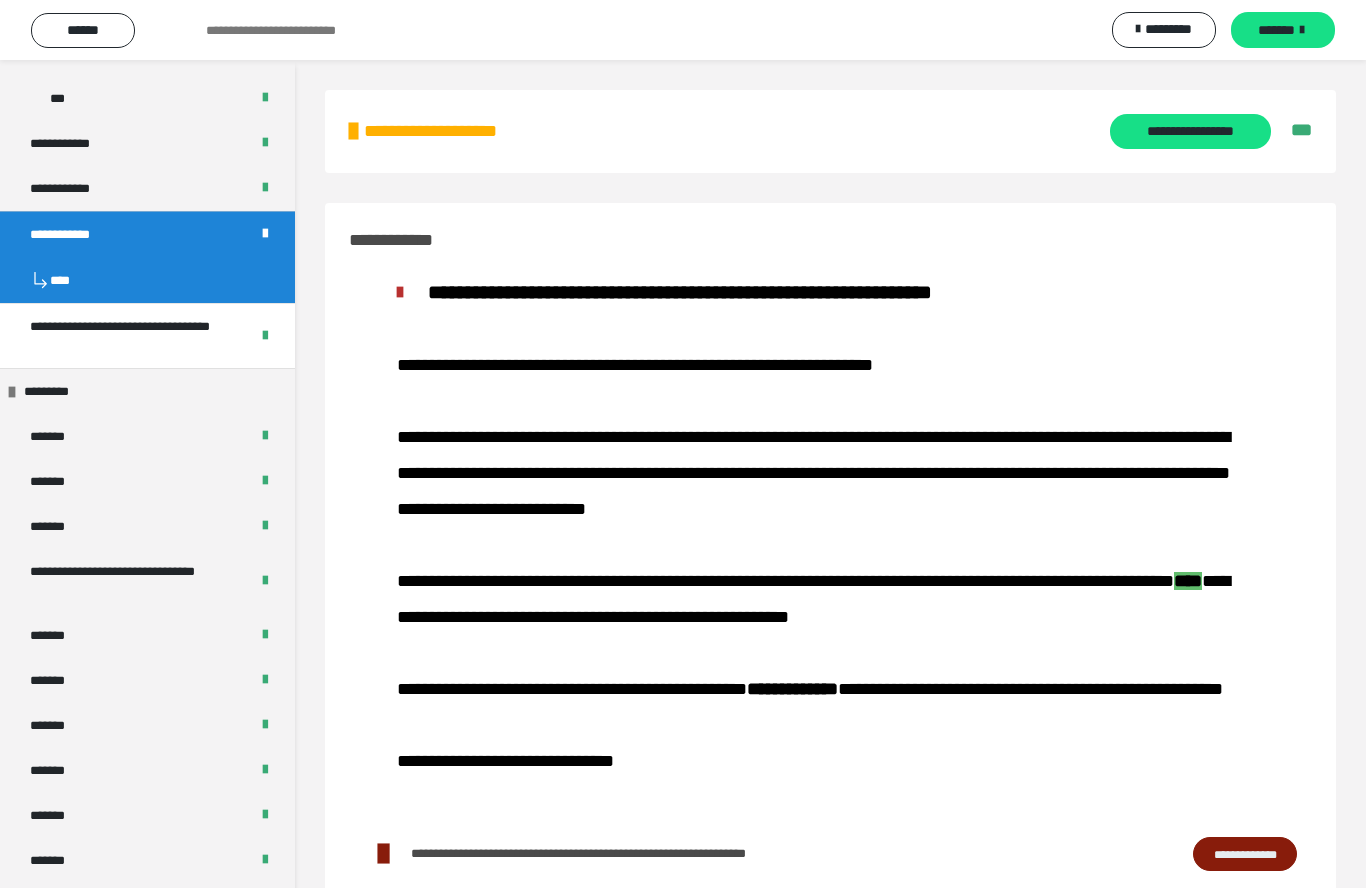 click on "*******" at bounding box center [147, 436] 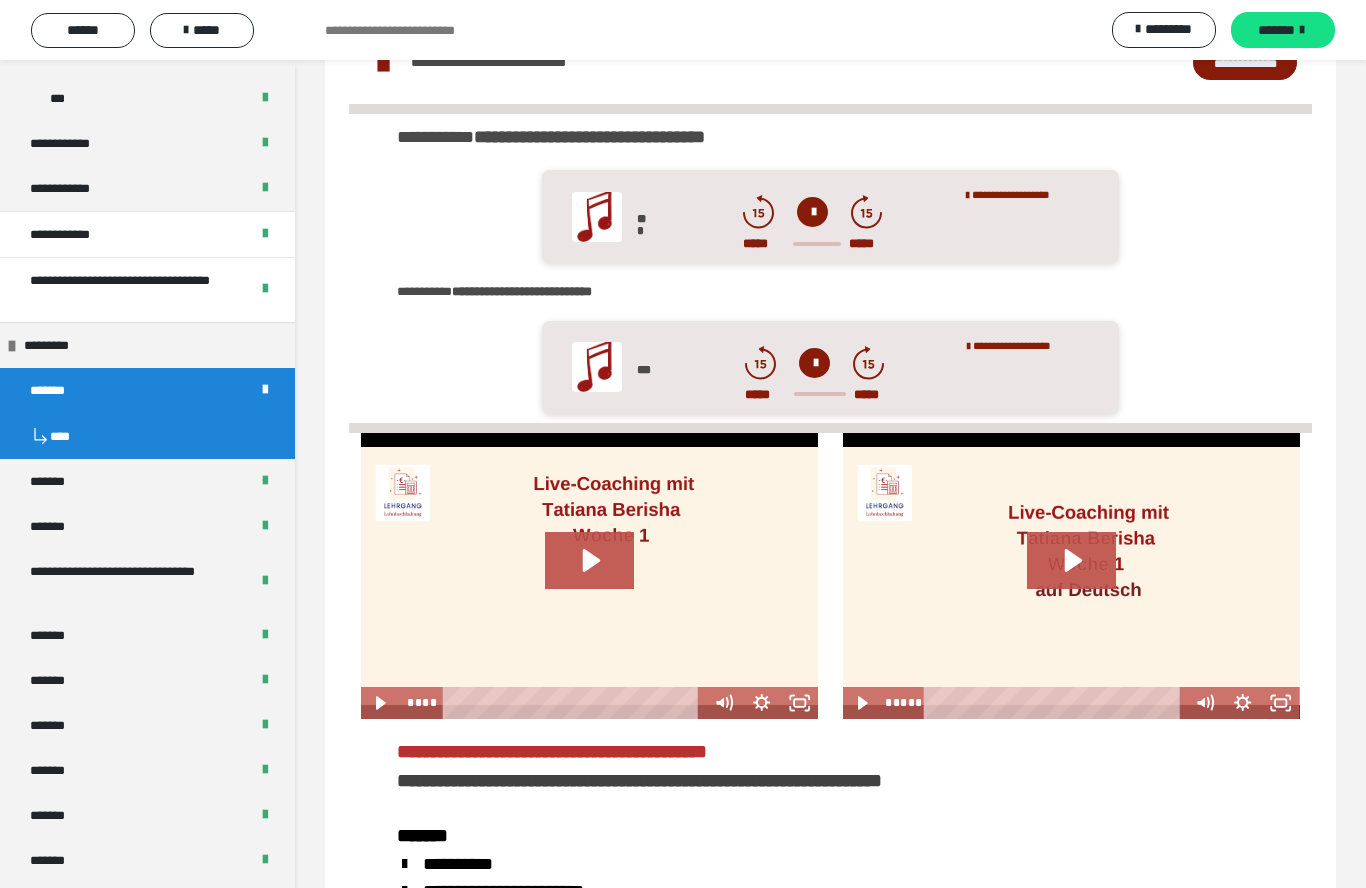 scroll, scrollTop: 2069, scrollLeft: 0, axis: vertical 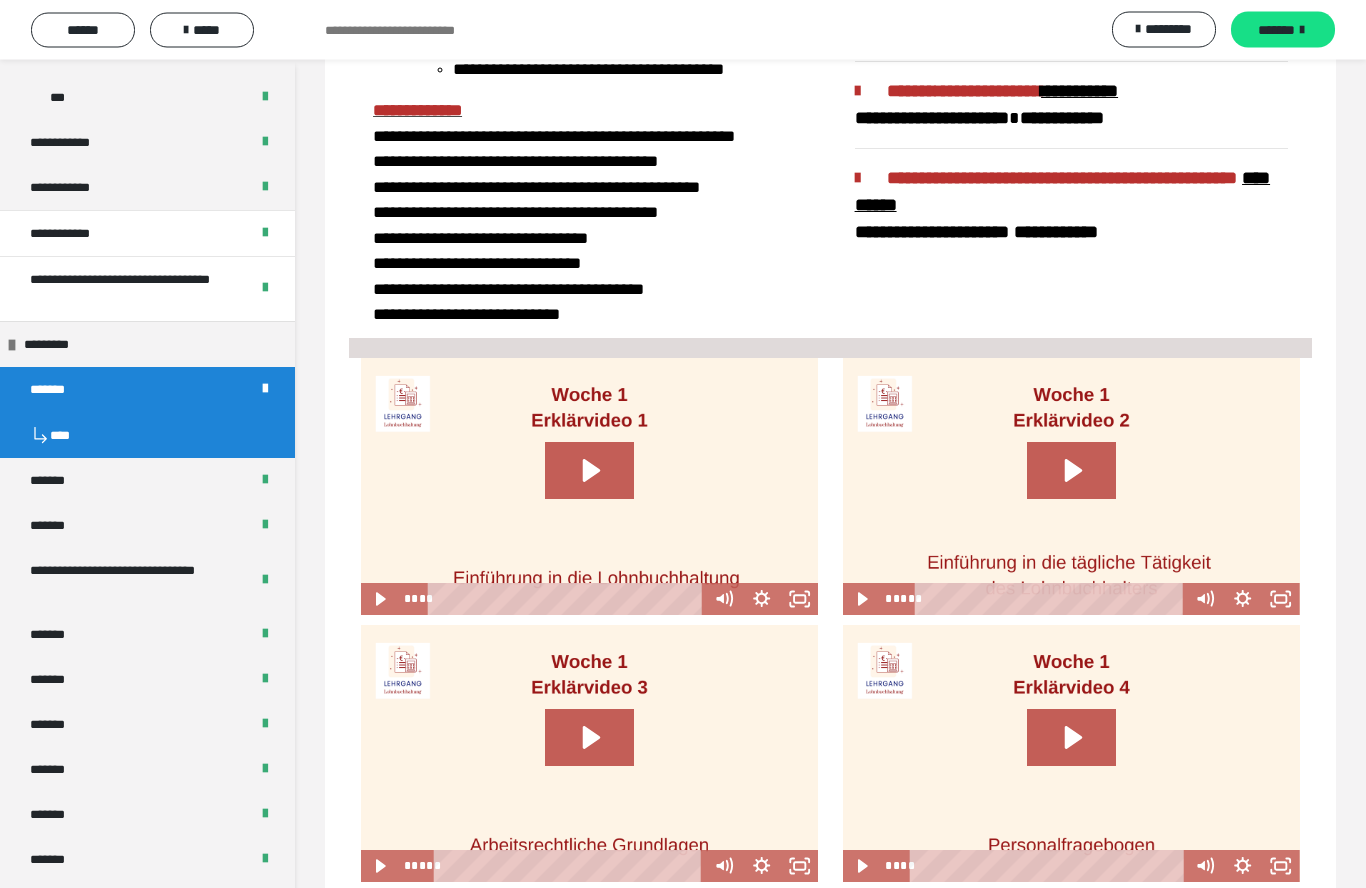 click 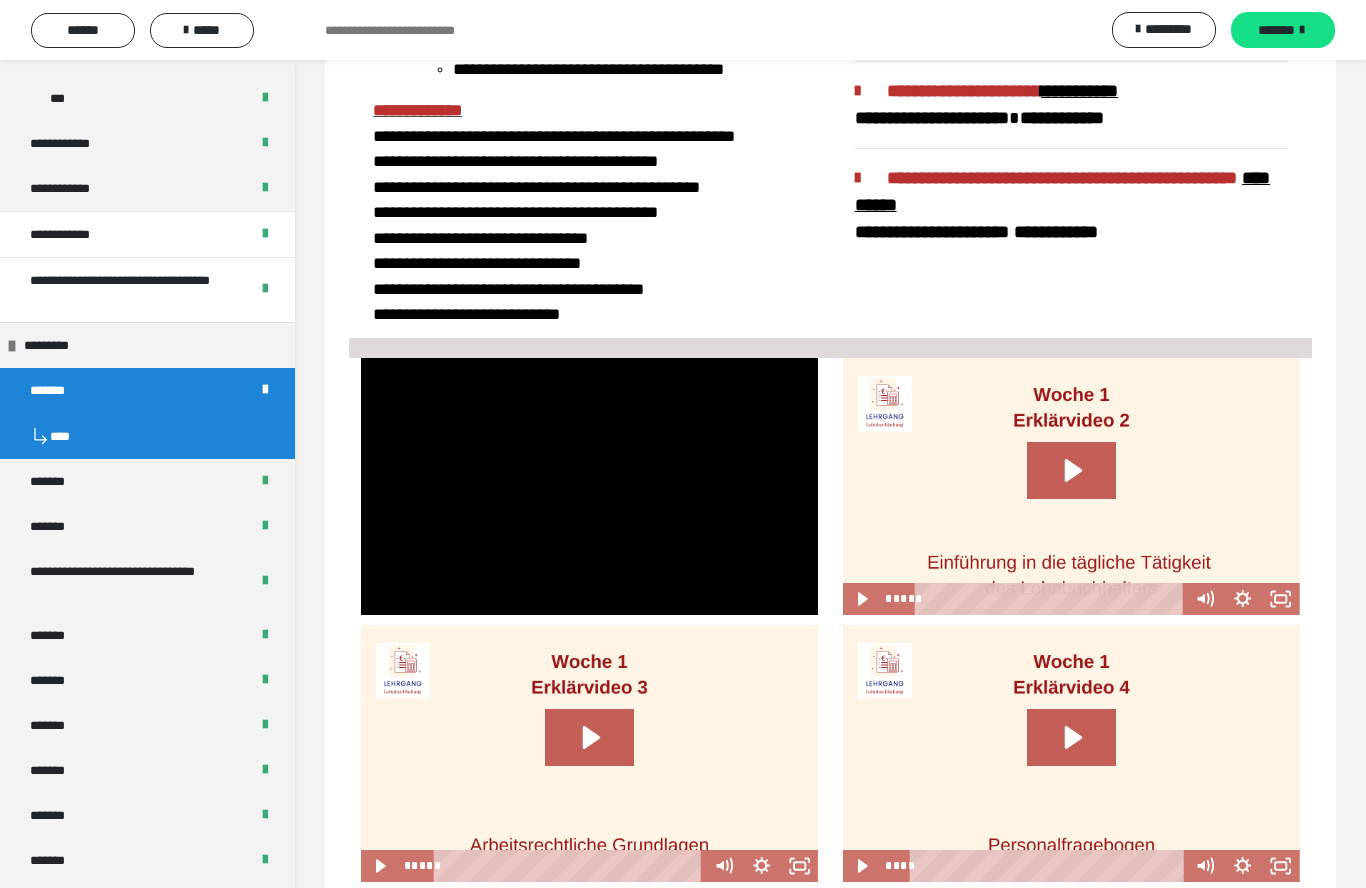 click at bounding box center (589, 486) 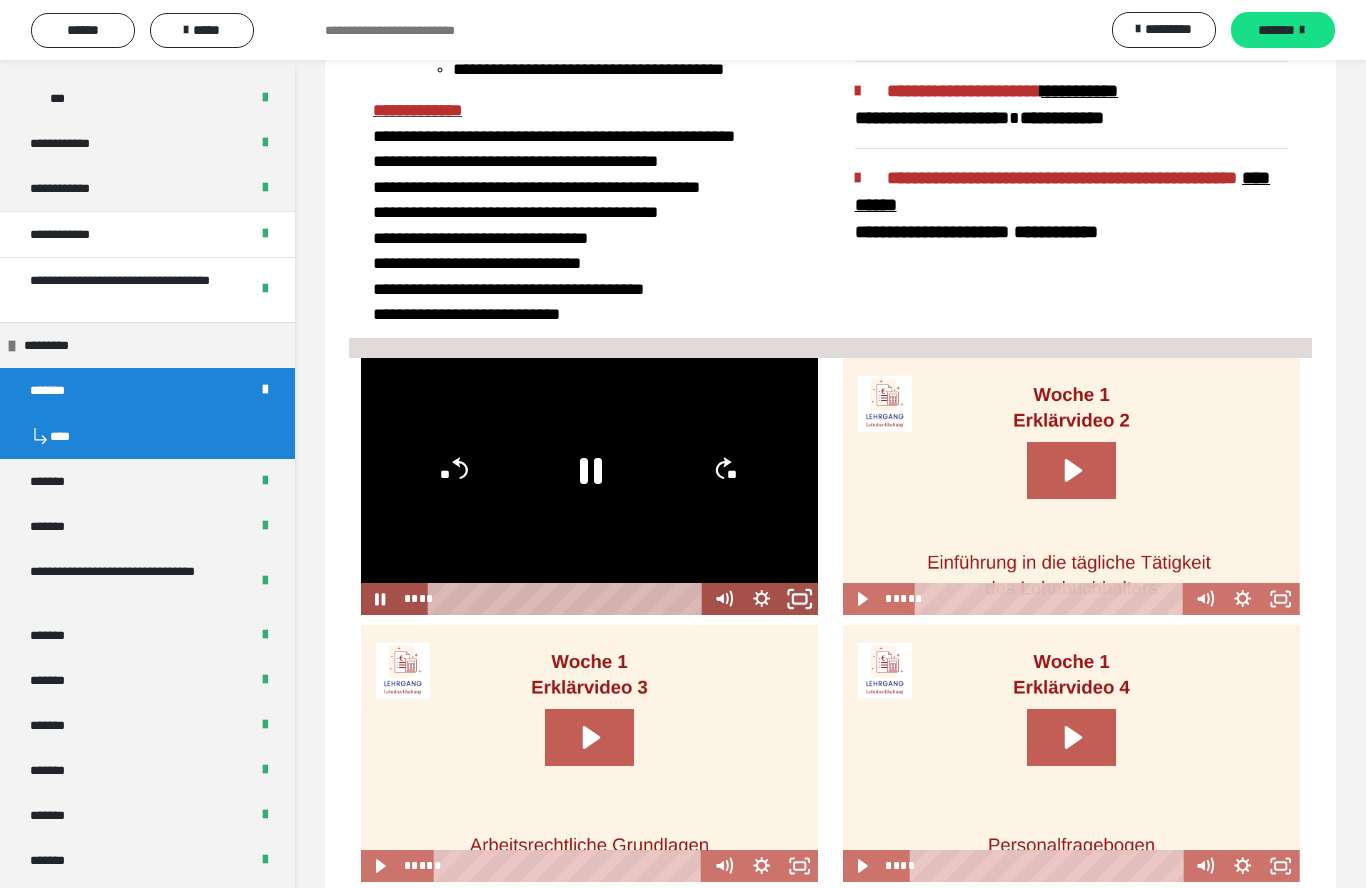 click 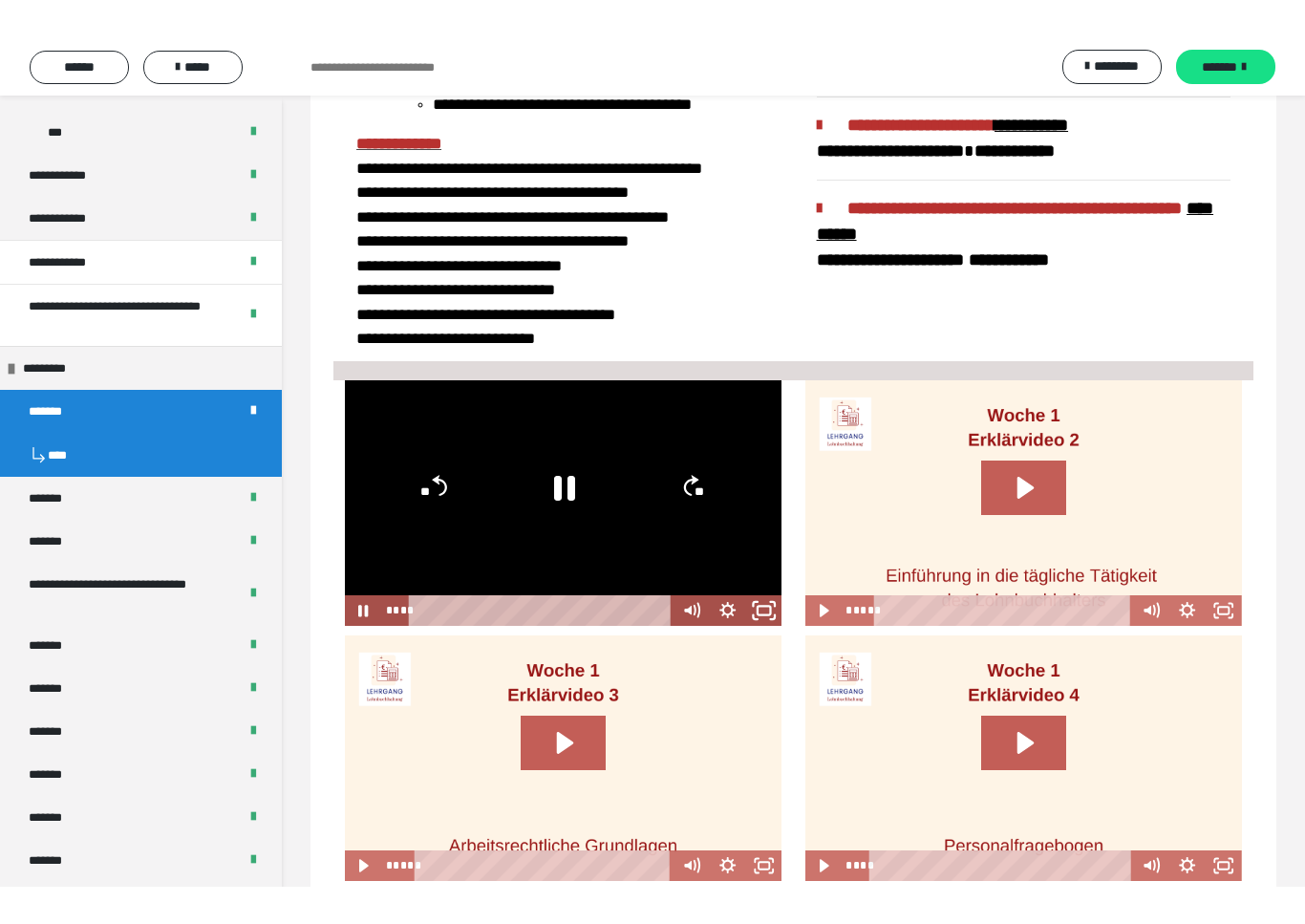 scroll, scrollTop: 23, scrollLeft: 0, axis: vertical 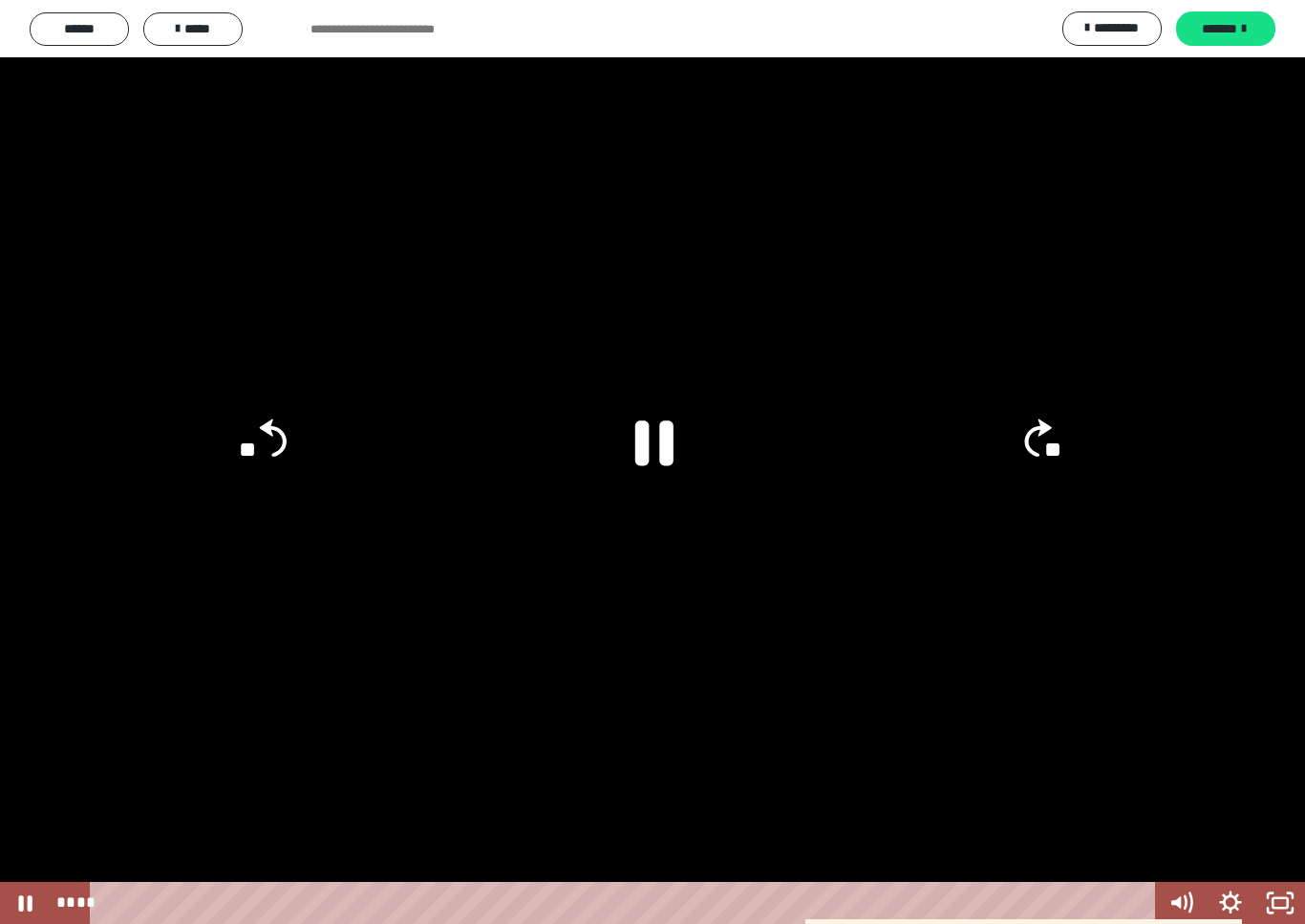 click at bounding box center (652, 462) 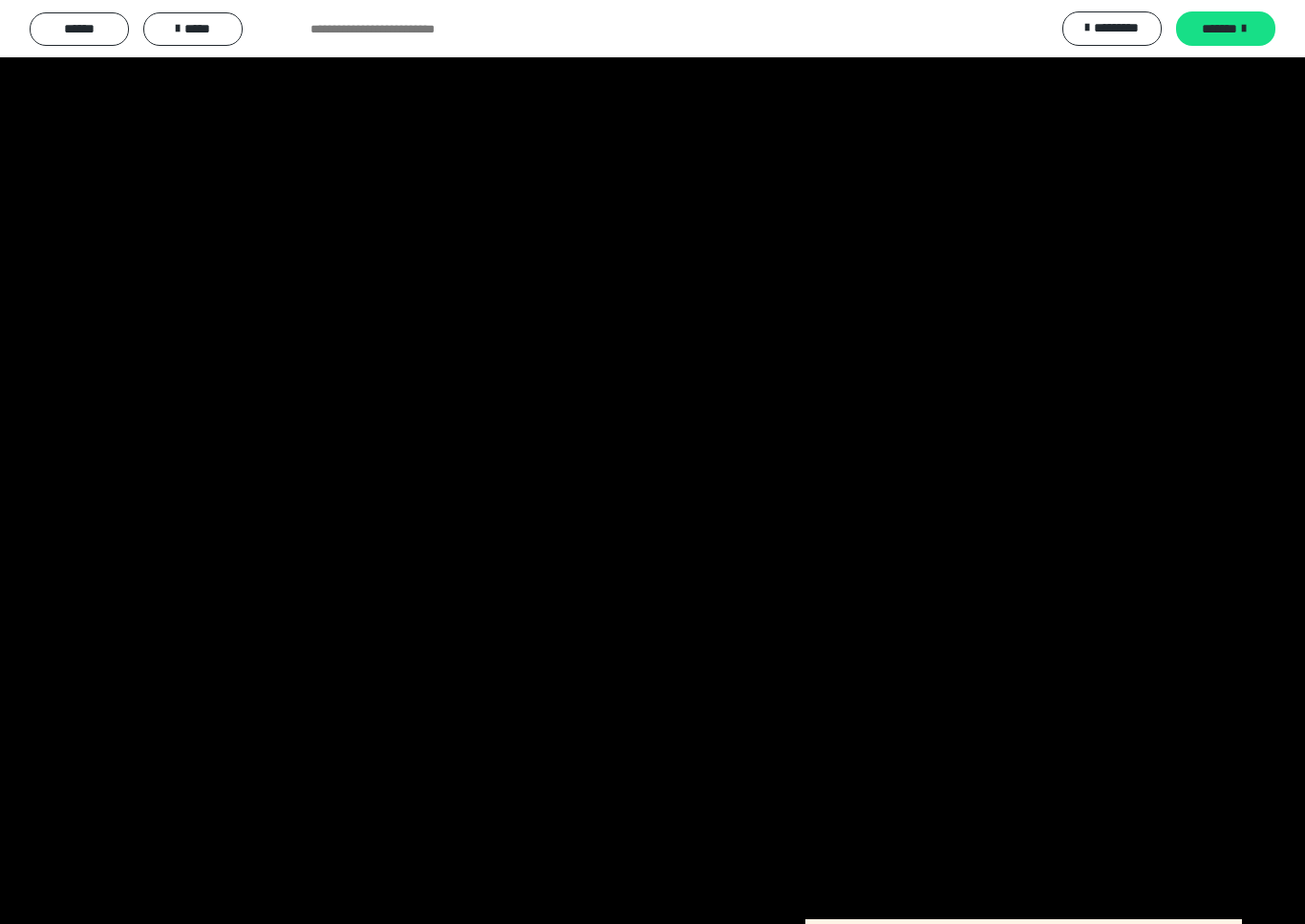 click at bounding box center (652, 462) 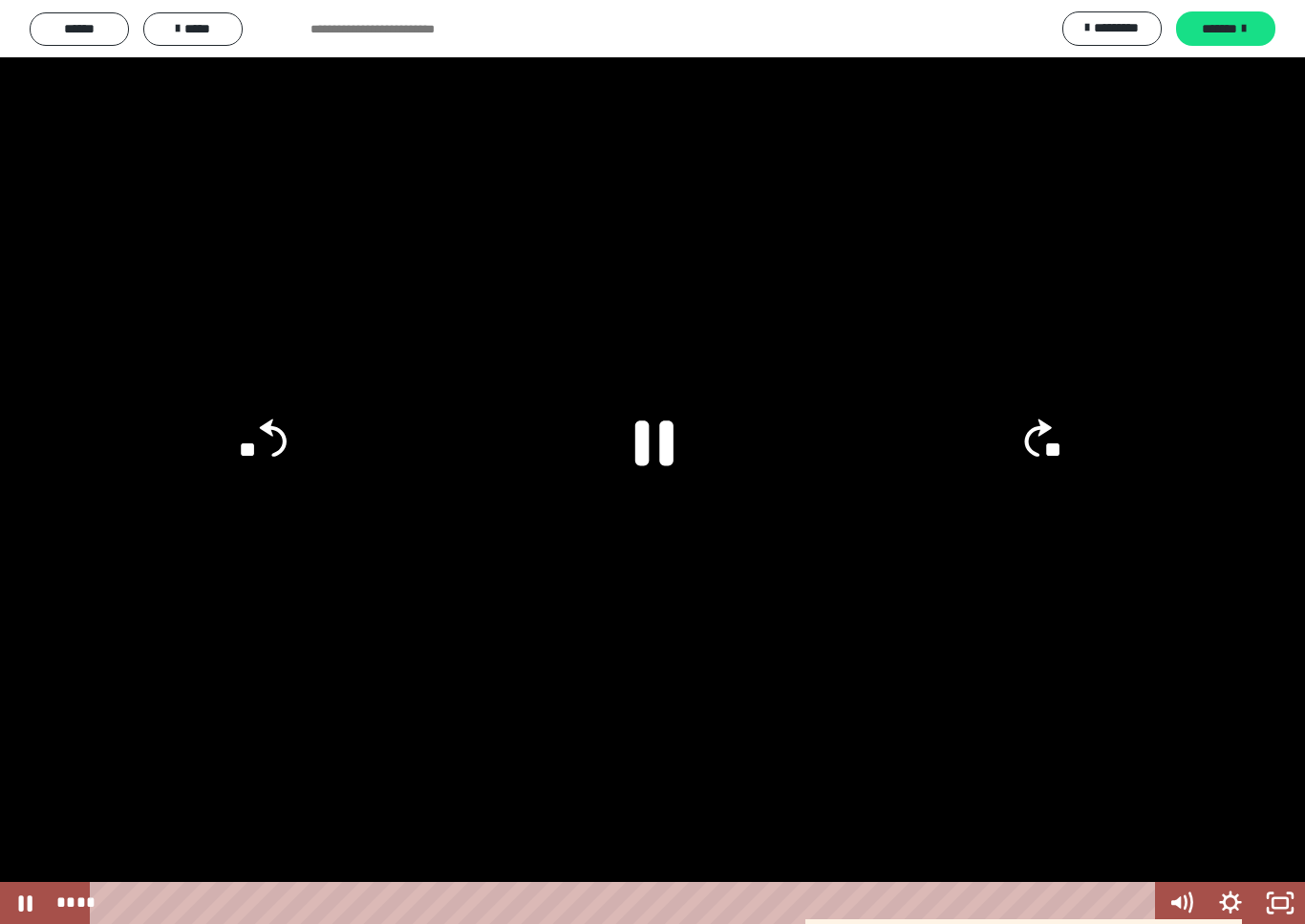 click 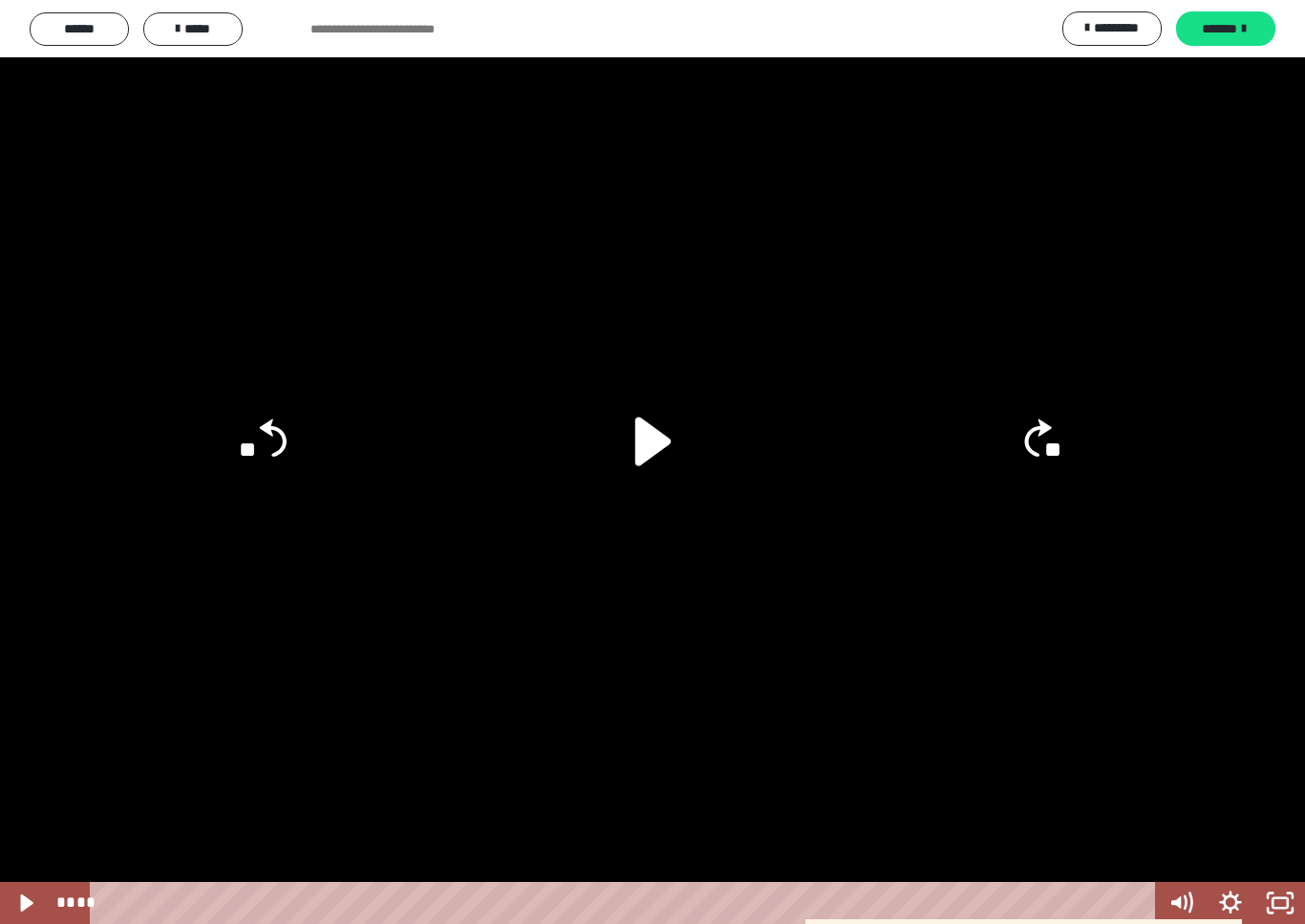 scroll, scrollTop: 0, scrollLeft: 184, axis: horizontal 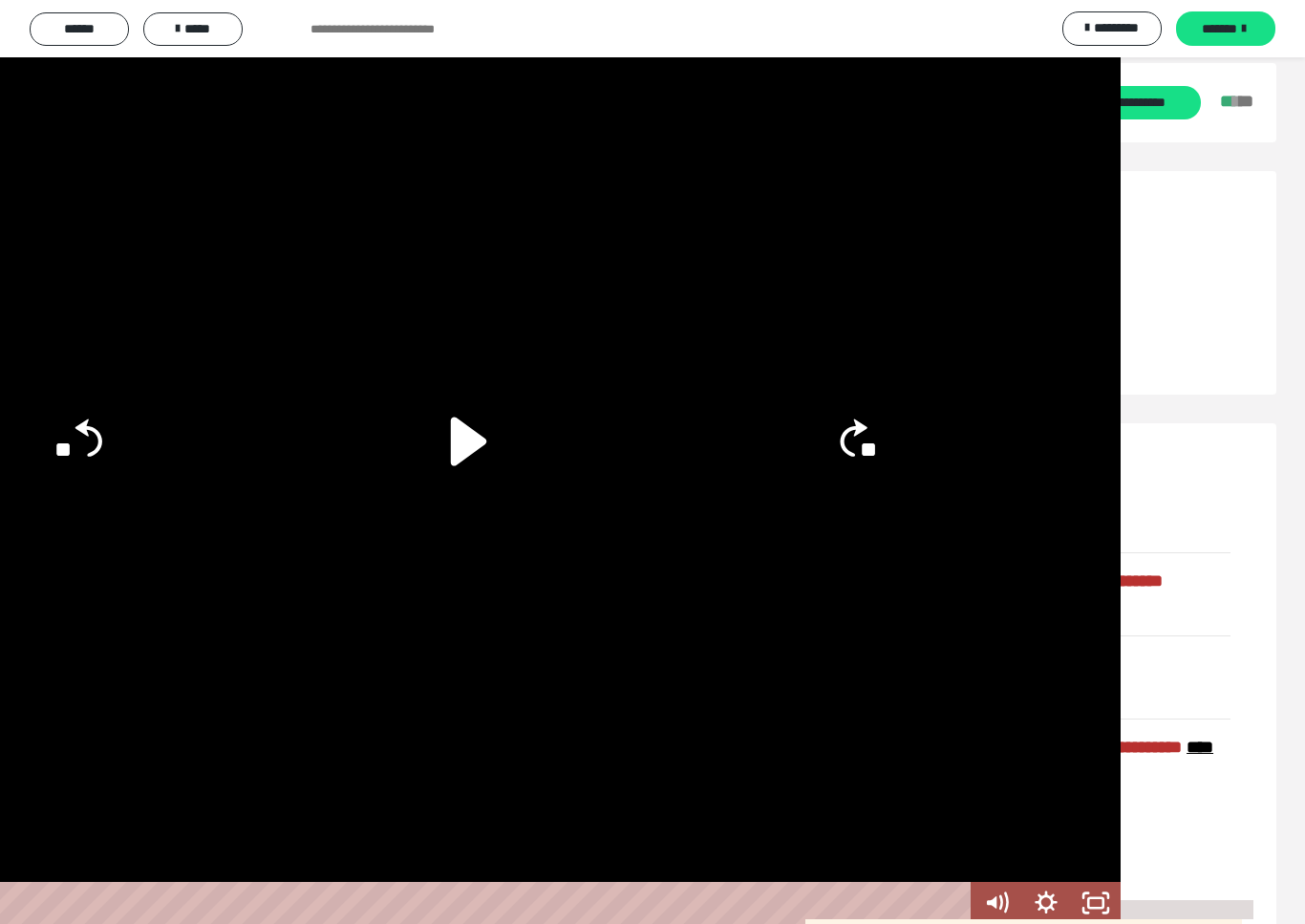 click 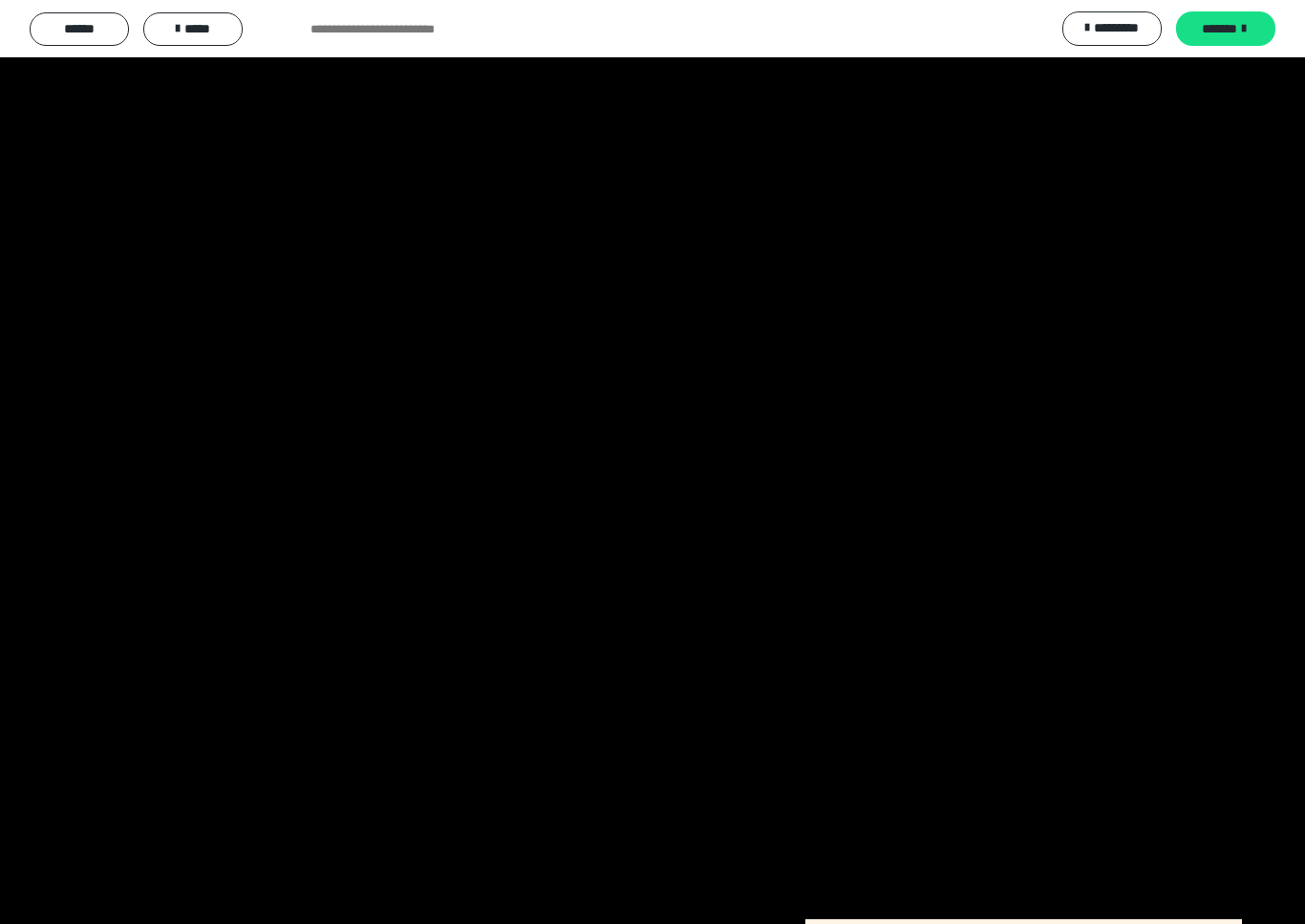 scroll, scrollTop: 0, scrollLeft: 0, axis: both 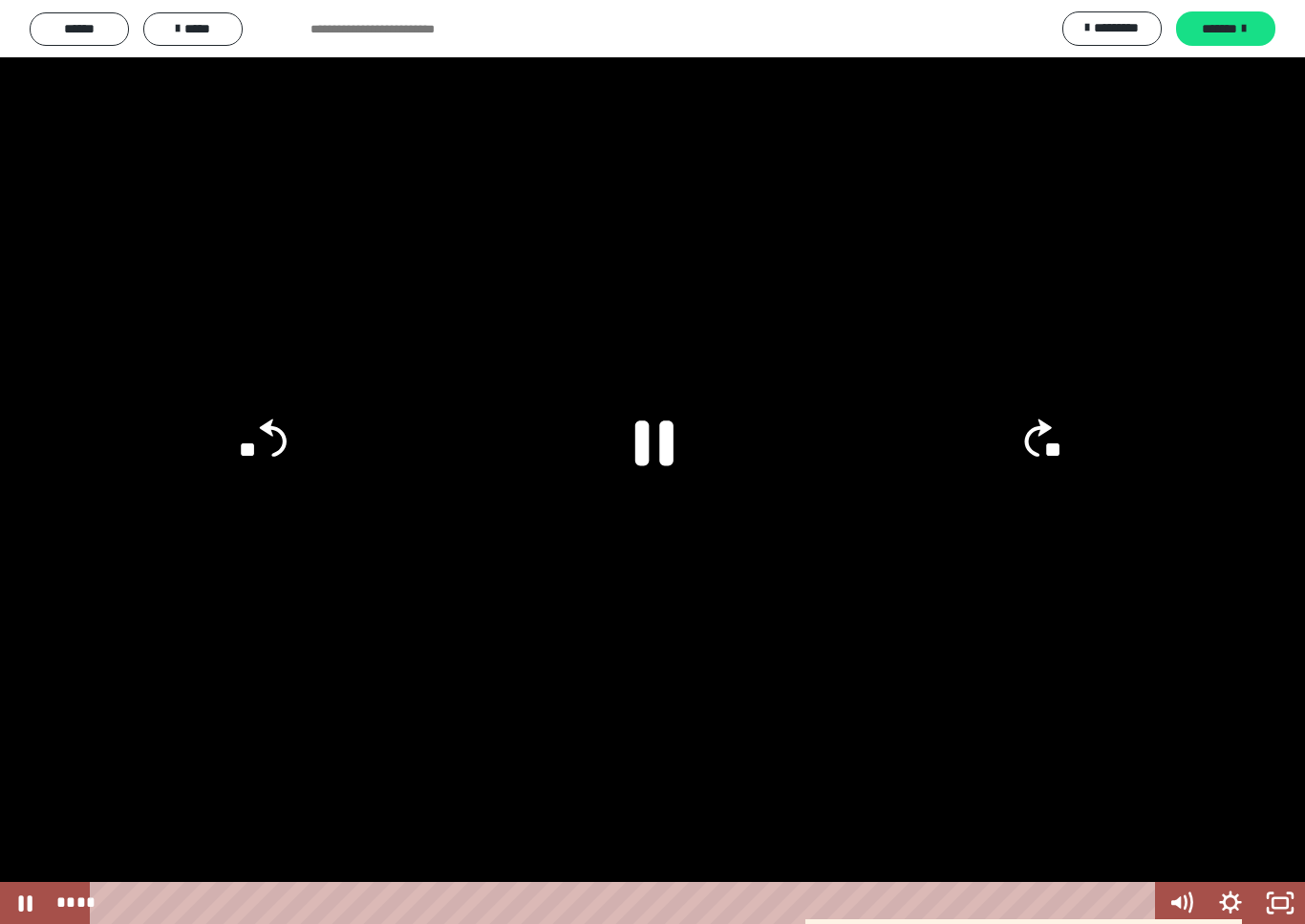 click at bounding box center (652, 462) 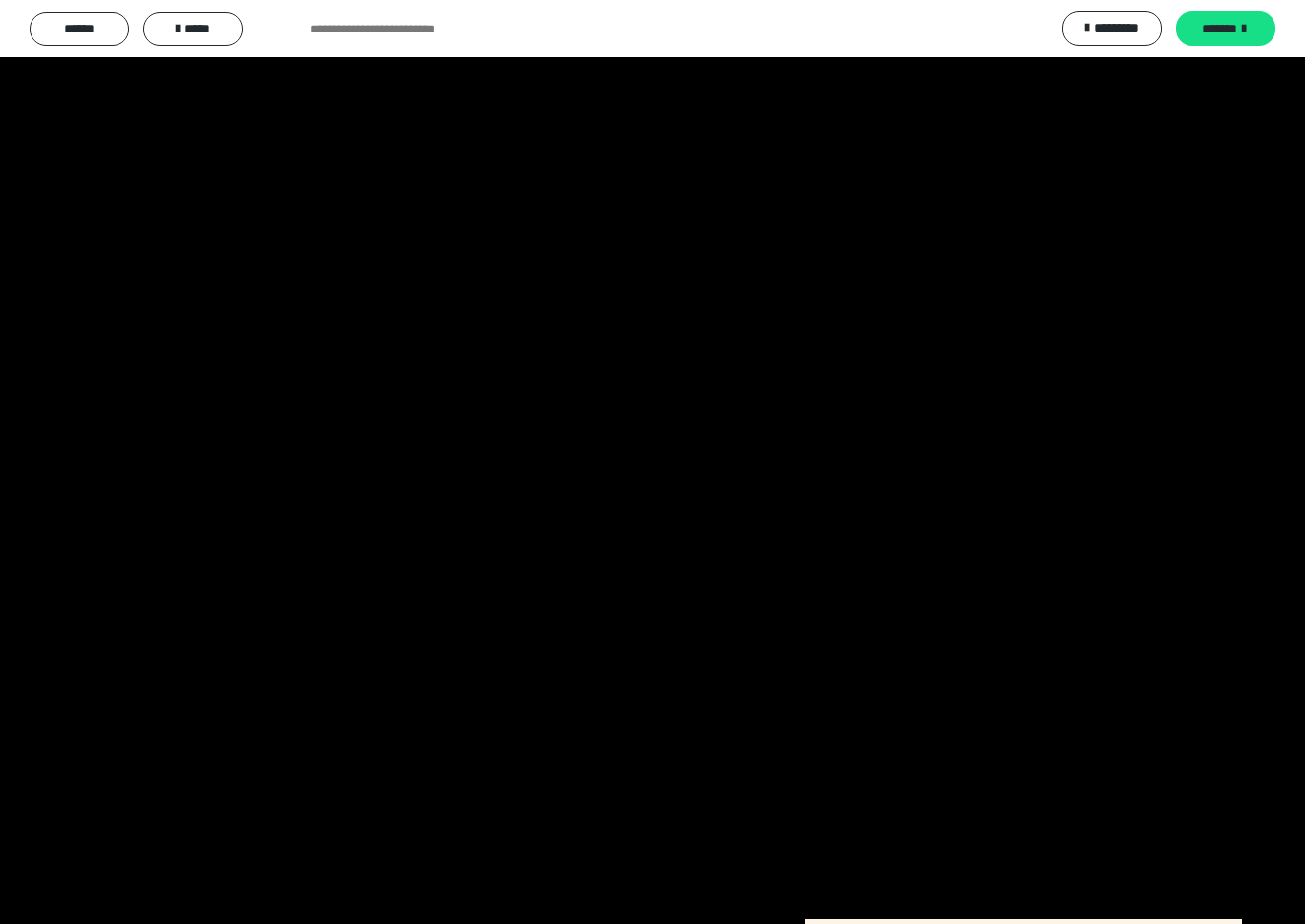click at bounding box center (652, 462) 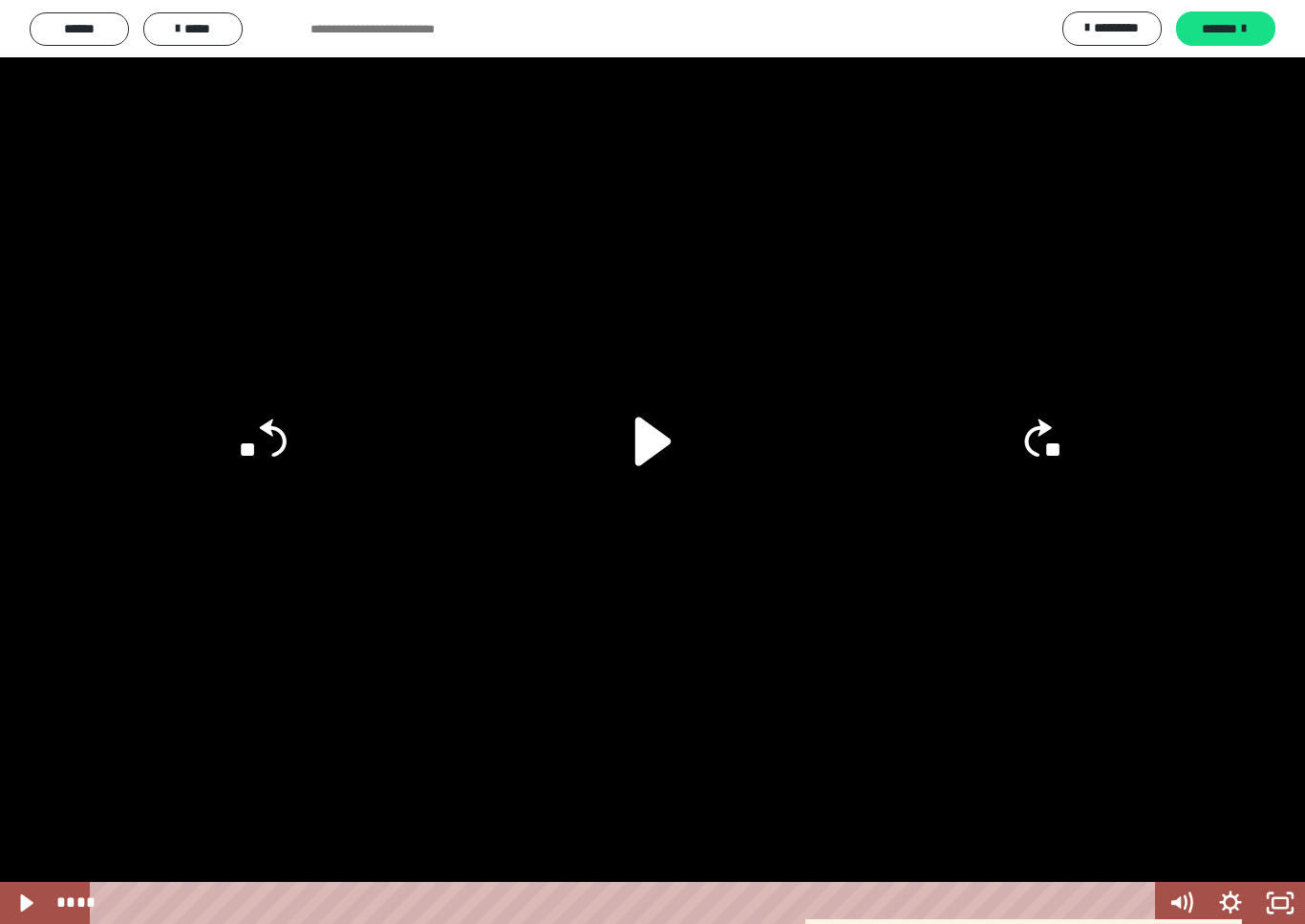 click 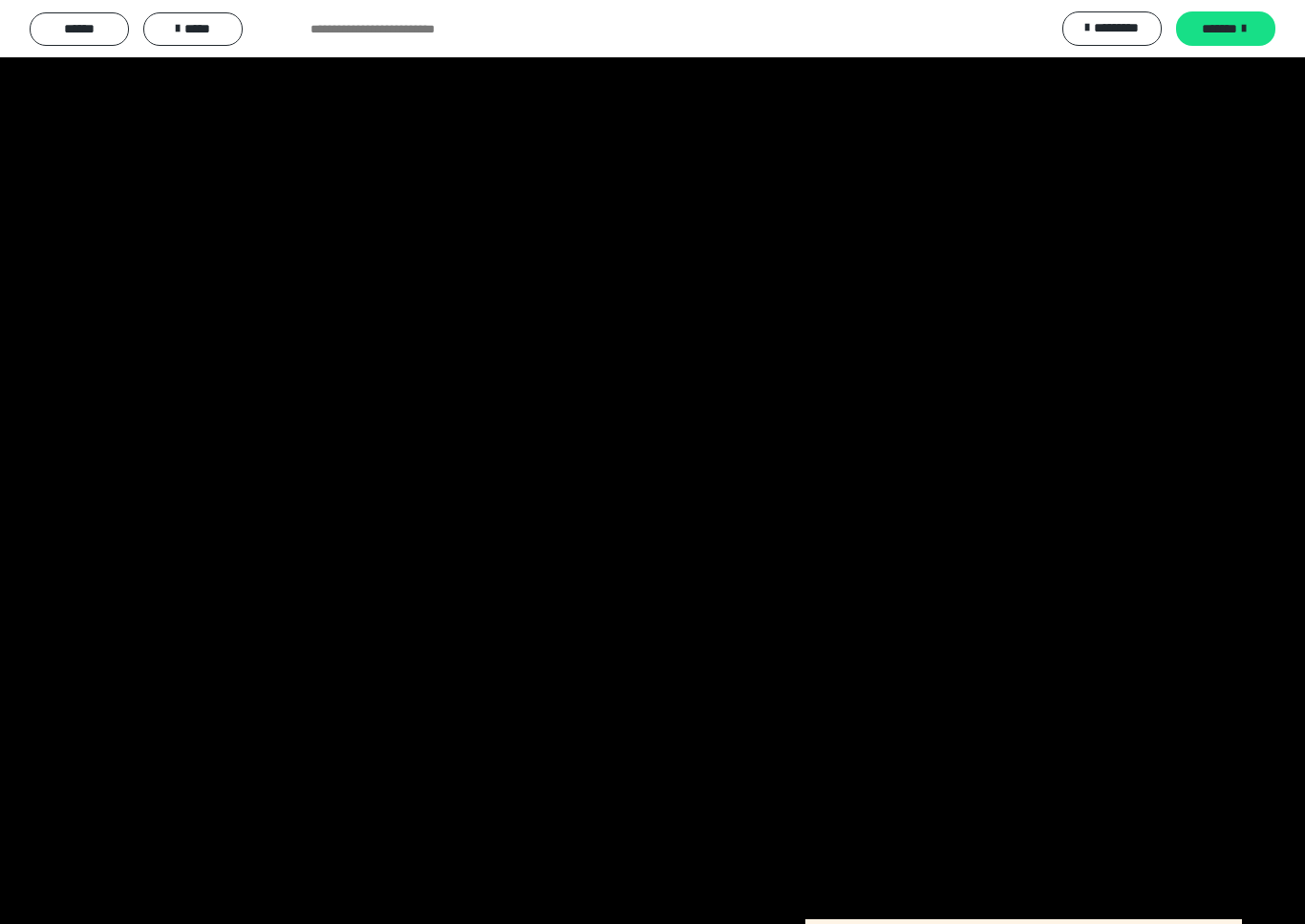 click at bounding box center [652, 462] 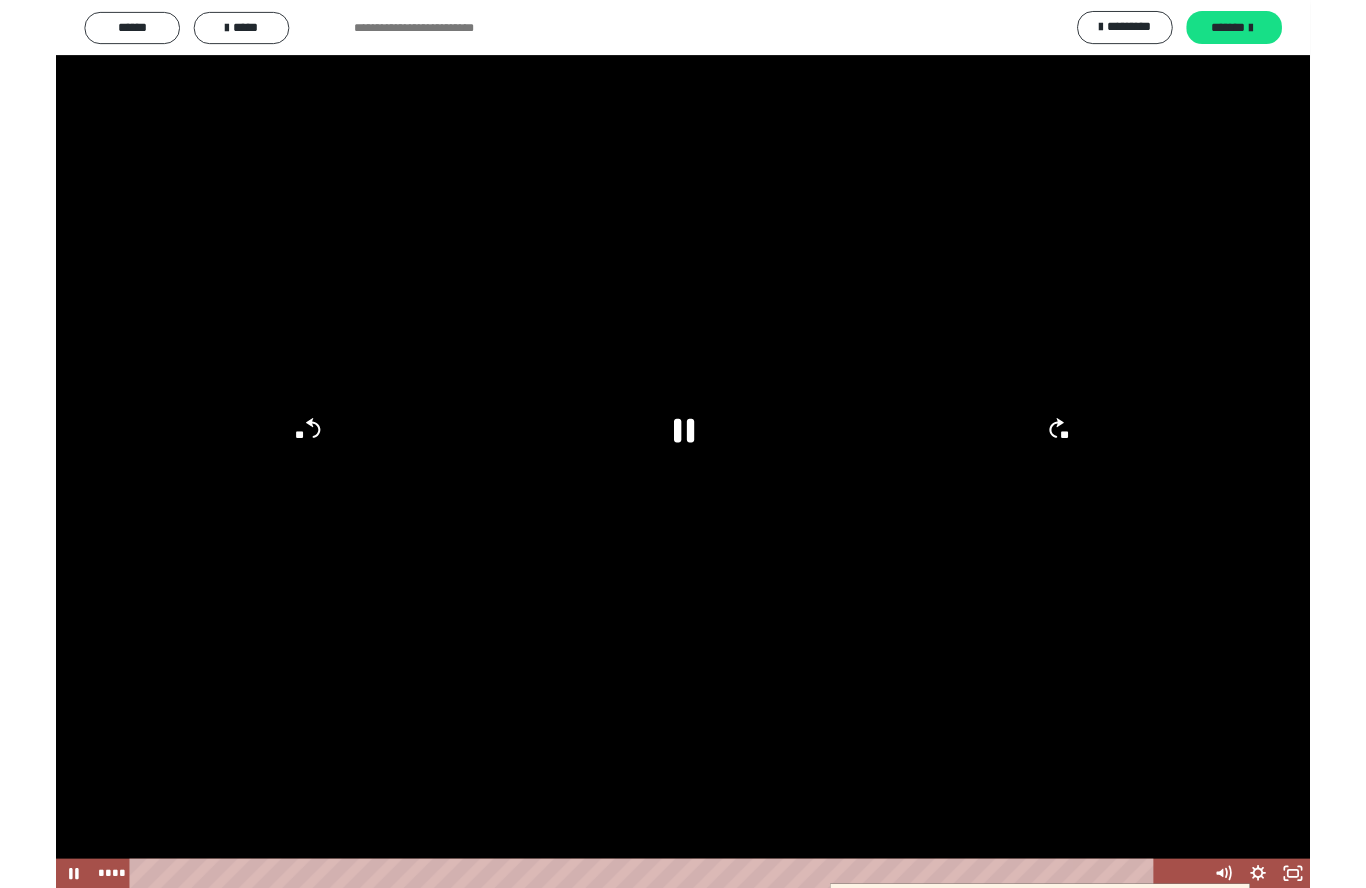 scroll, scrollTop: 628, scrollLeft: 0, axis: vertical 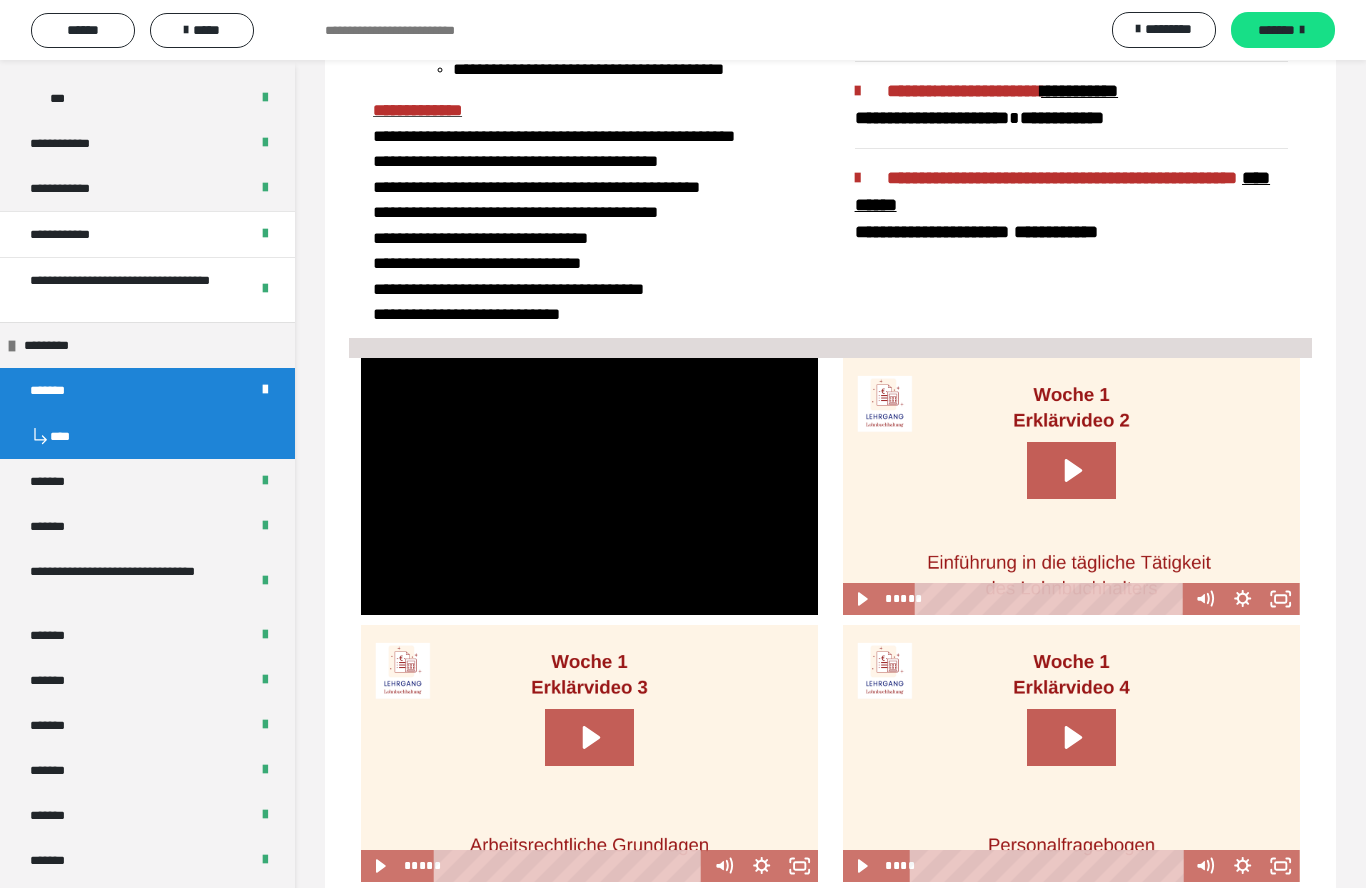 click at bounding box center (589, 486) 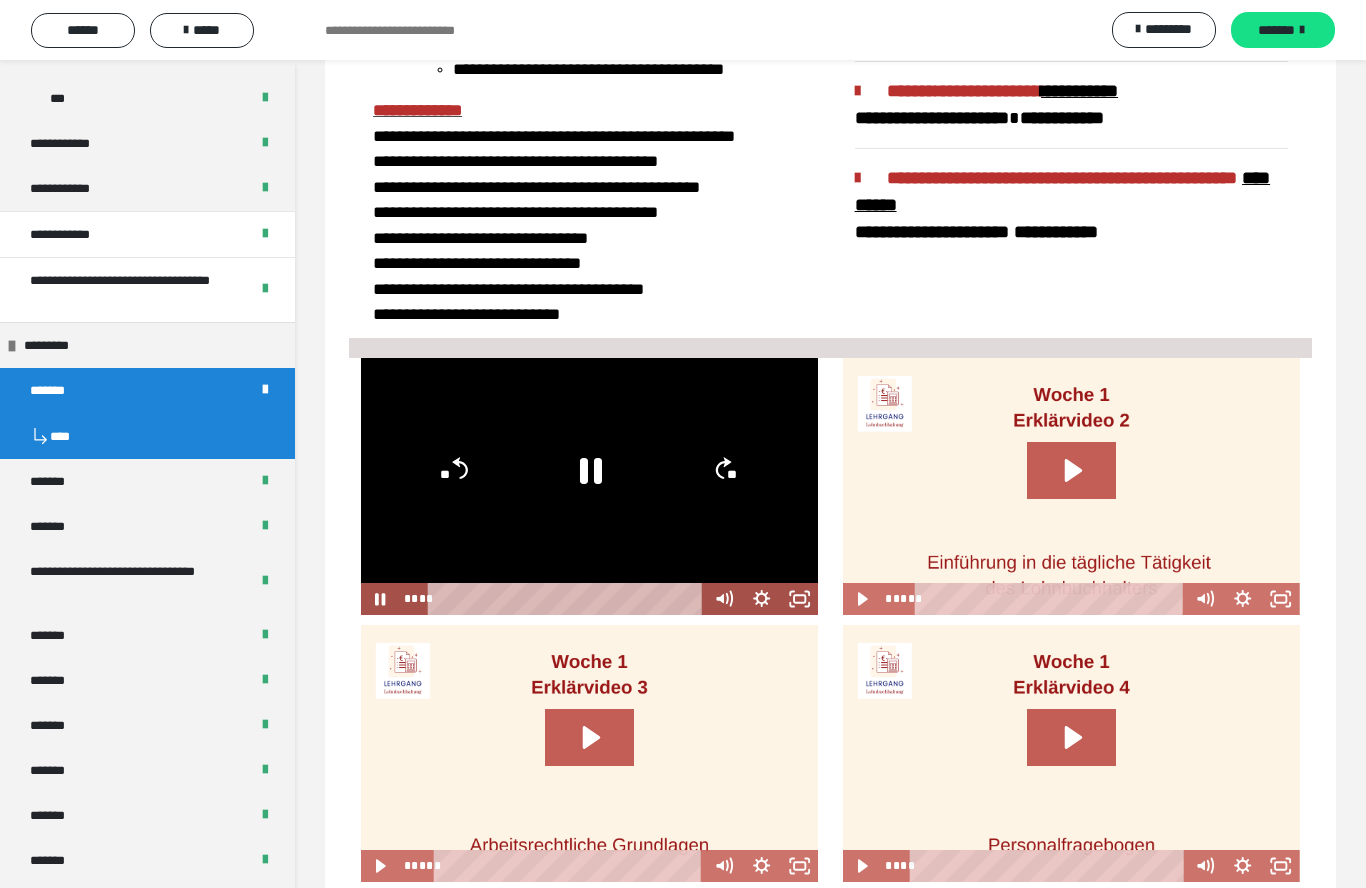 click 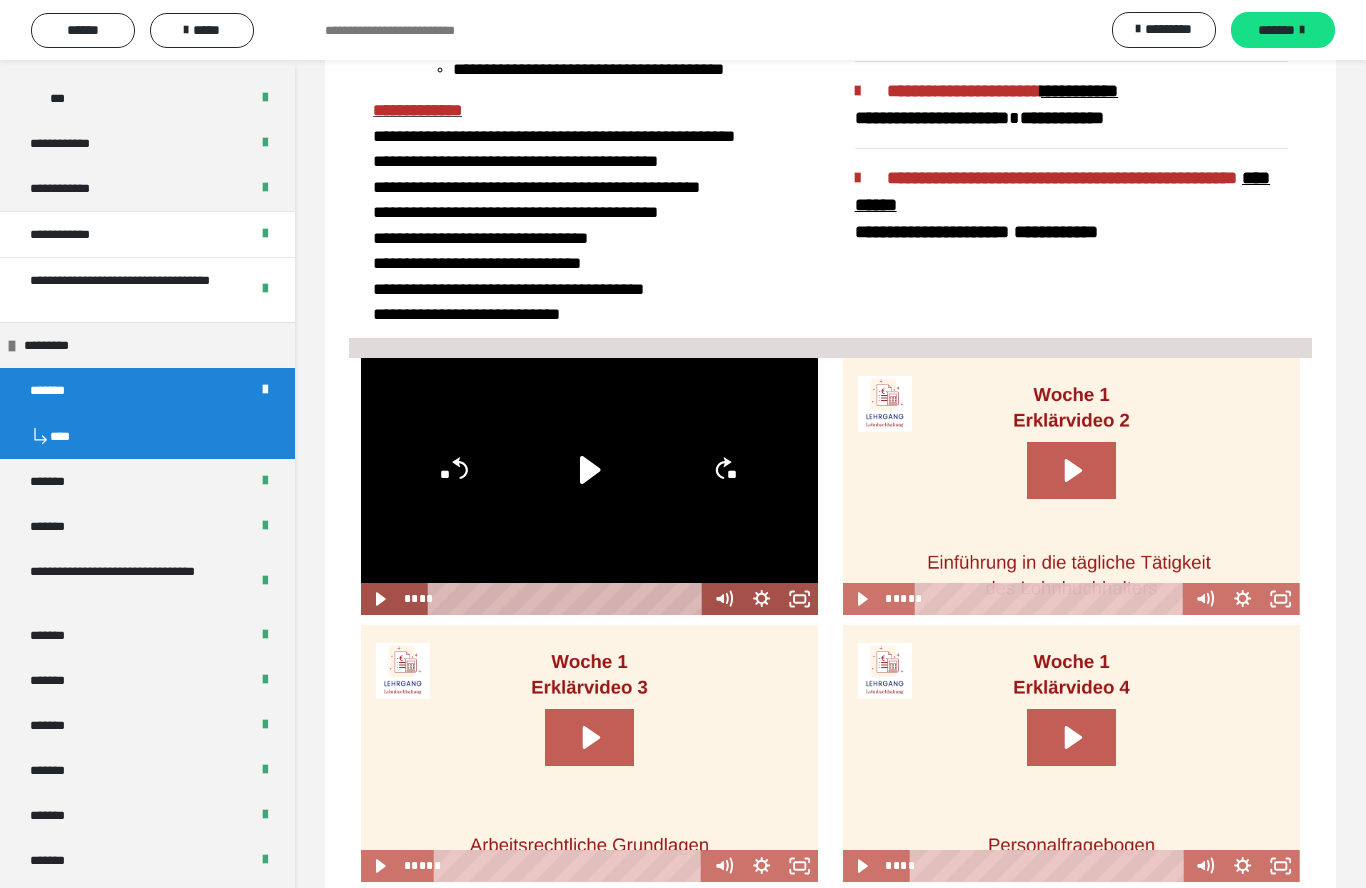 click 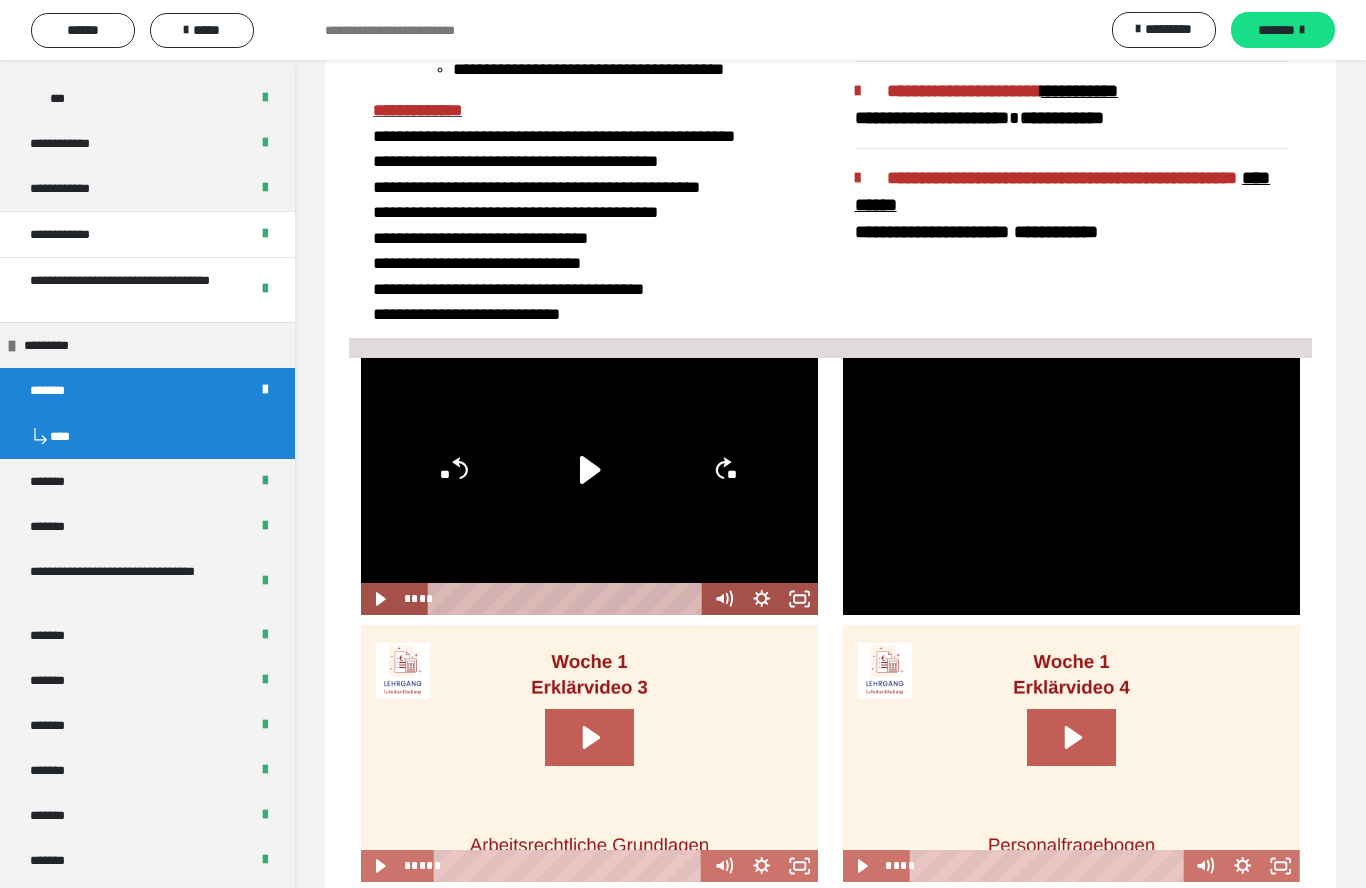 click at bounding box center (1071, 486) 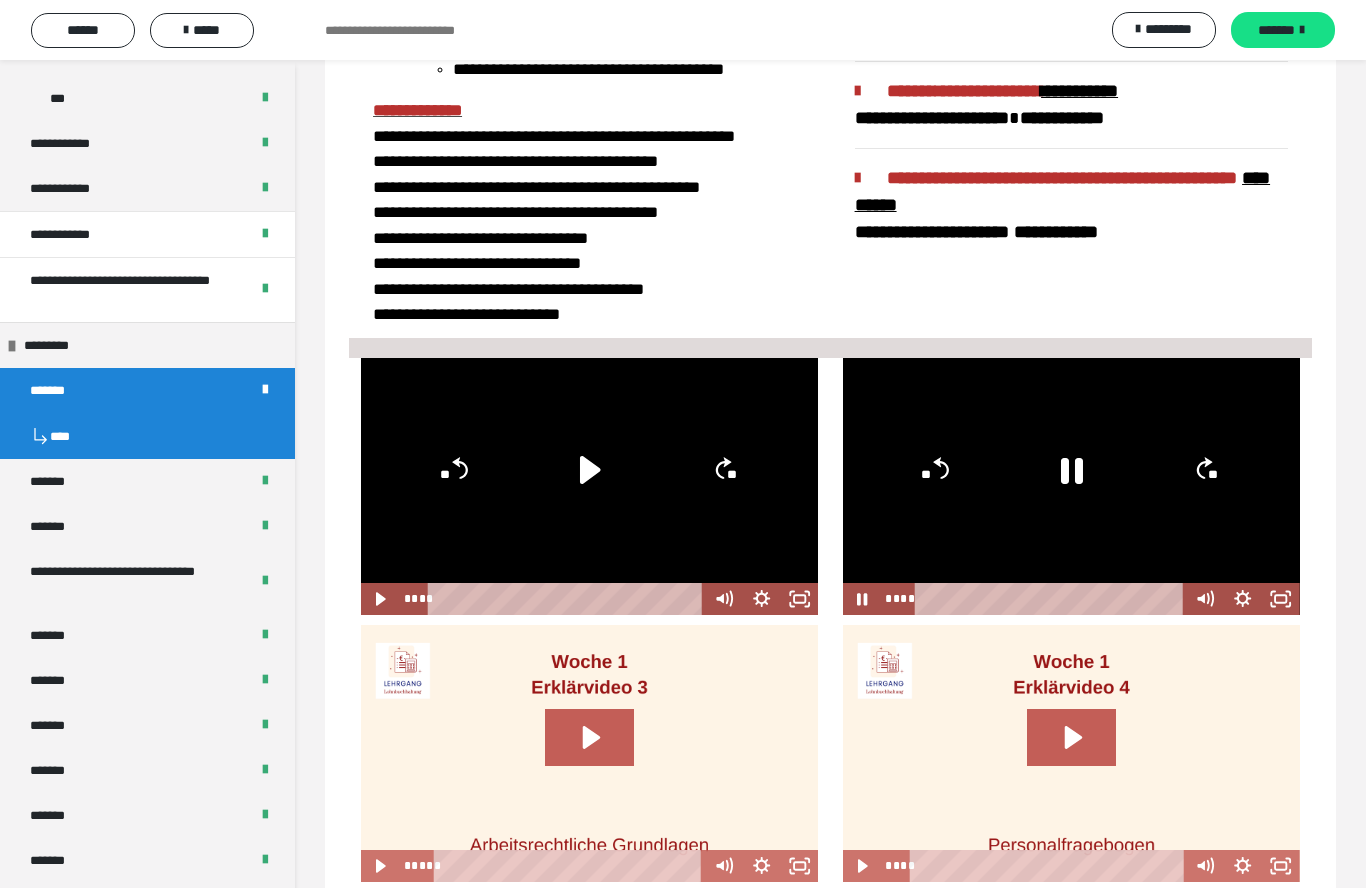 click 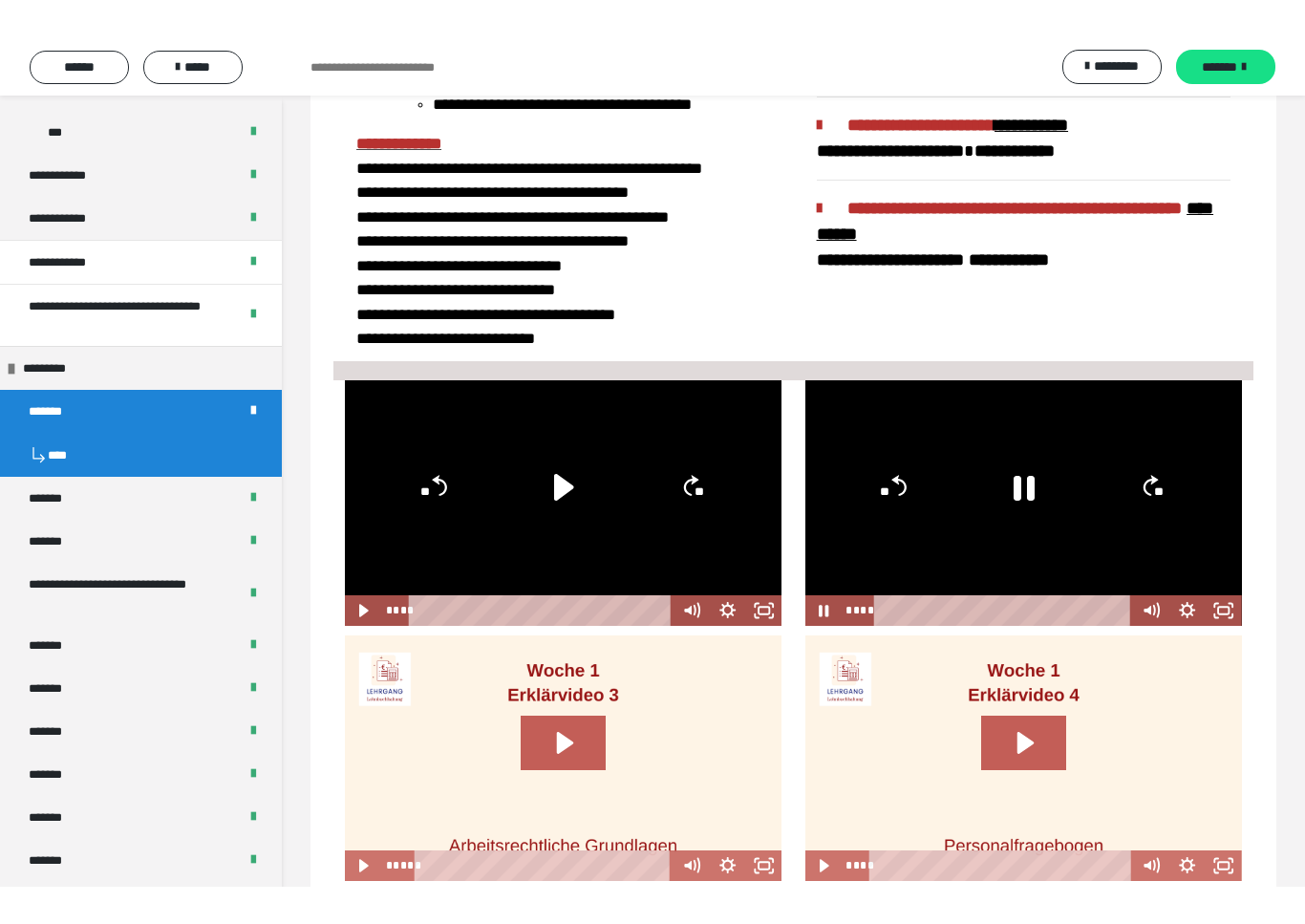 scroll, scrollTop: 23, scrollLeft: 0, axis: vertical 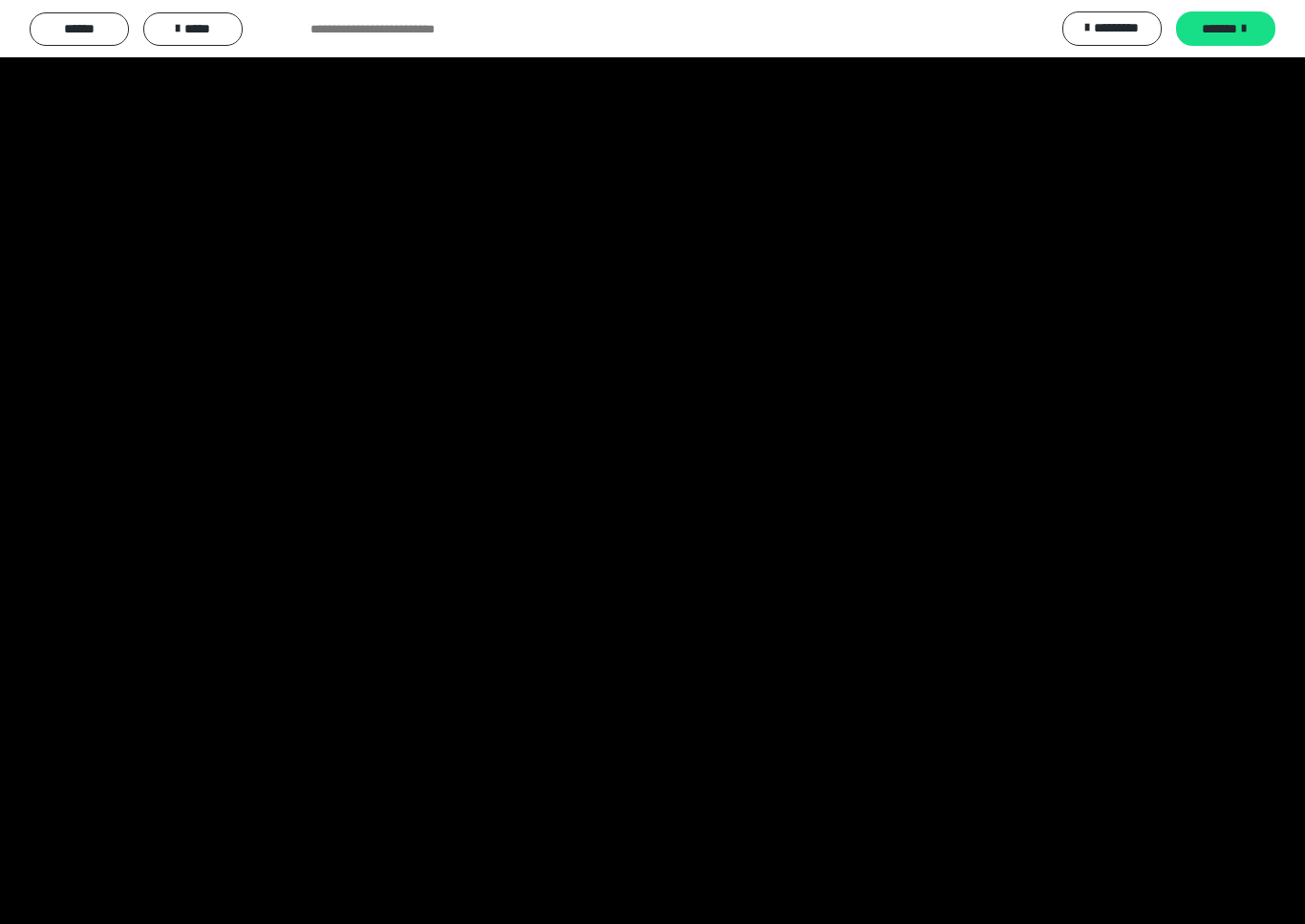 click at bounding box center (652, 462) 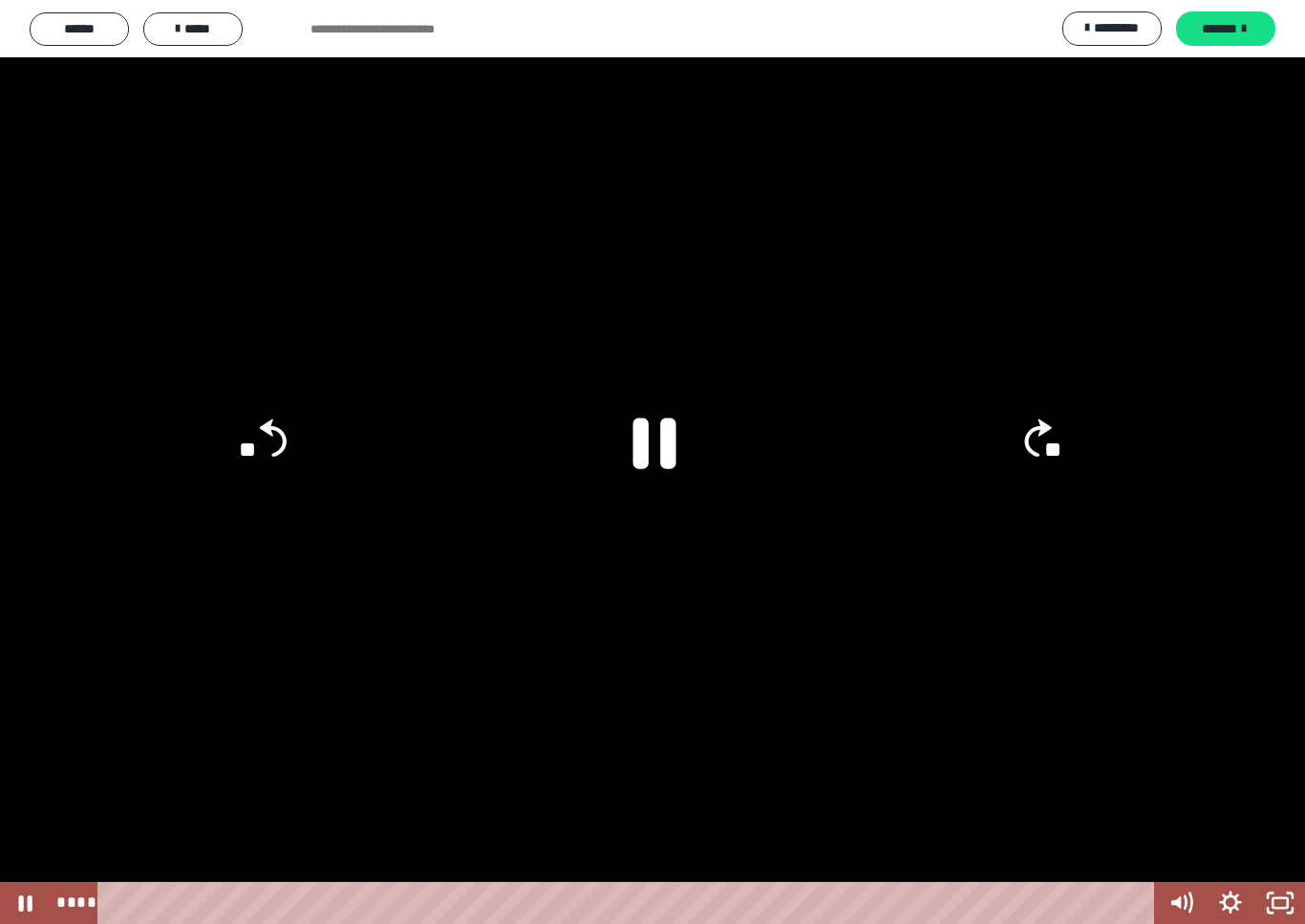click 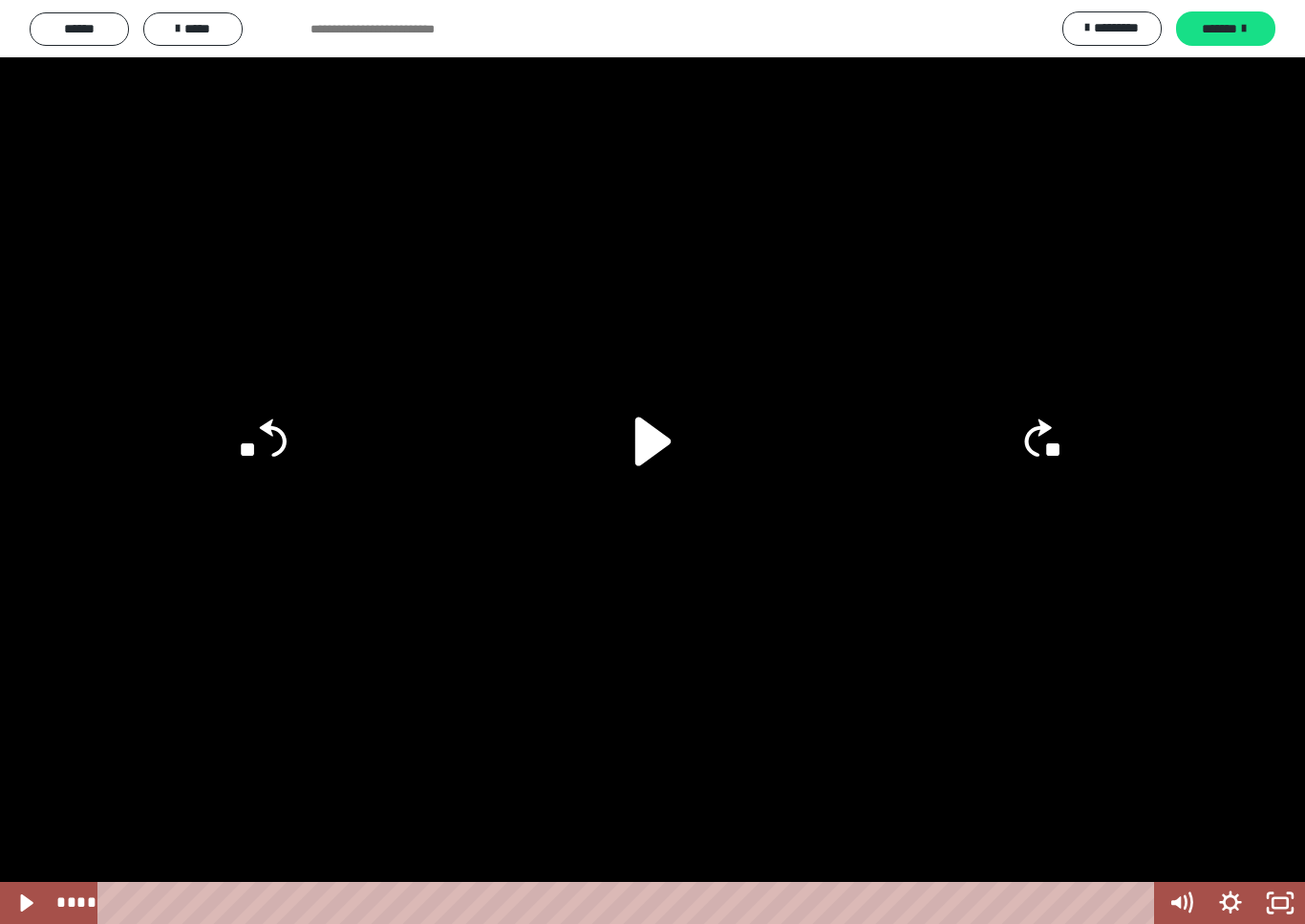 click 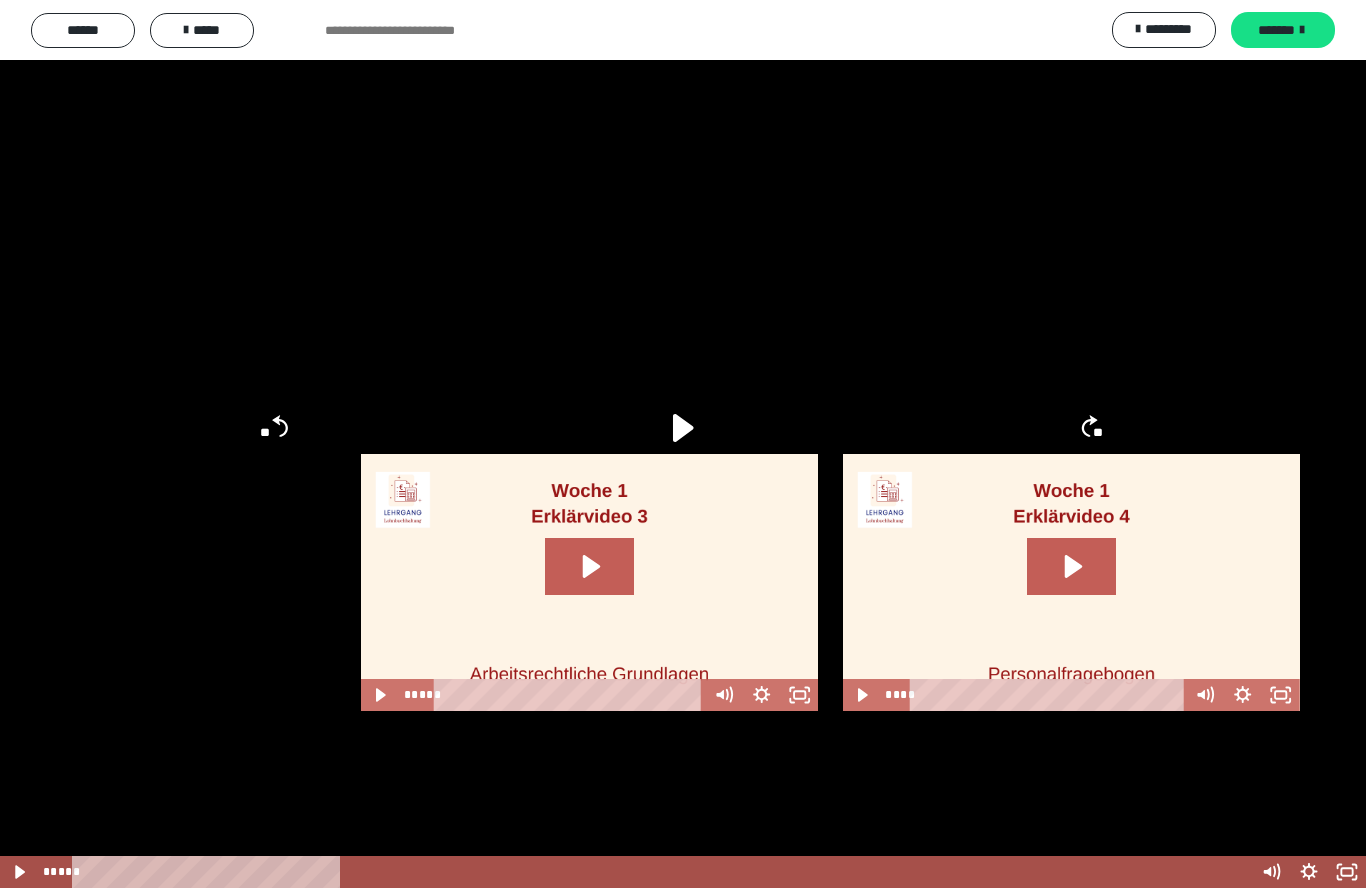 scroll, scrollTop: 806, scrollLeft: 0, axis: vertical 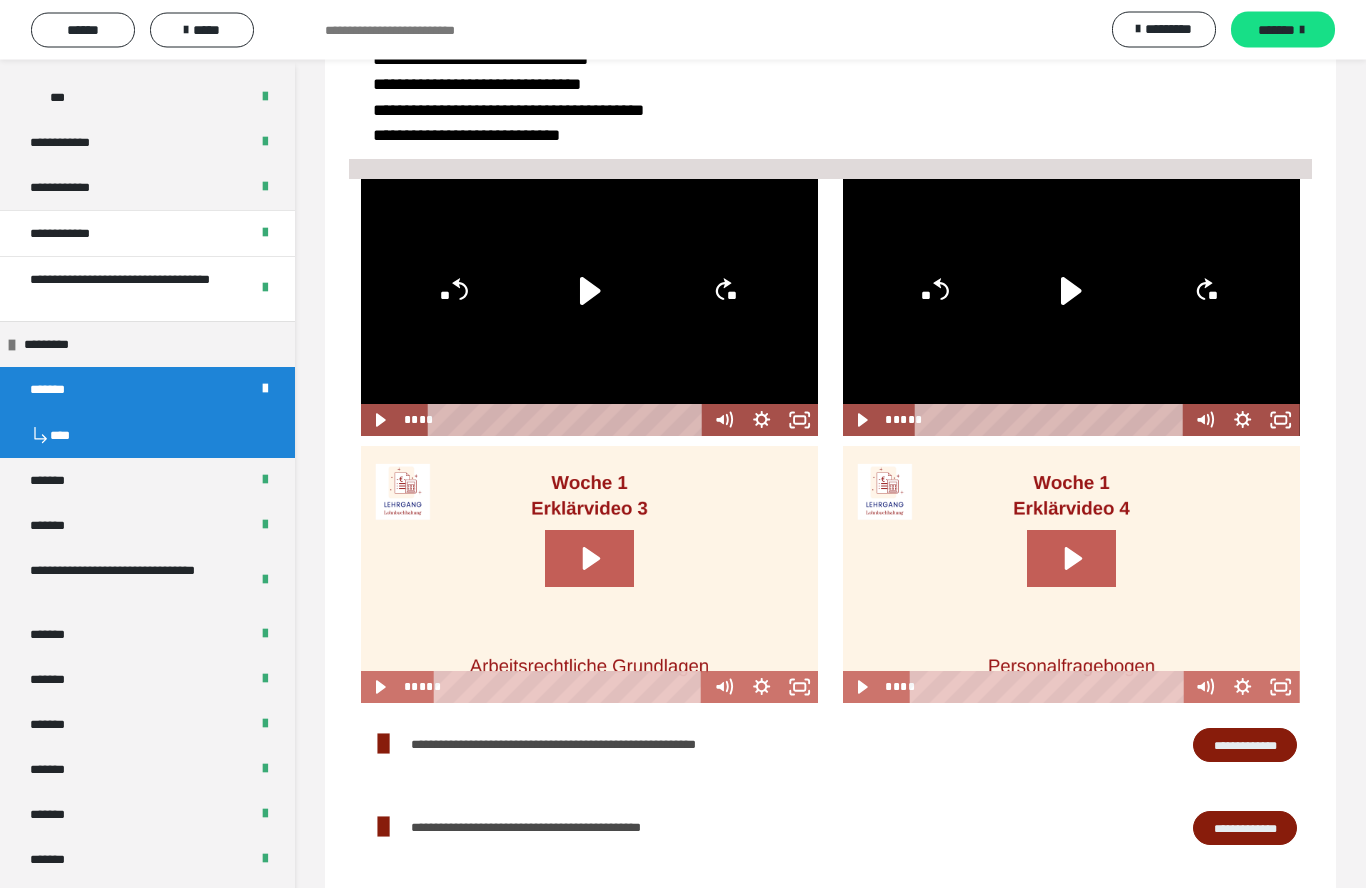 click 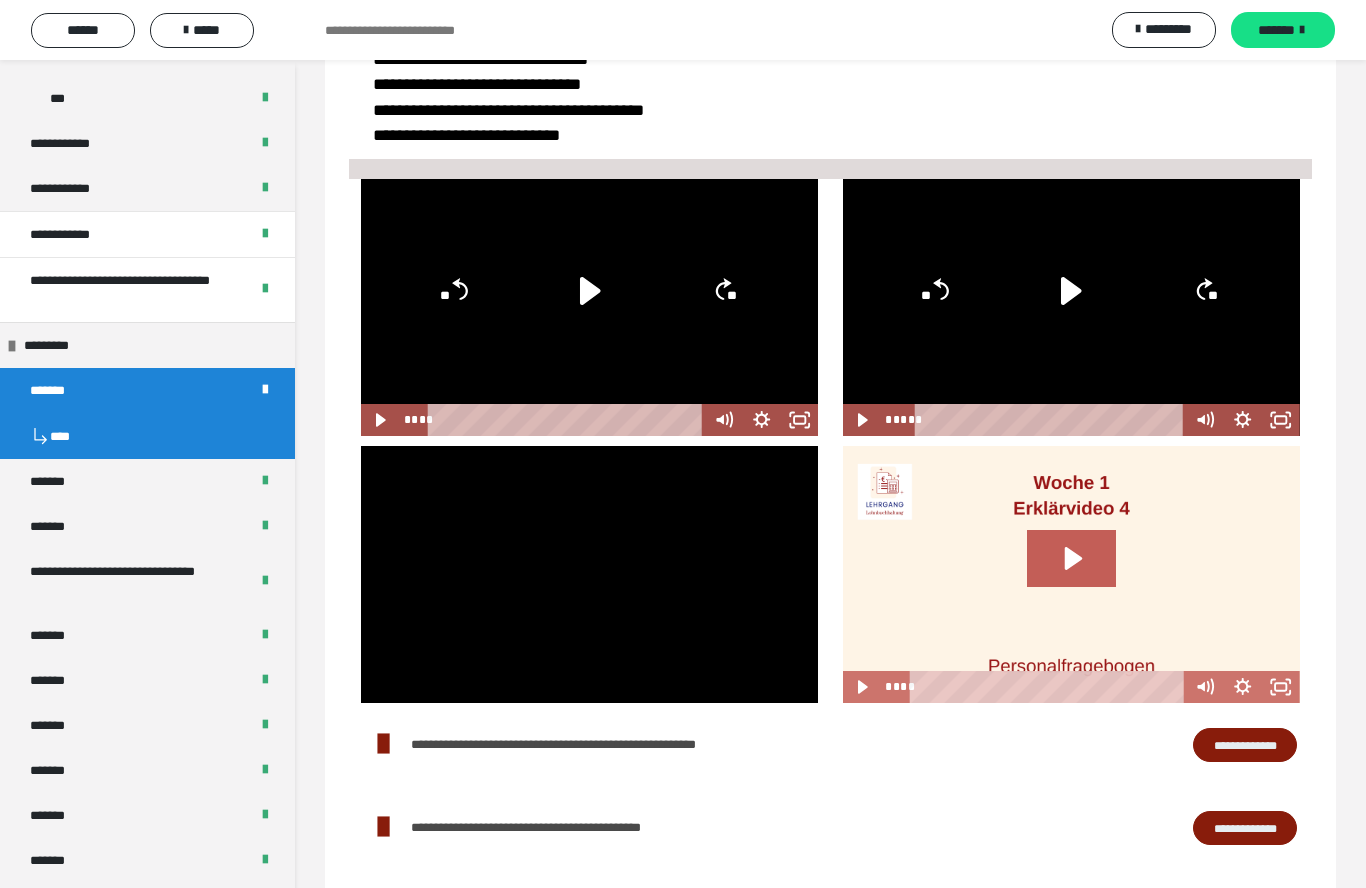 click at bounding box center (589, 574) 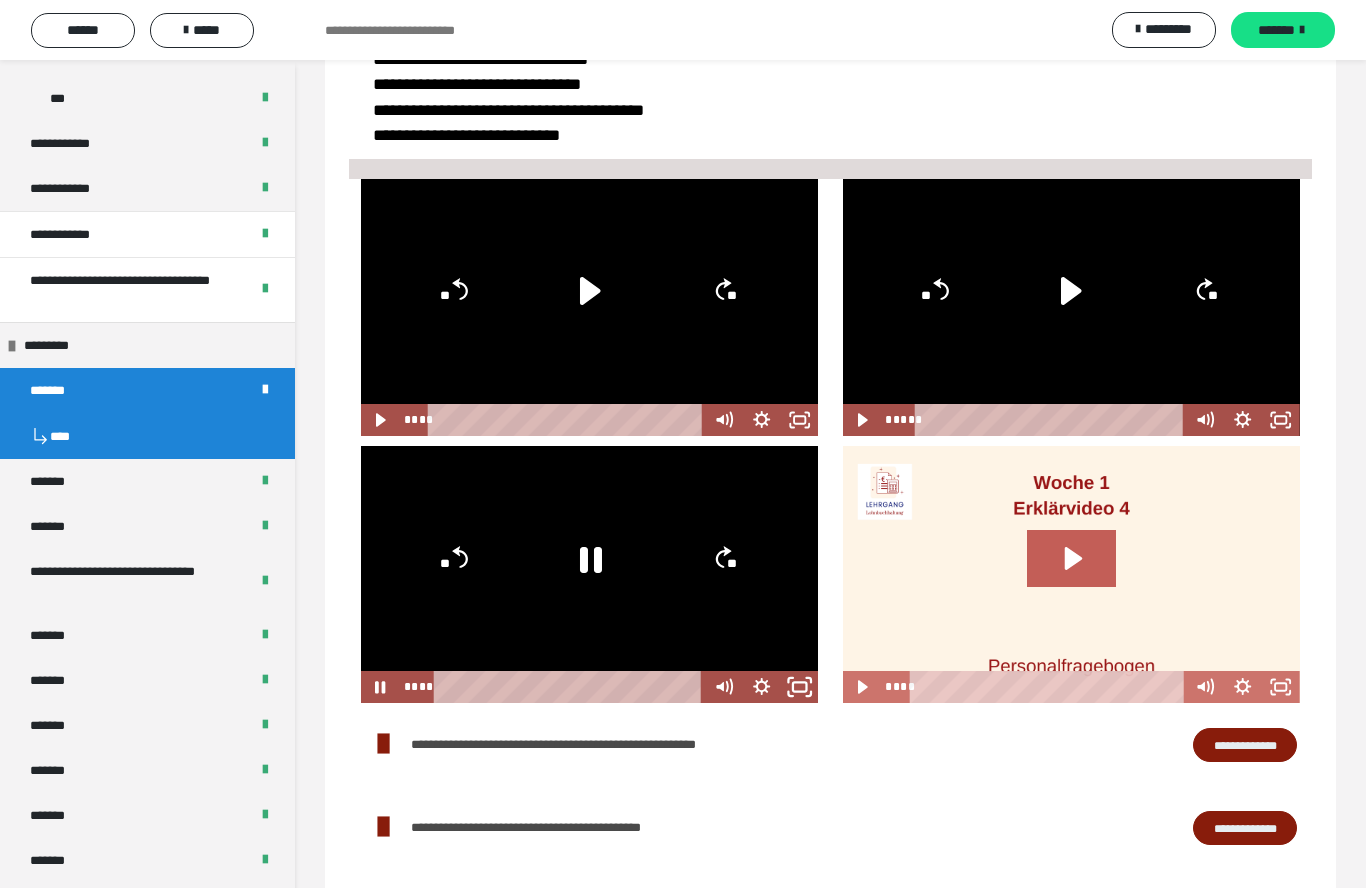 click 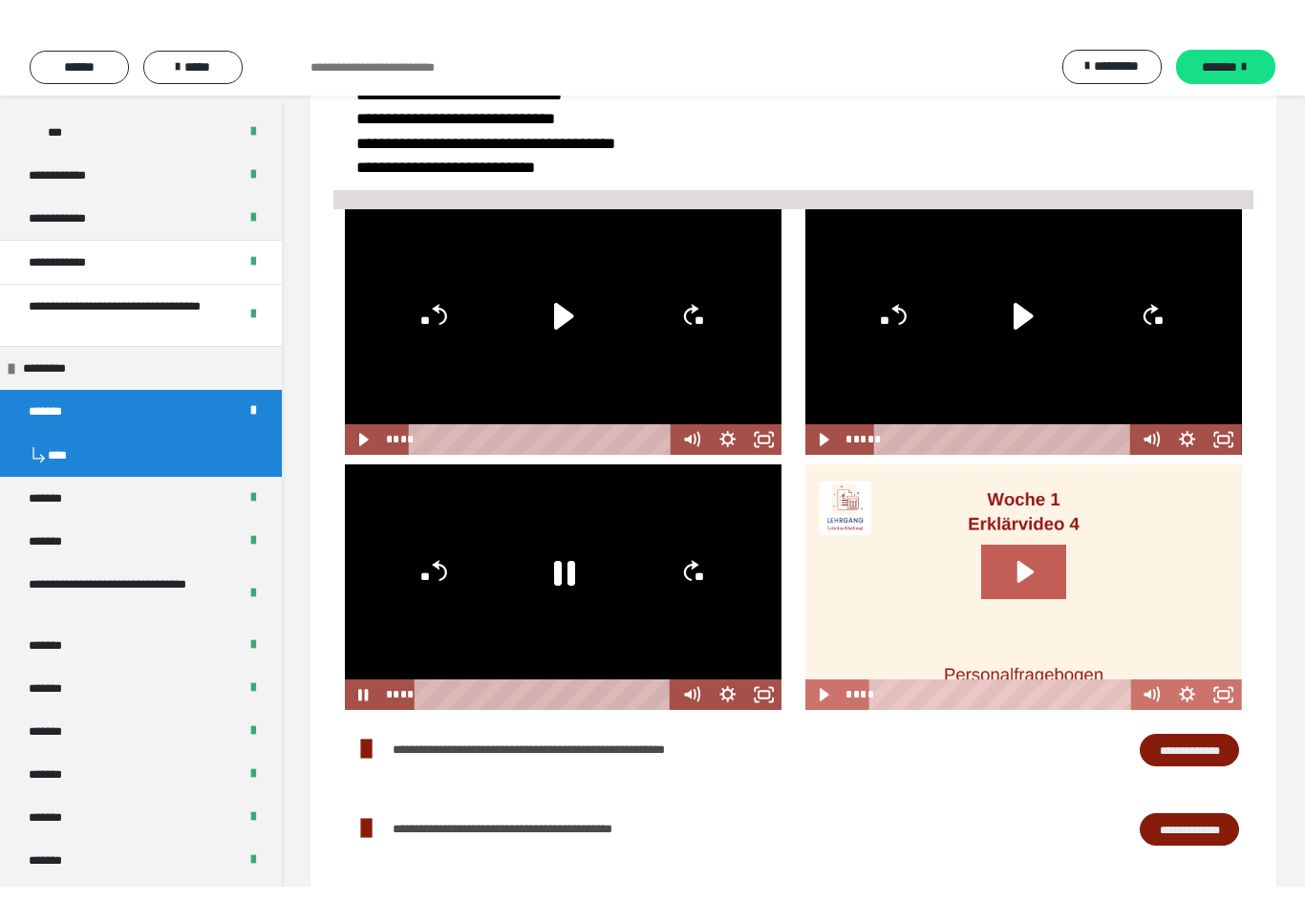 scroll, scrollTop: 23, scrollLeft: 0, axis: vertical 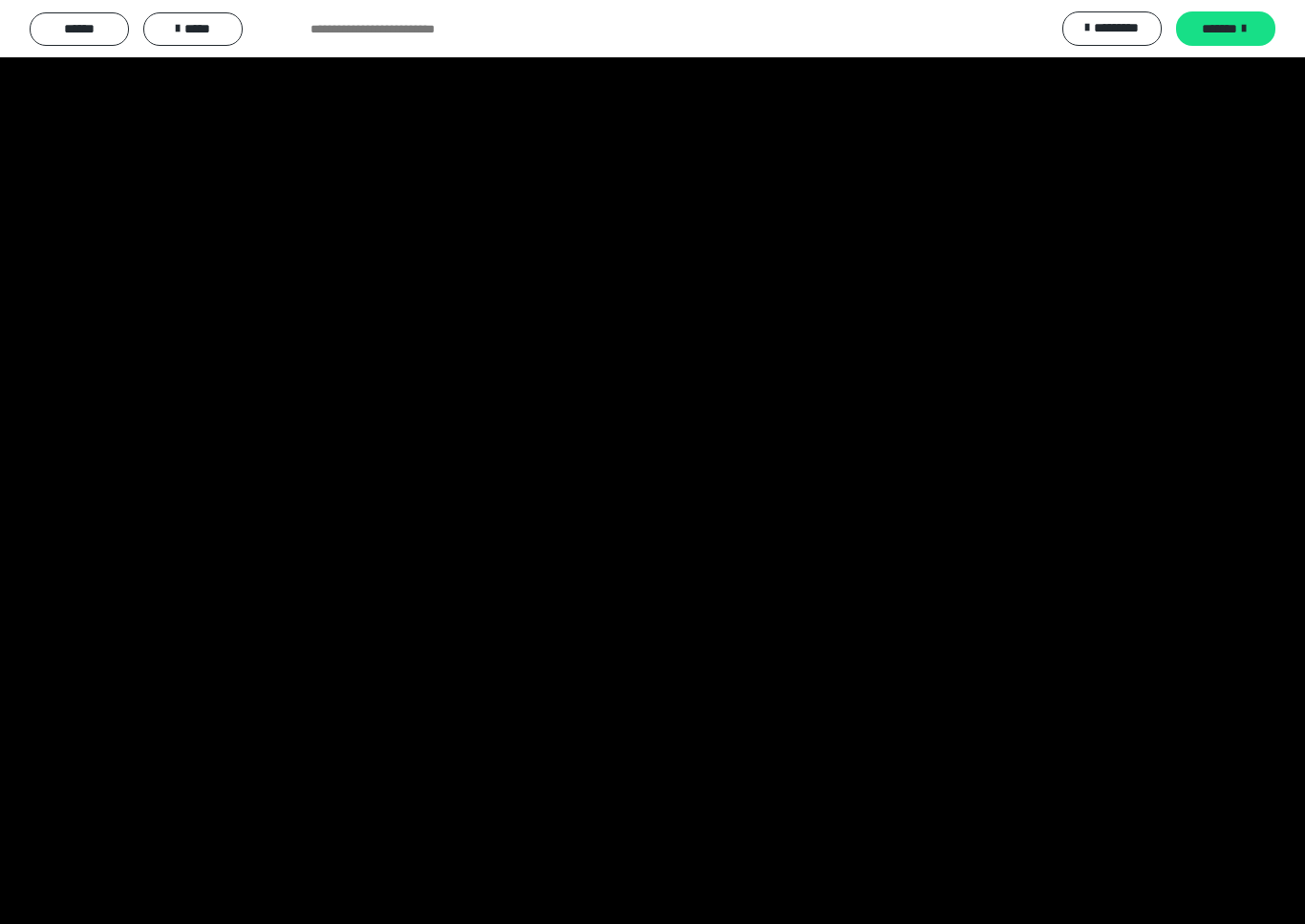 click on "**********" at bounding box center [652, 2095] 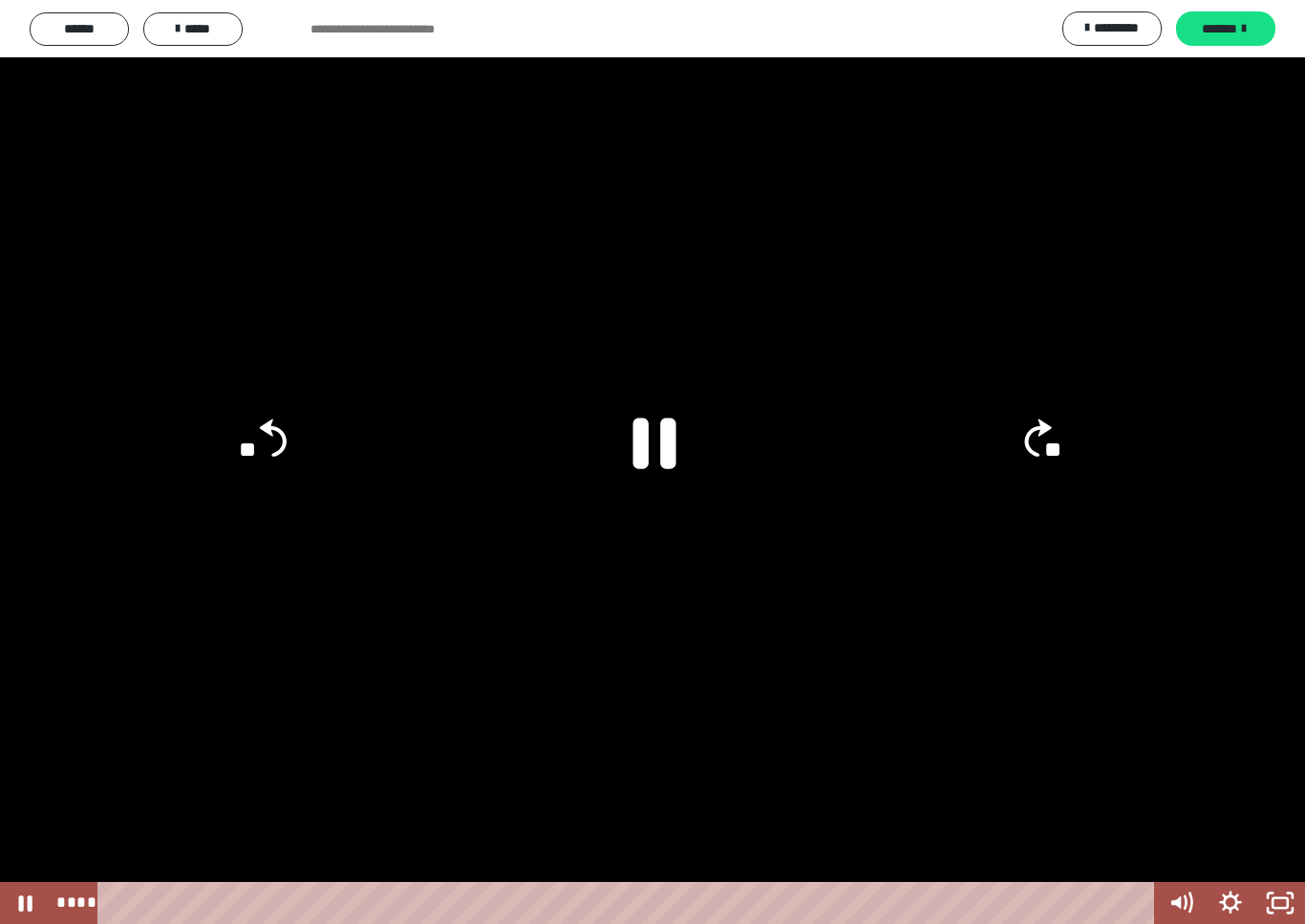 click 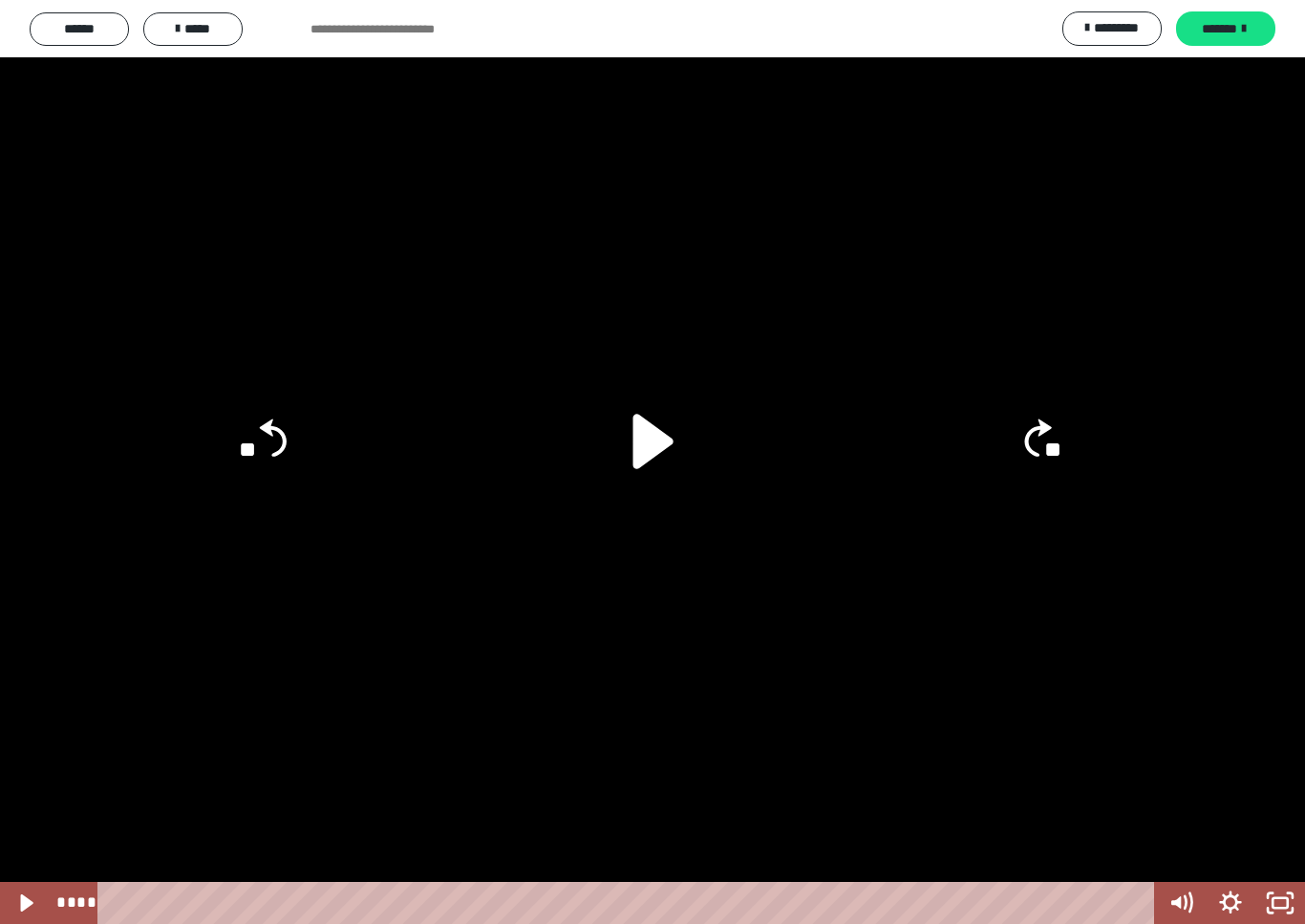 click 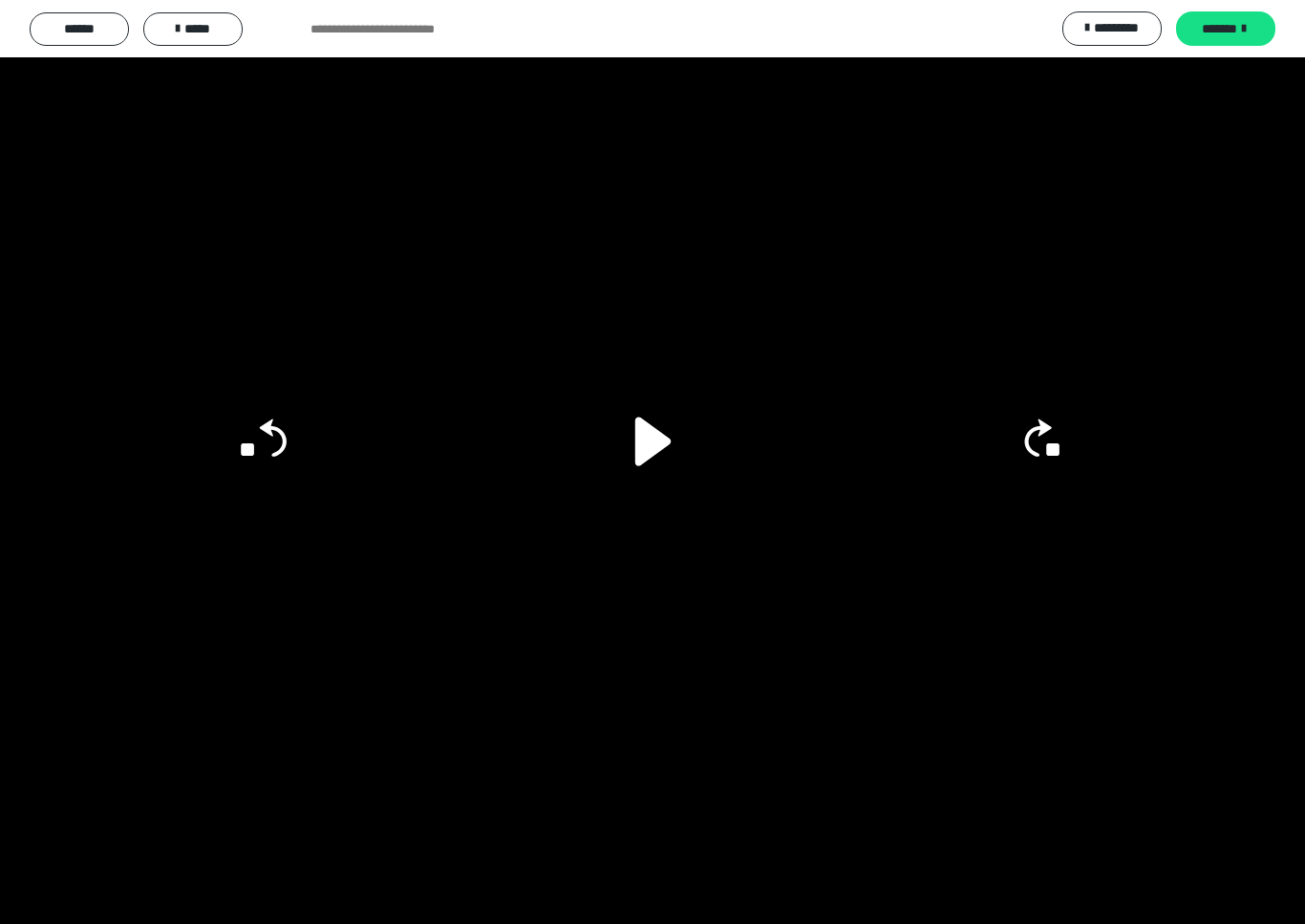 click at bounding box center [652, 462] 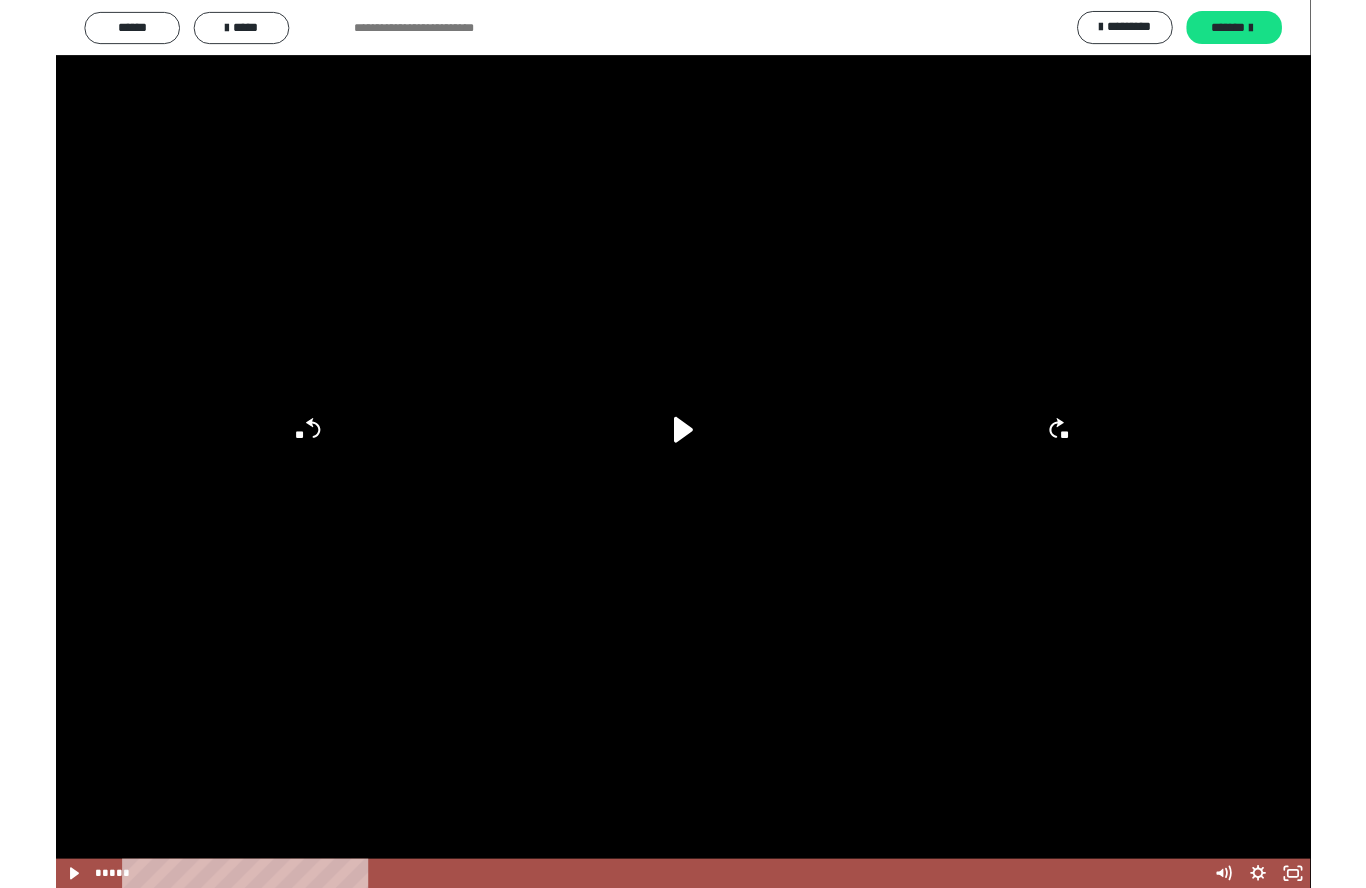 scroll, scrollTop: 807, scrollLeft: 0, axis: vertical 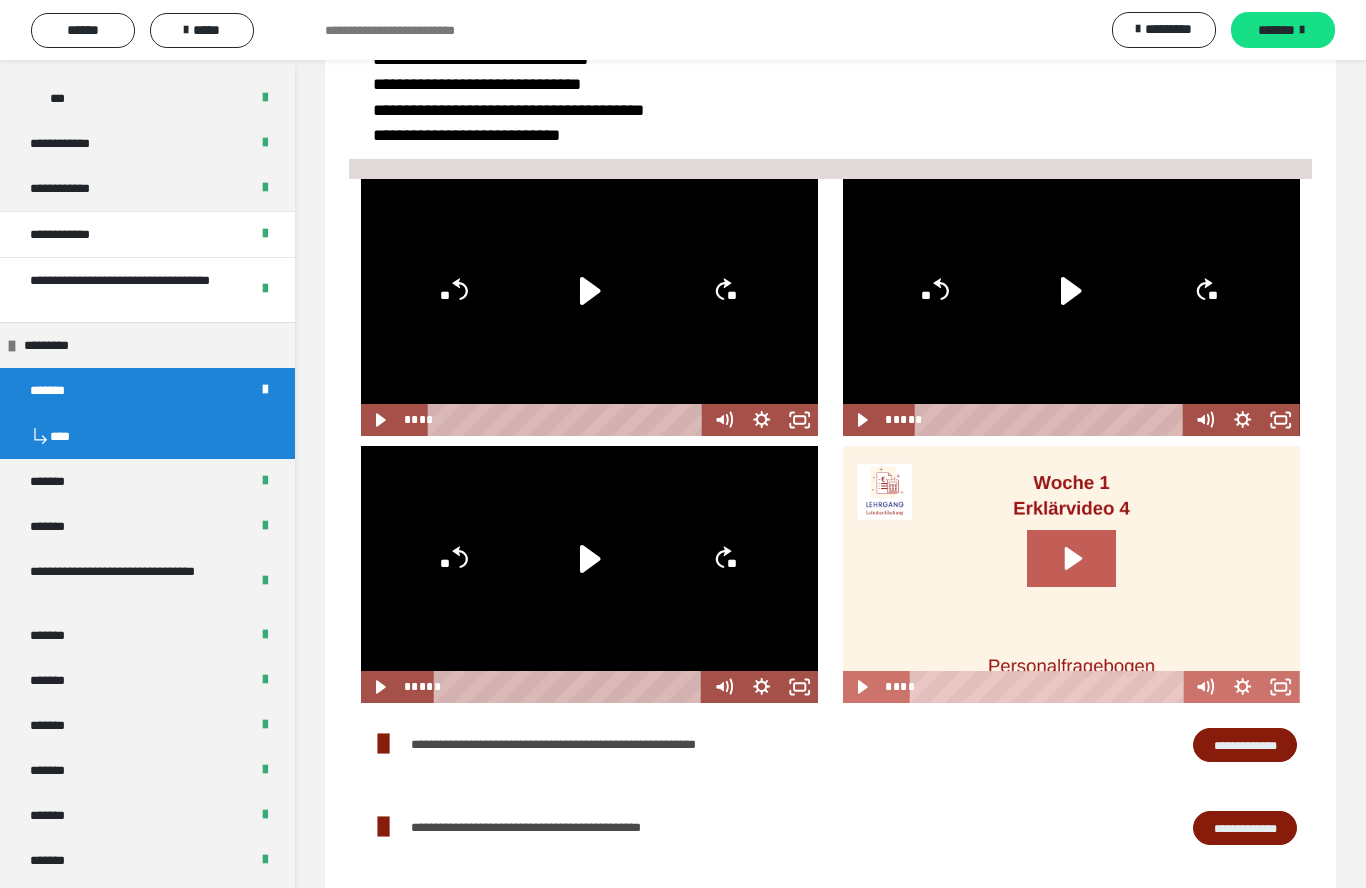 click 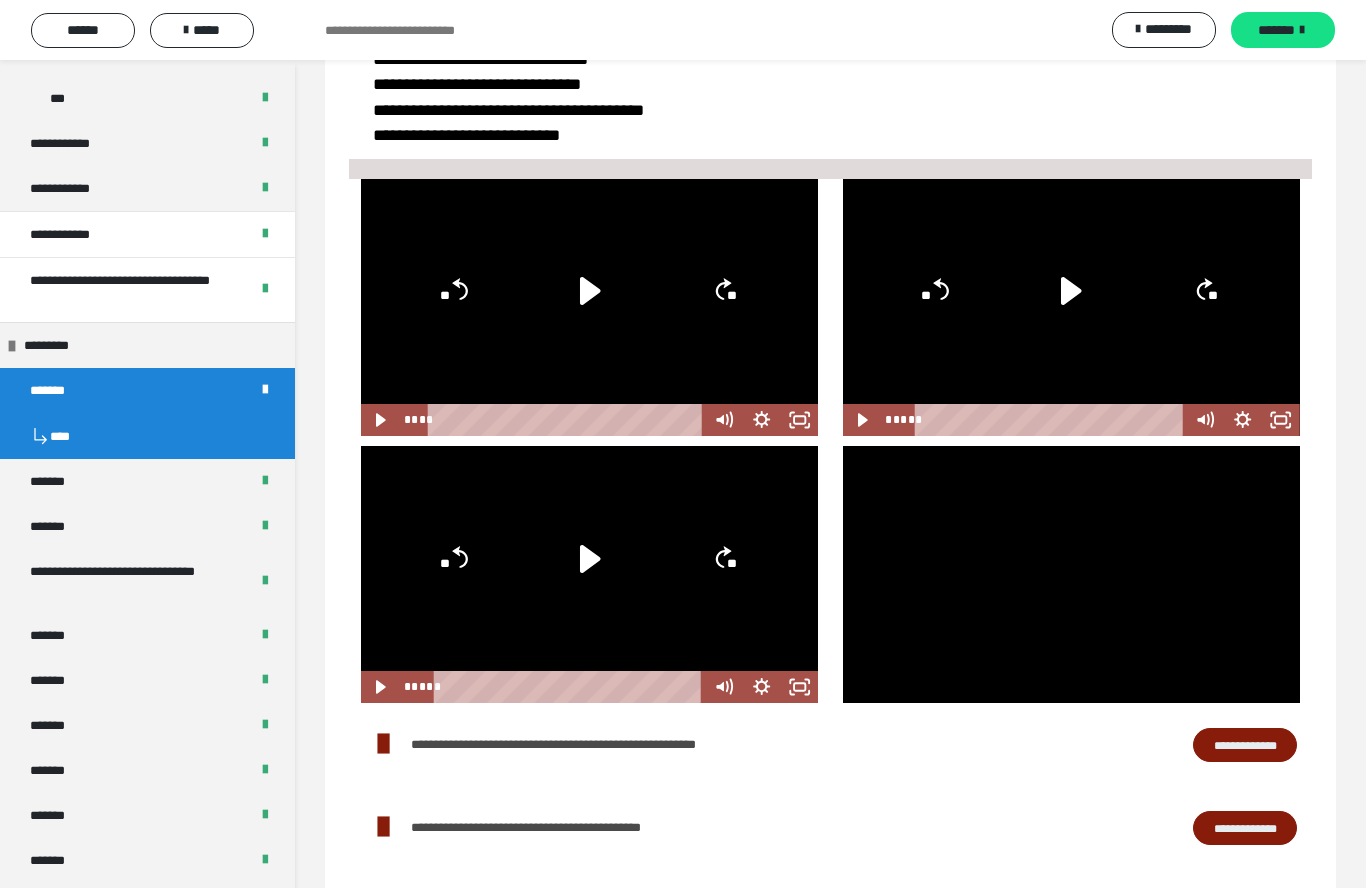 click at bounding box center [1071, 574] 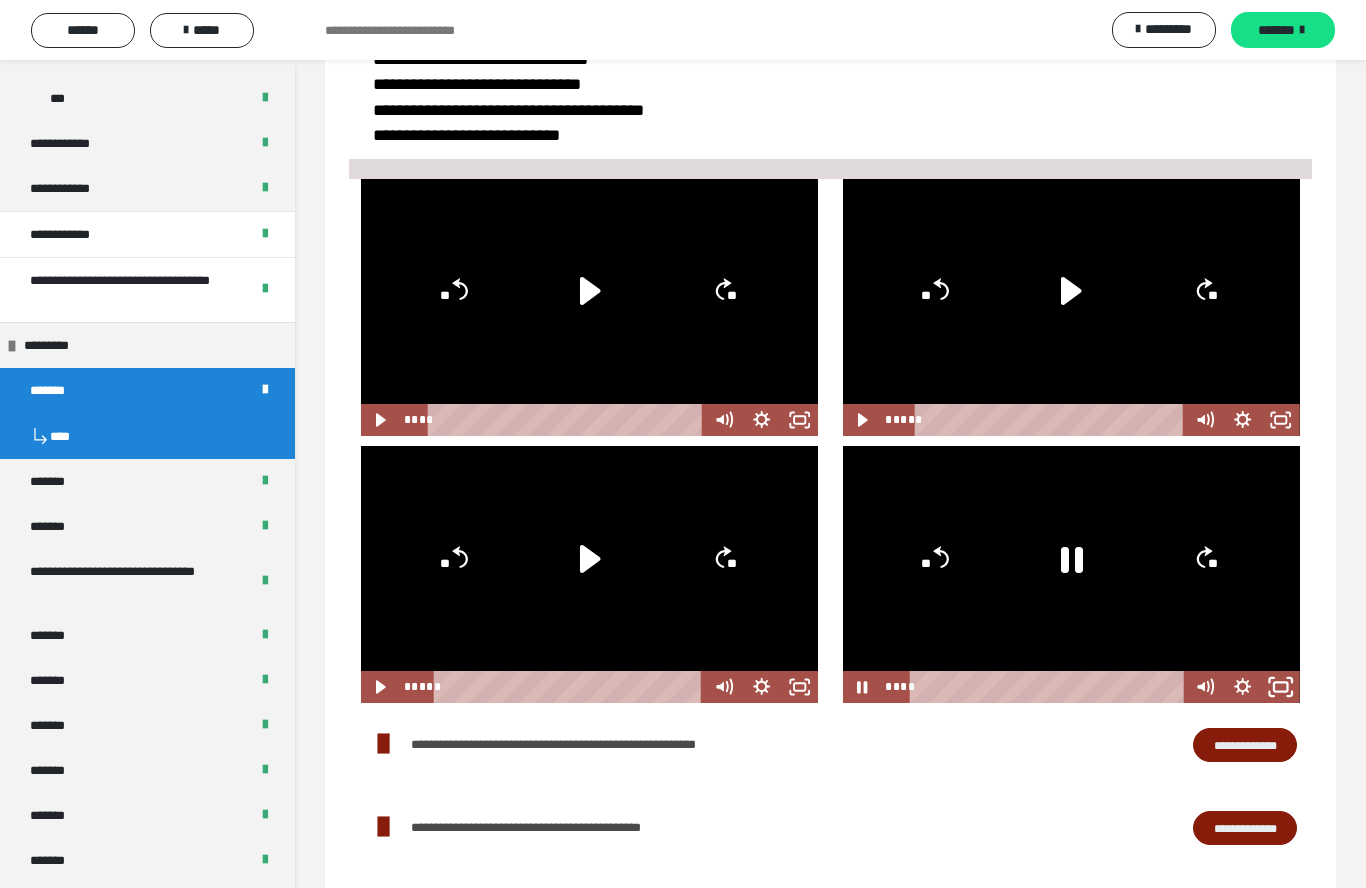 click 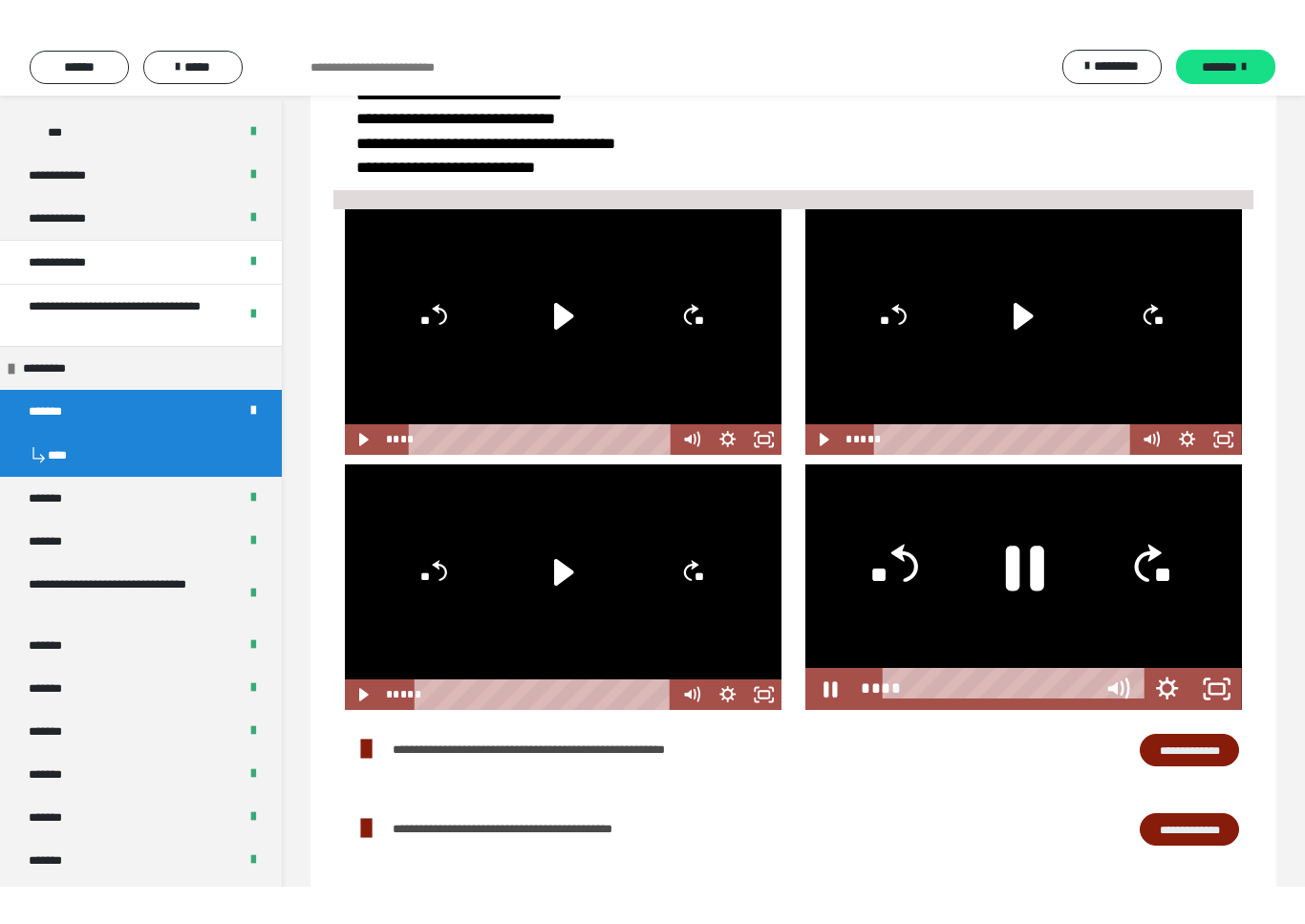 scroll, scrollTop: 23, scrollLeft: 0, axis: vertical 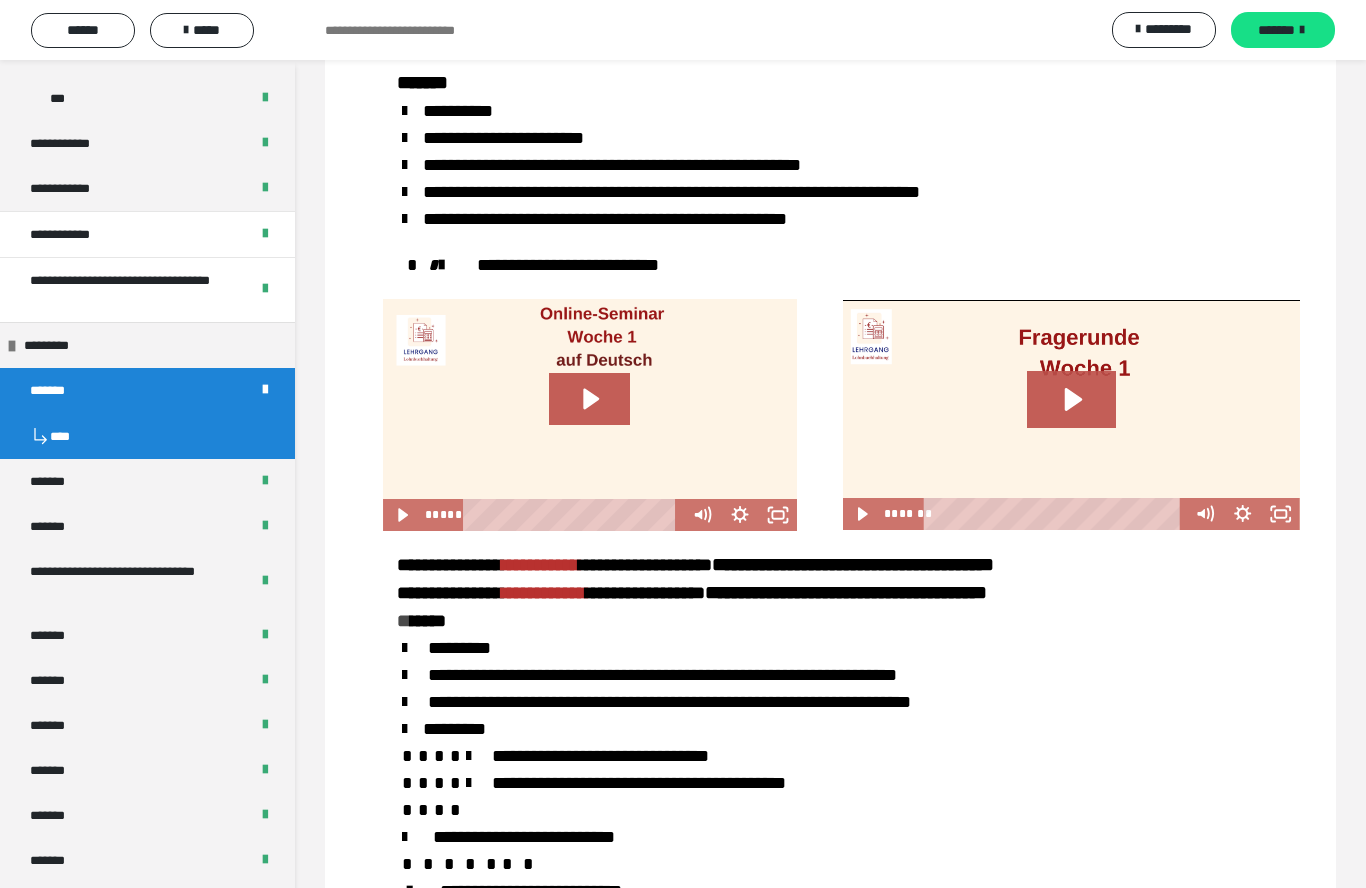 click 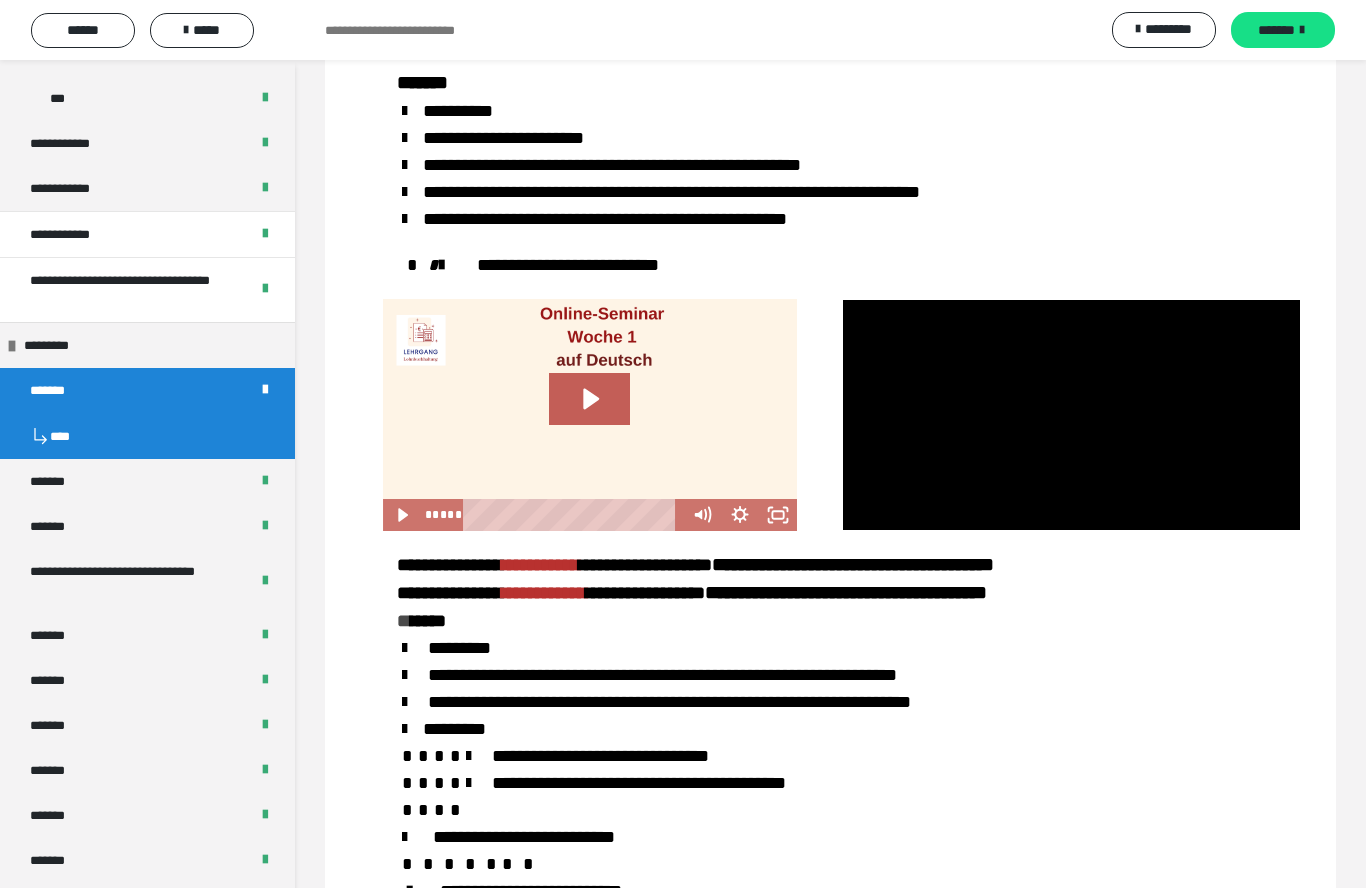 click at bounding box center (1071, 415) 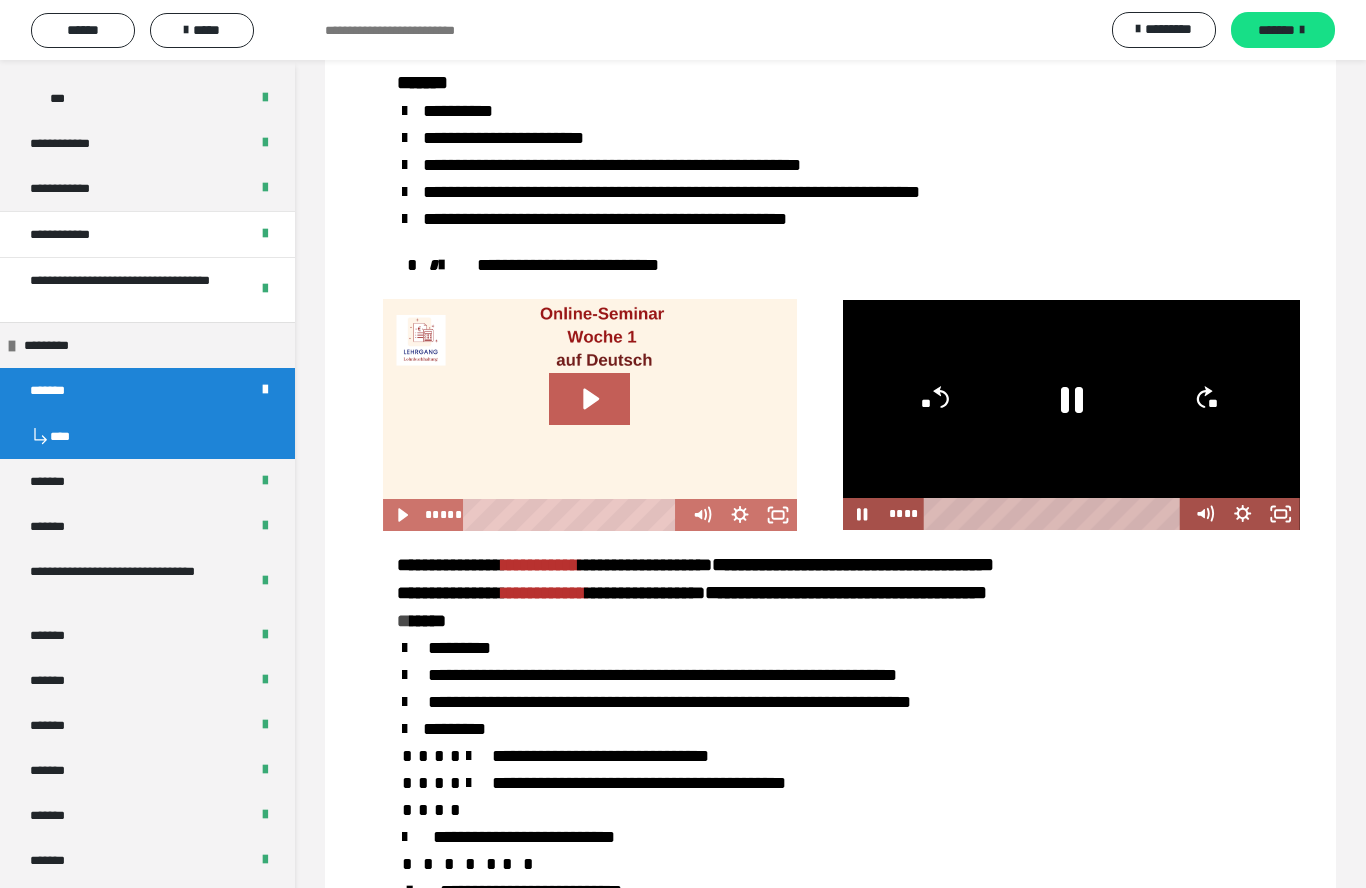 click 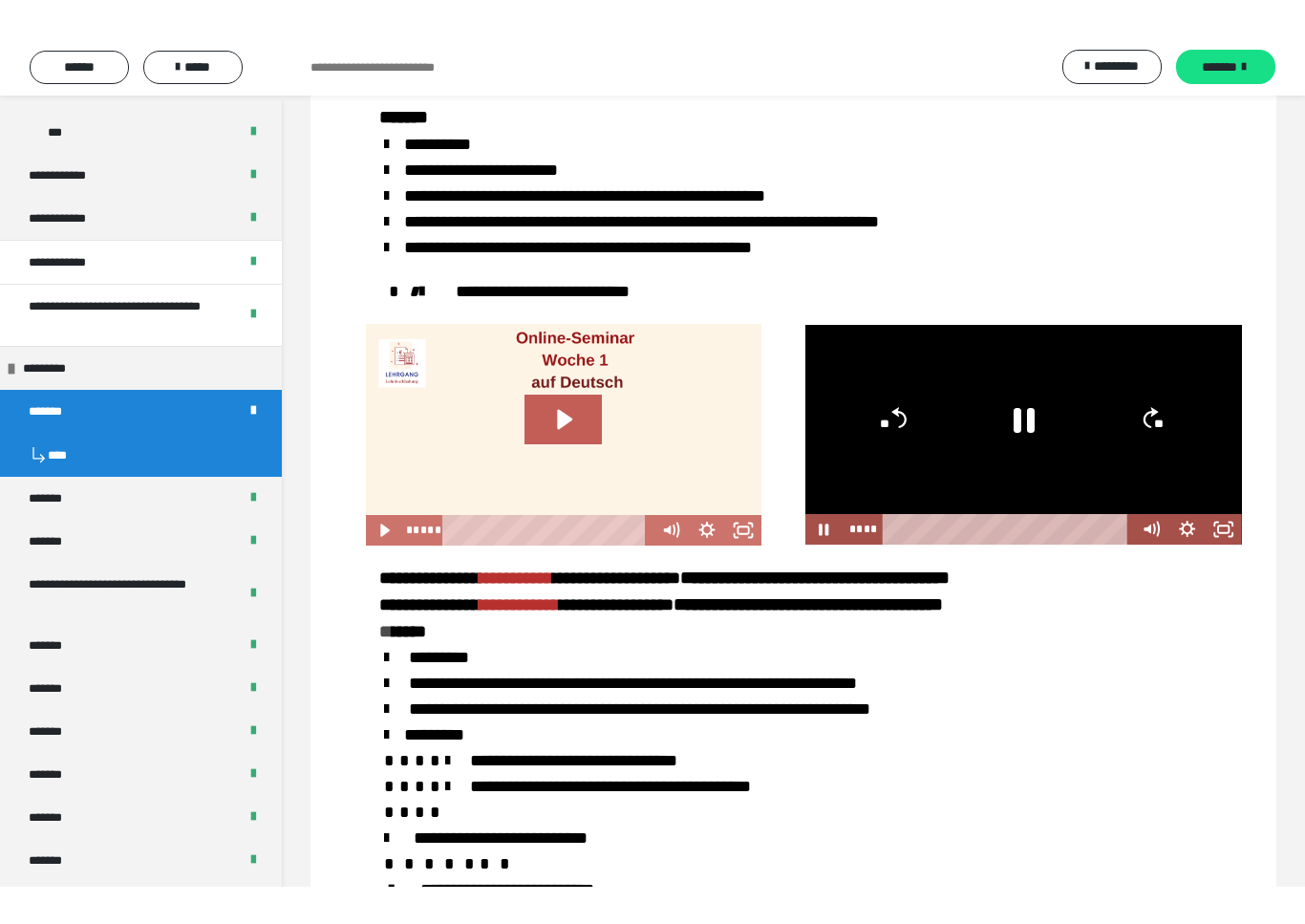 scroll, scrollTop: 23, scrollLeft: 0, axis: vertical 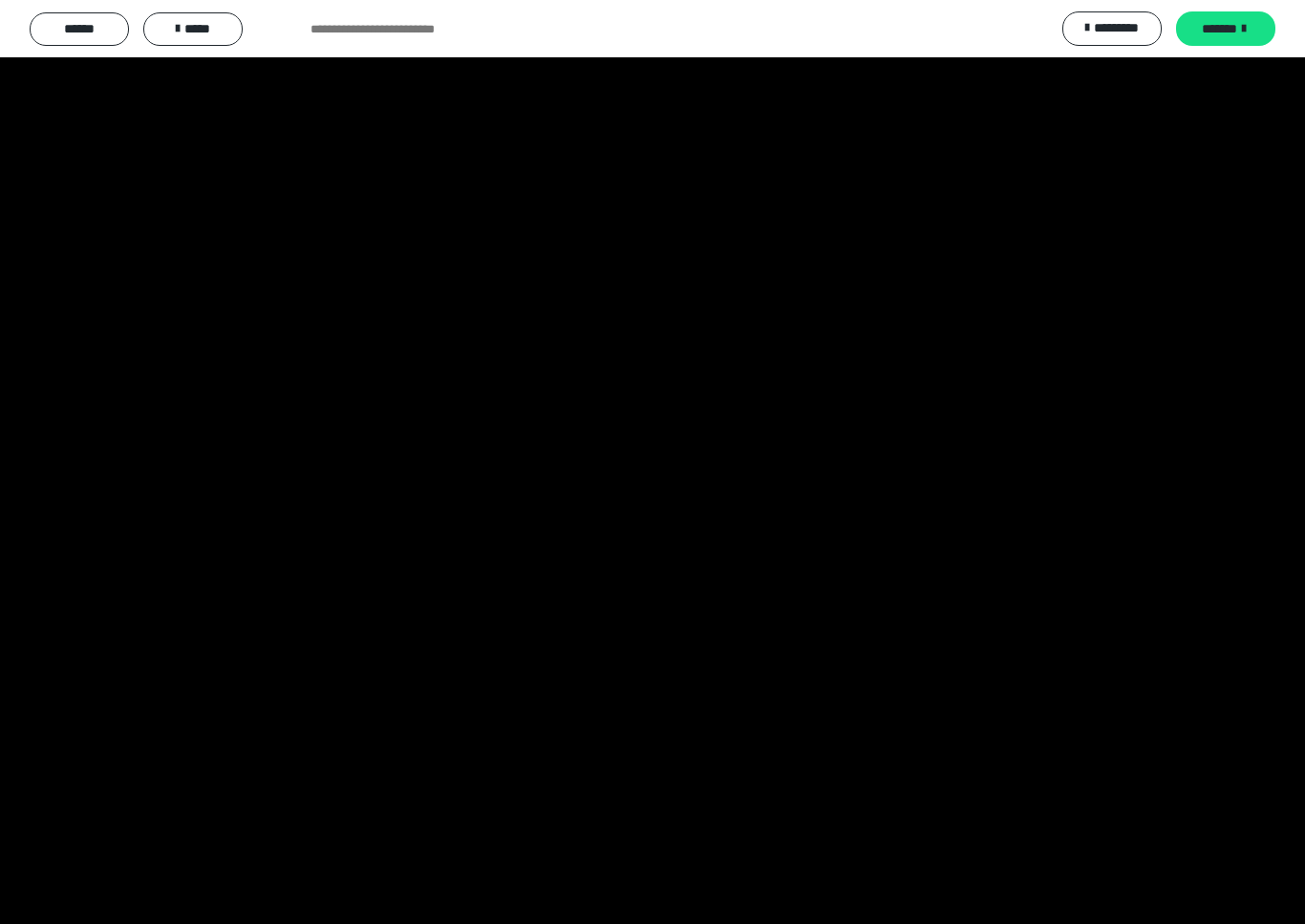 click at bounding box center [652, 462] 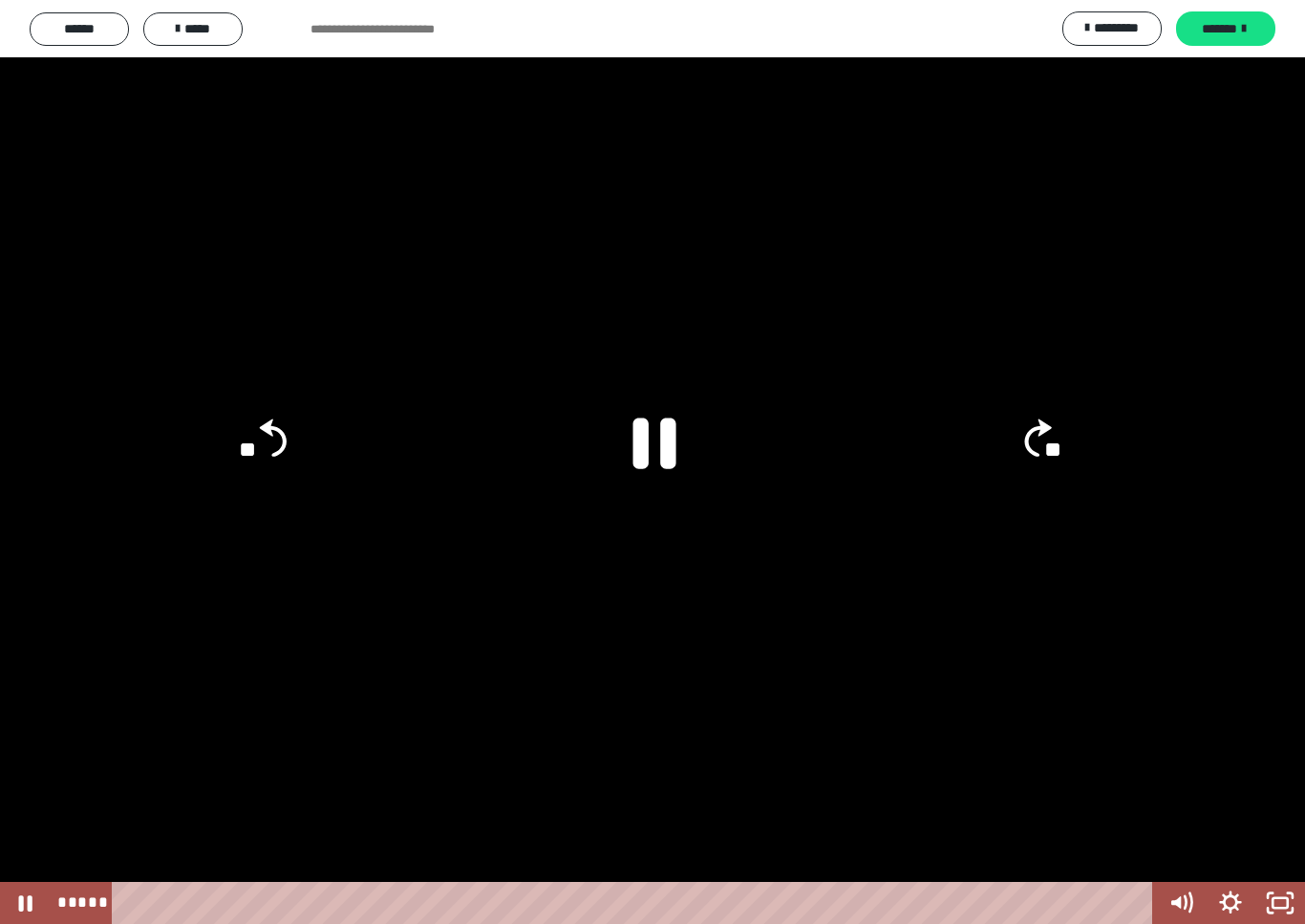 click 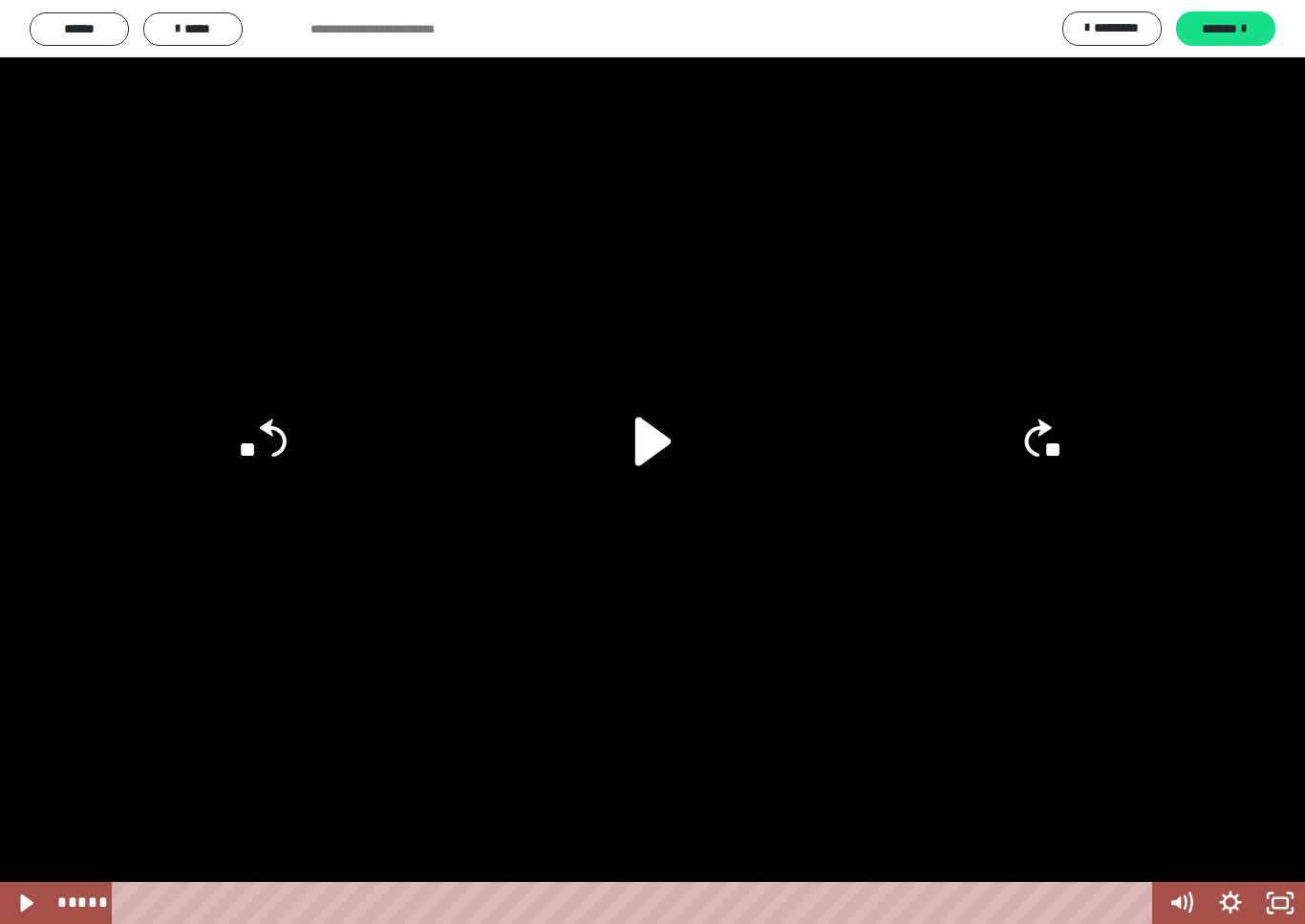 scroll, scrollTop: 0, scrollLeft: 0, axis: both 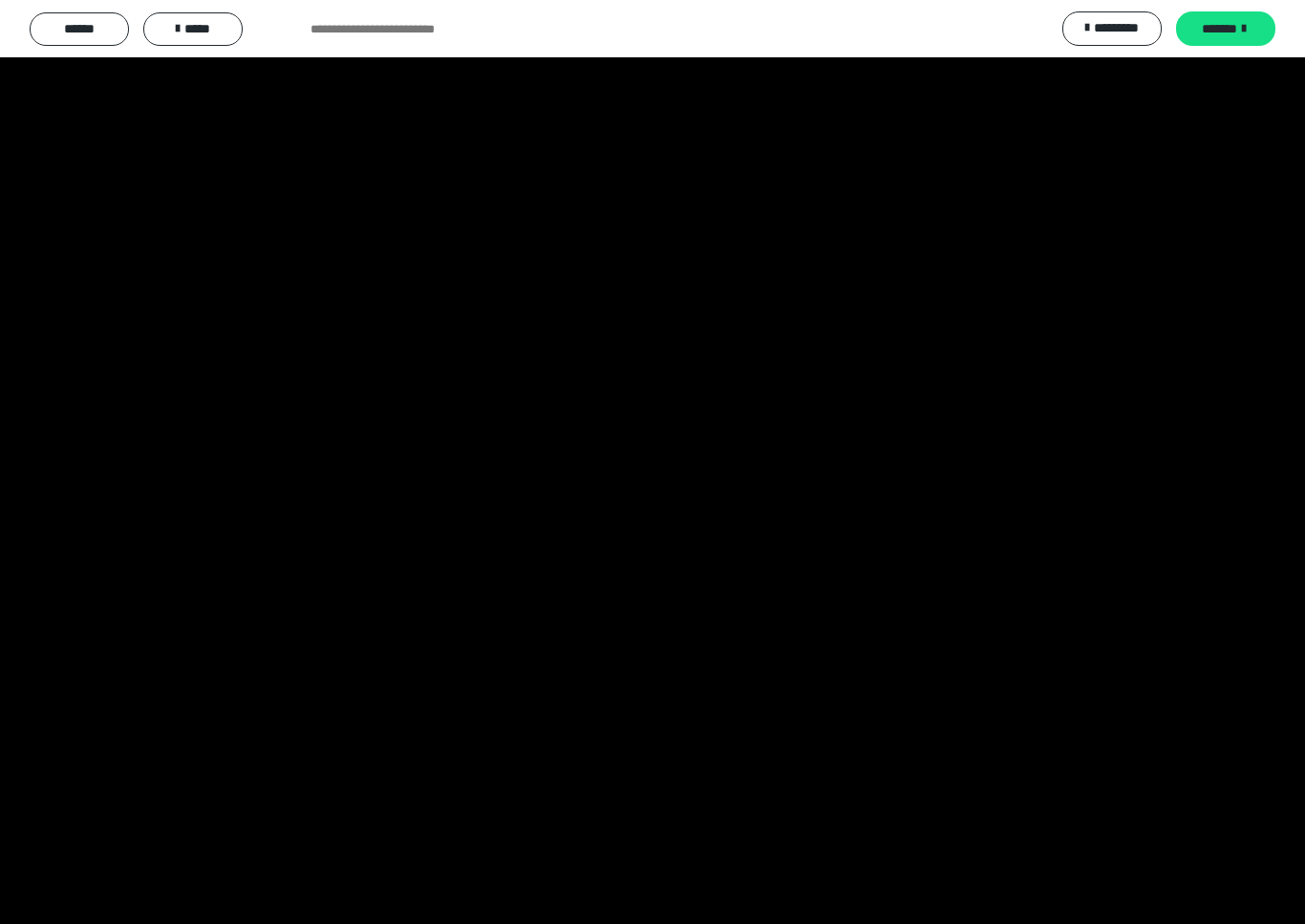 click at bounding box center [652, 462] 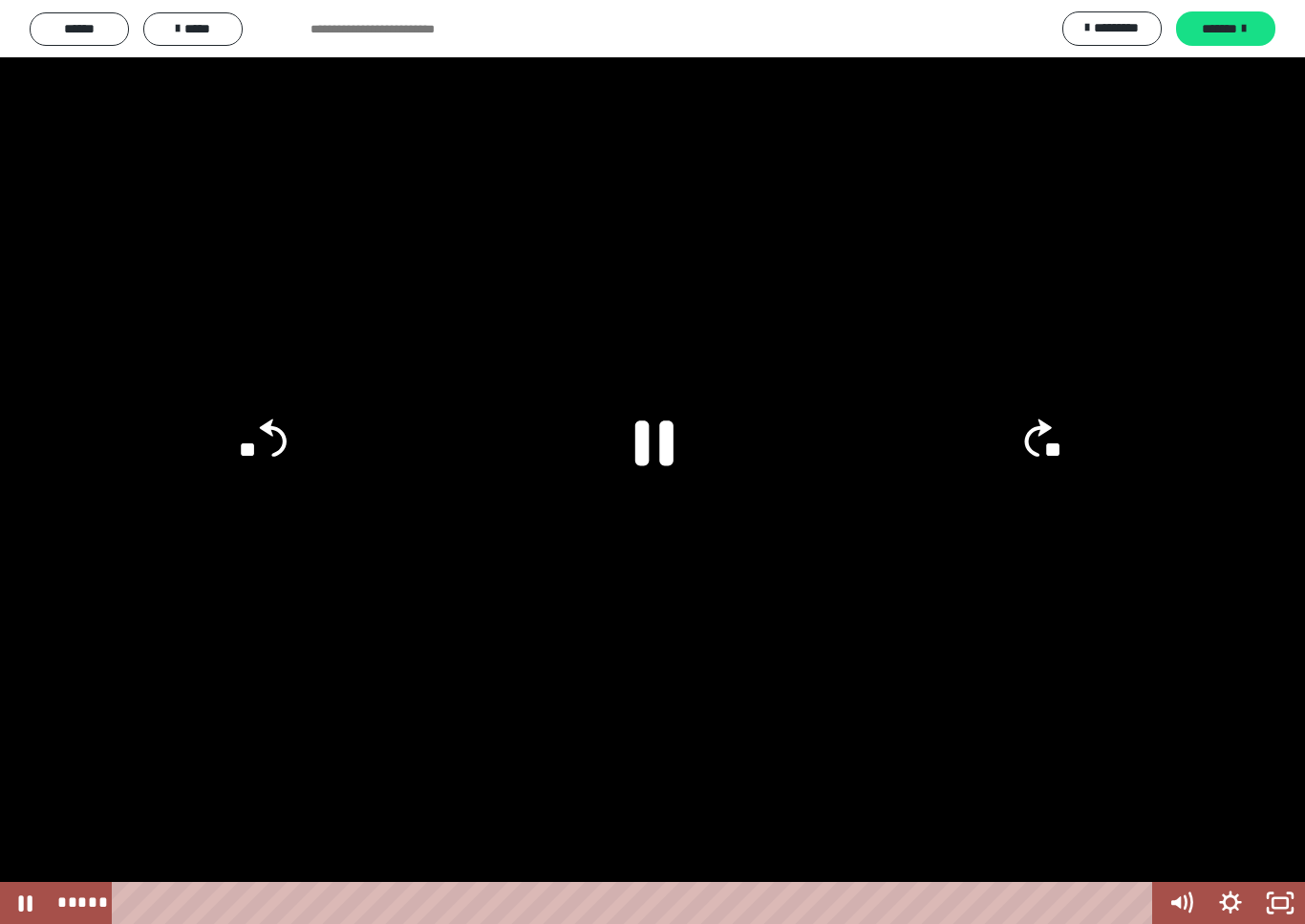 click 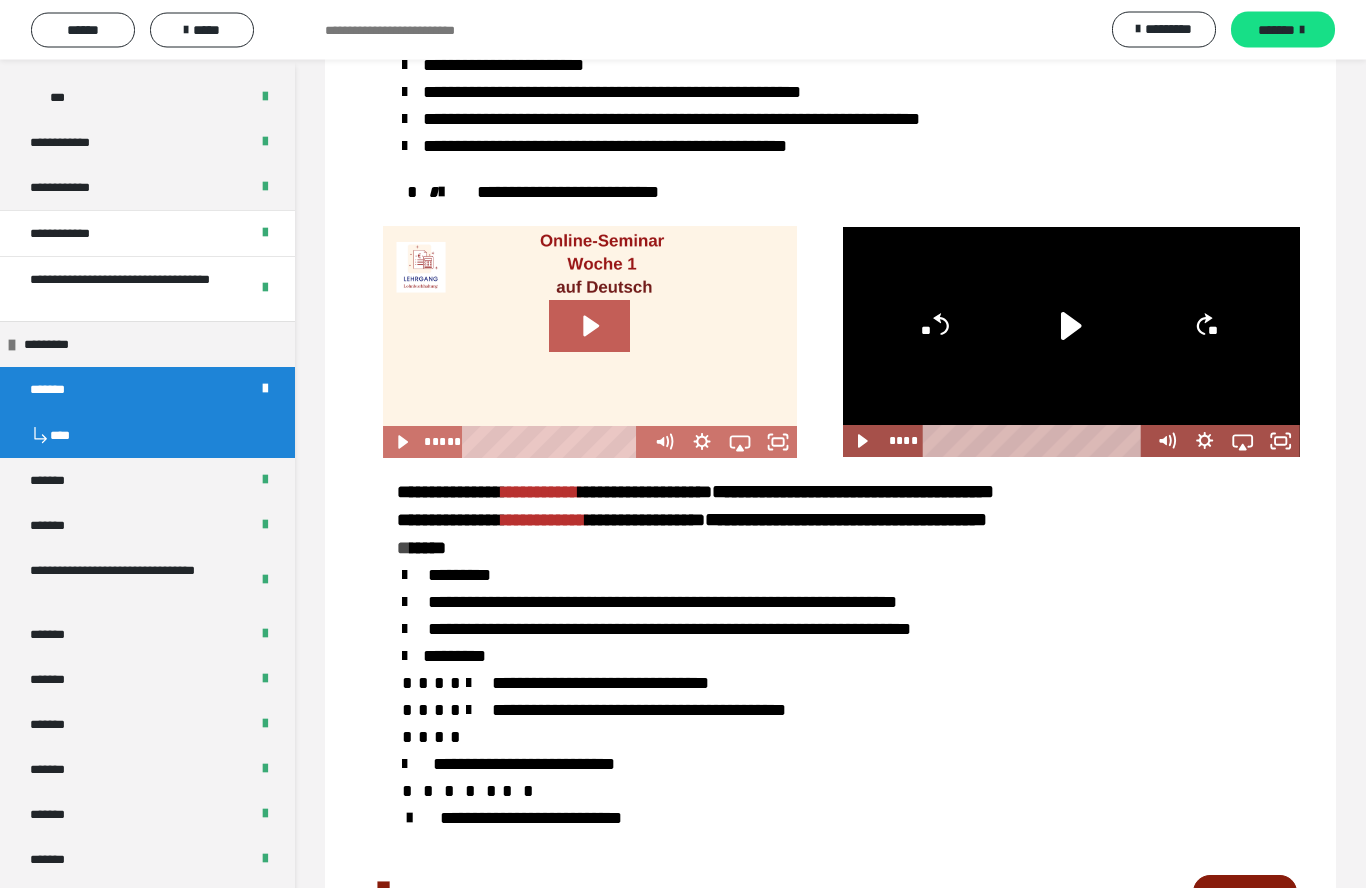scroll, scrollTop: 2896, scrollLeft: 0, axis: vertical 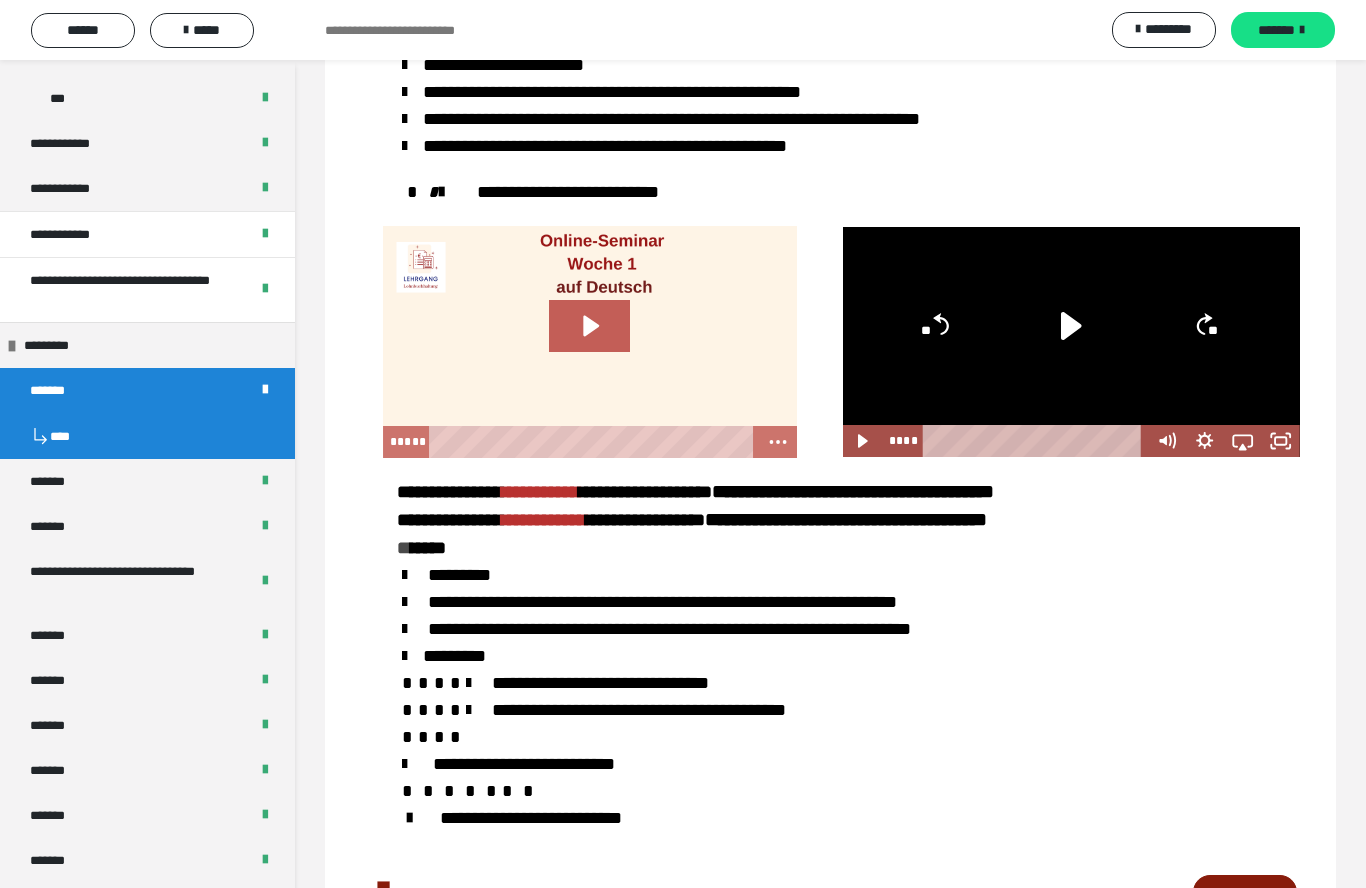 click 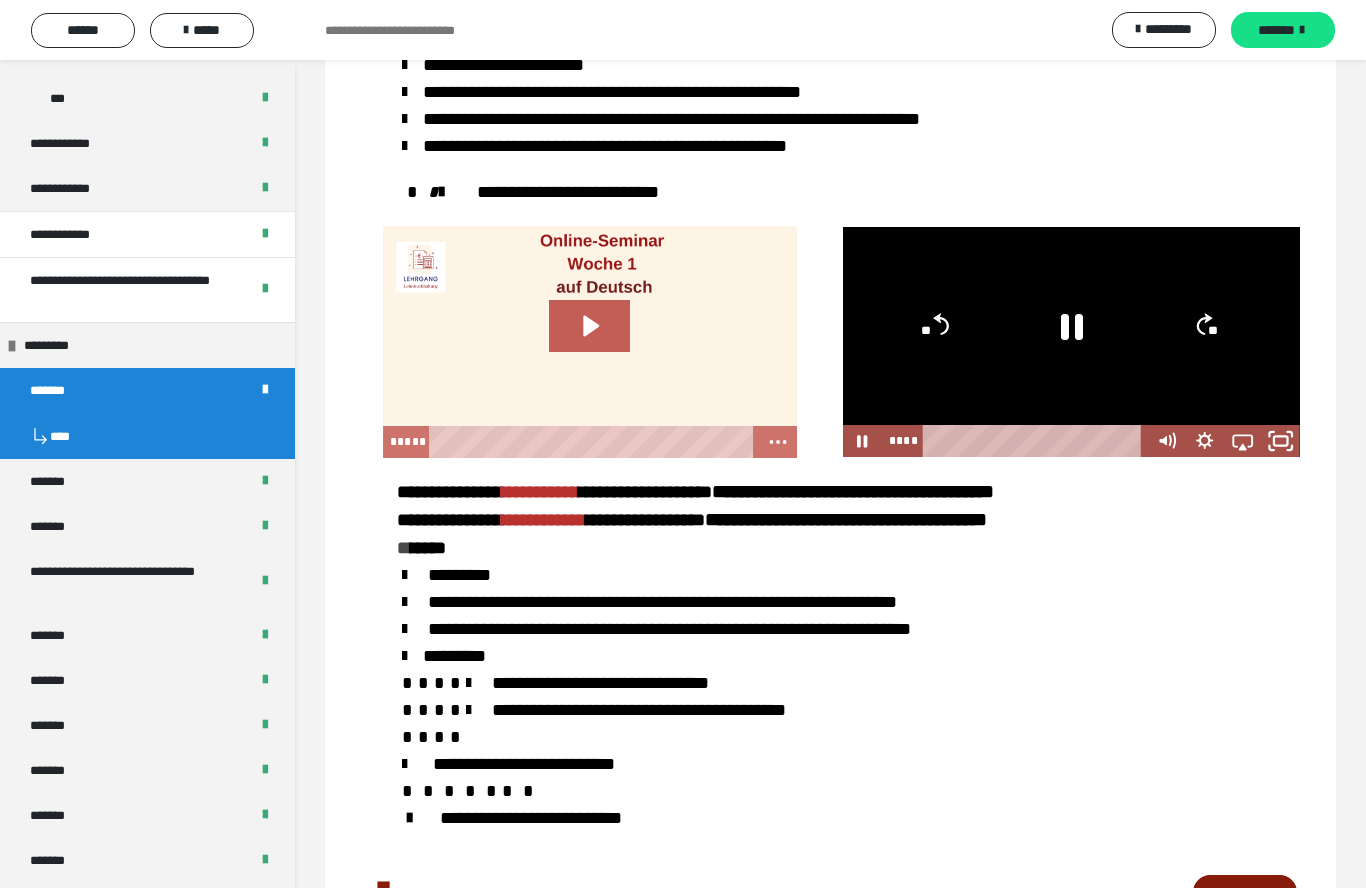 click 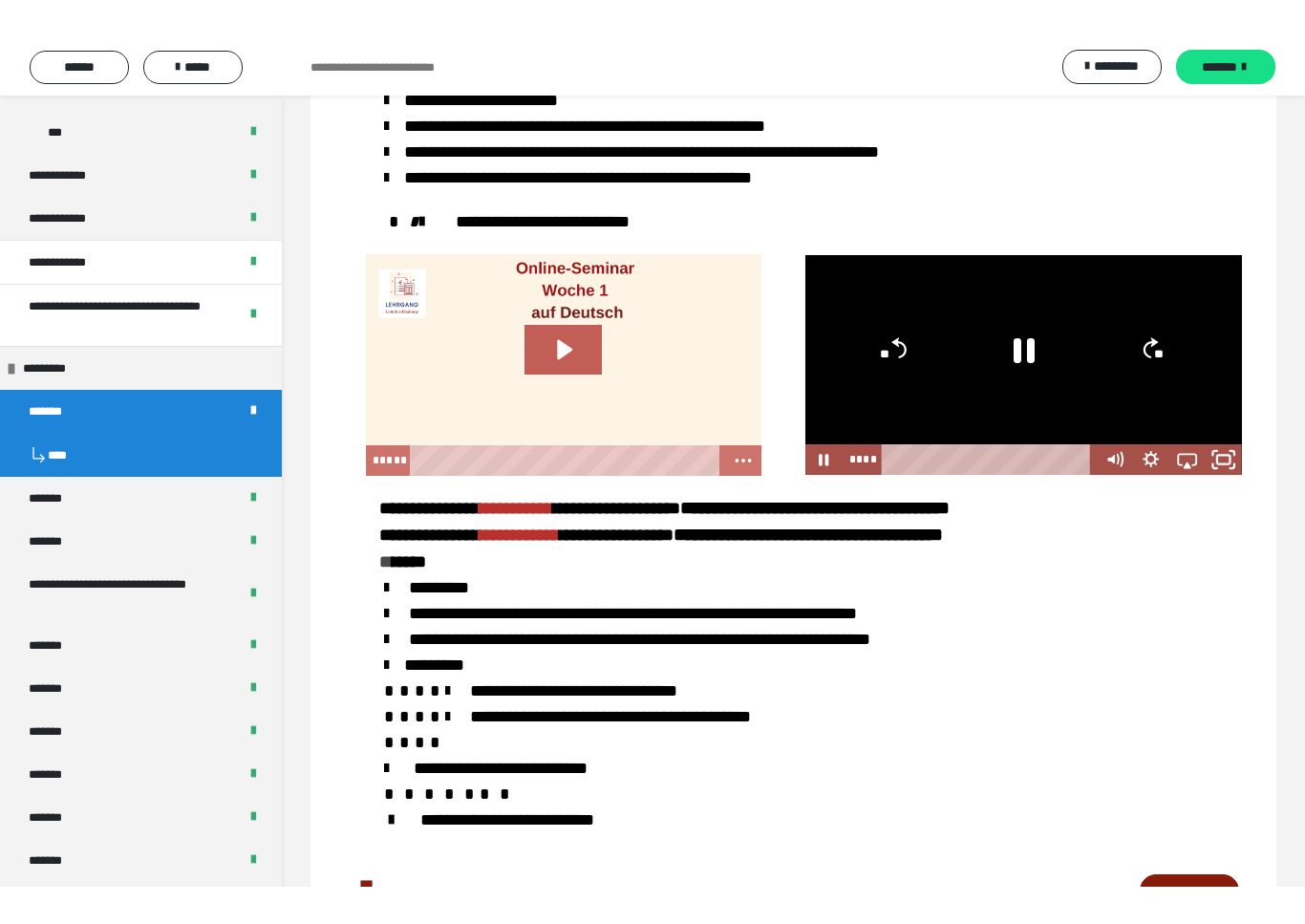 scroll, scrollTop: 23, scrollLeft: 0, axis: vertical 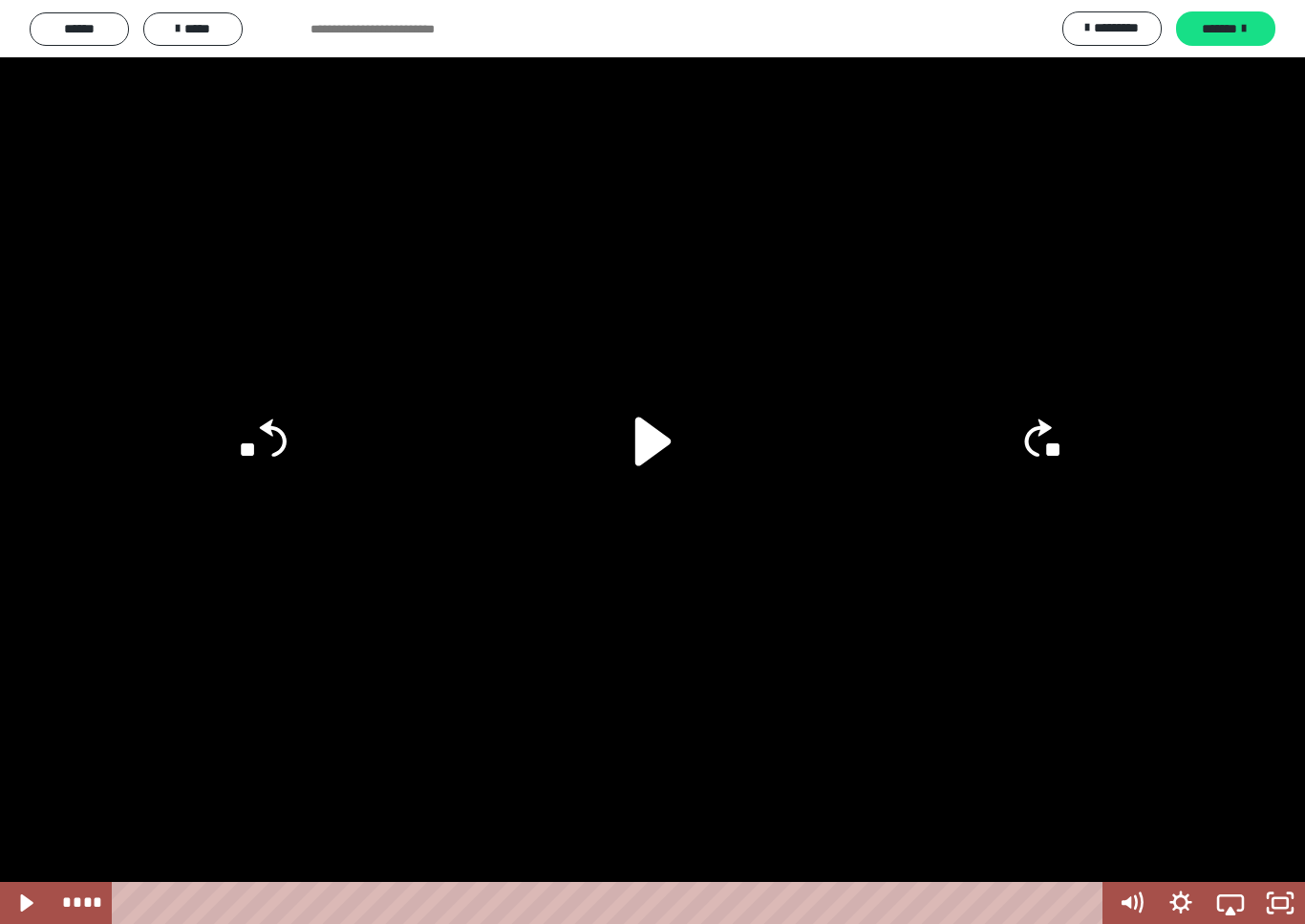 click 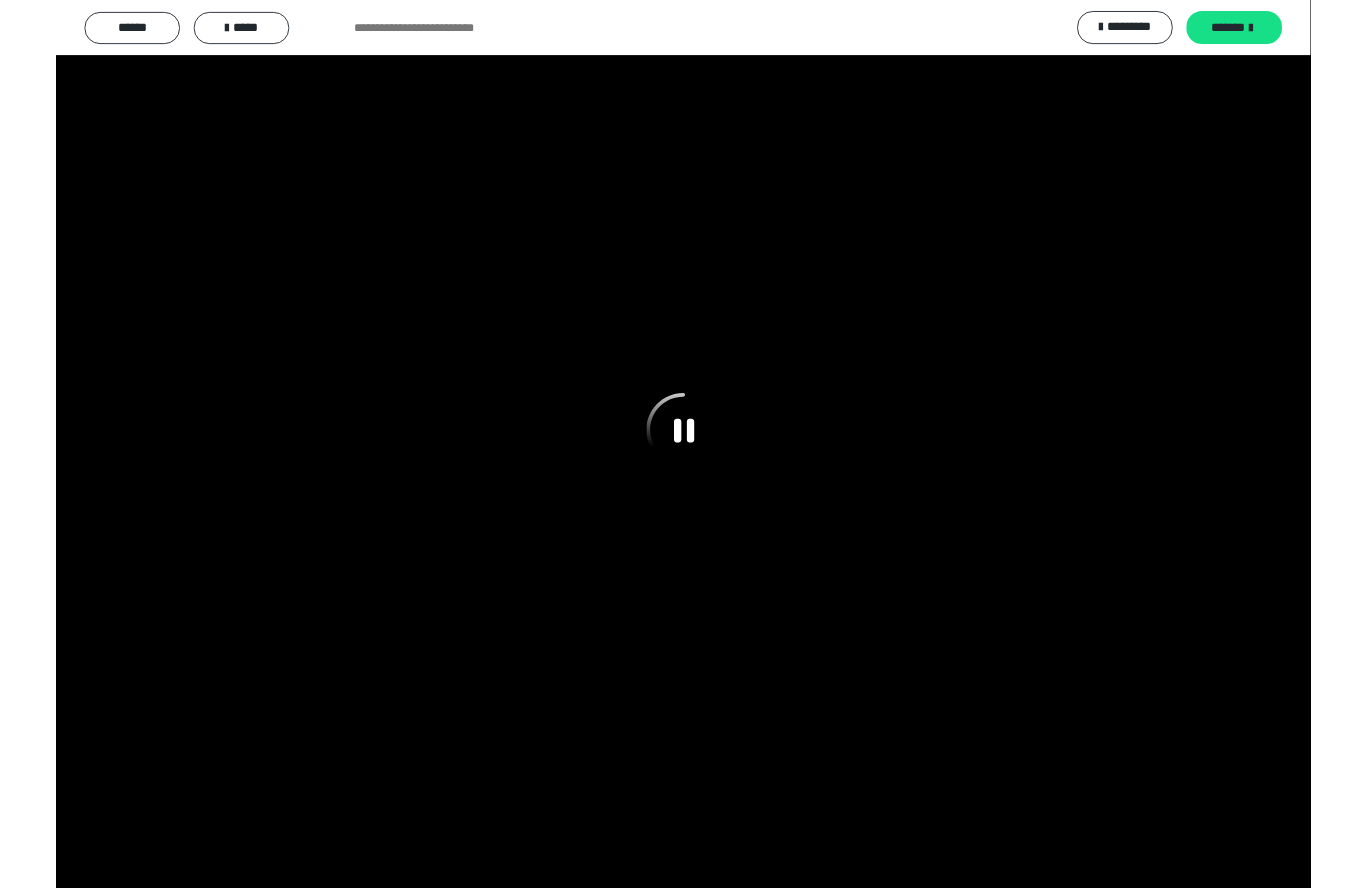 scroll, scrollTop: 2872, scrollLeft: 0, axis: vertical 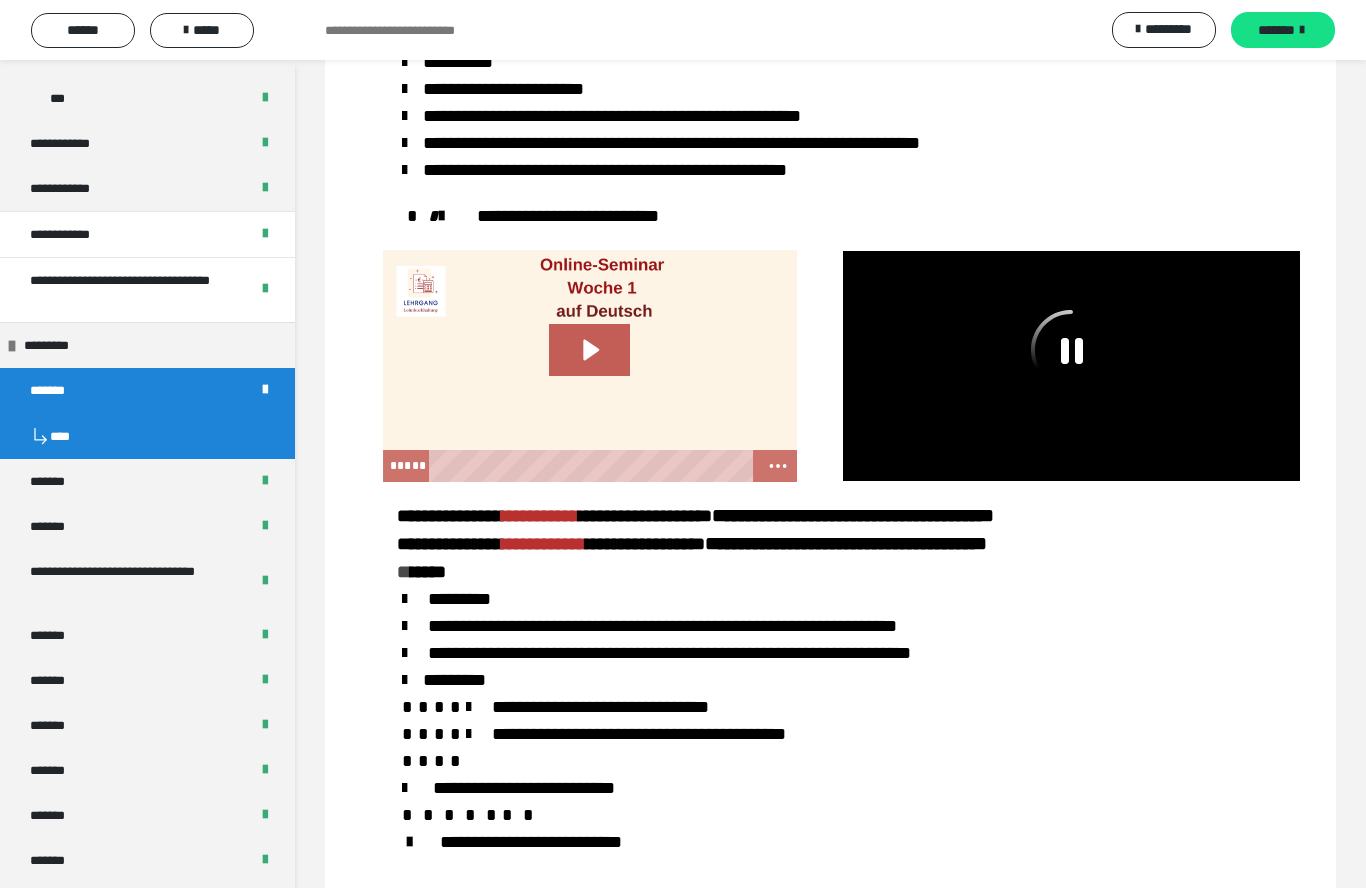 click at bounding box center [1071, 366] 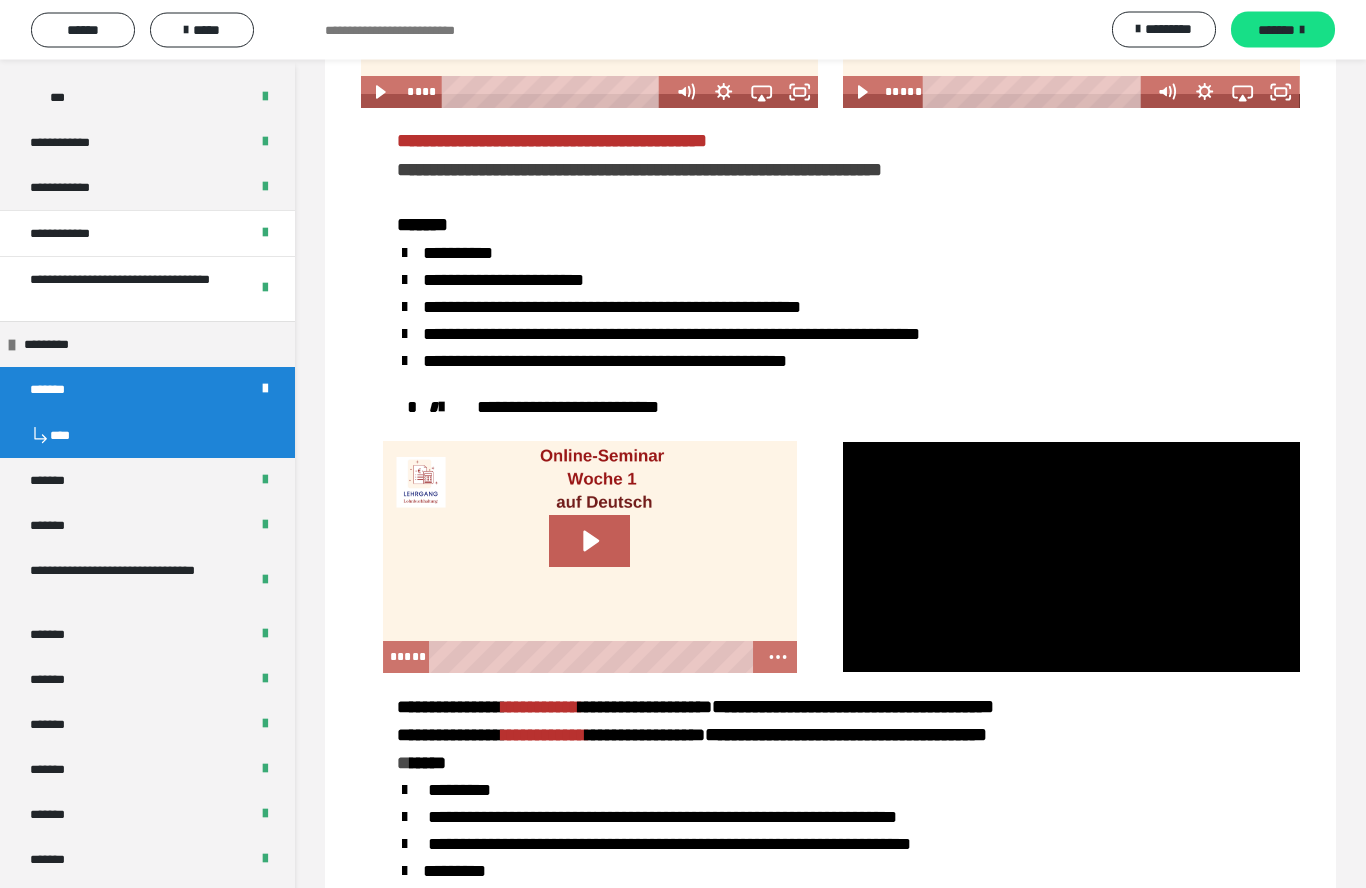 scroll, scrollTop: 2676, scrollLeft: 0, axis: vertical 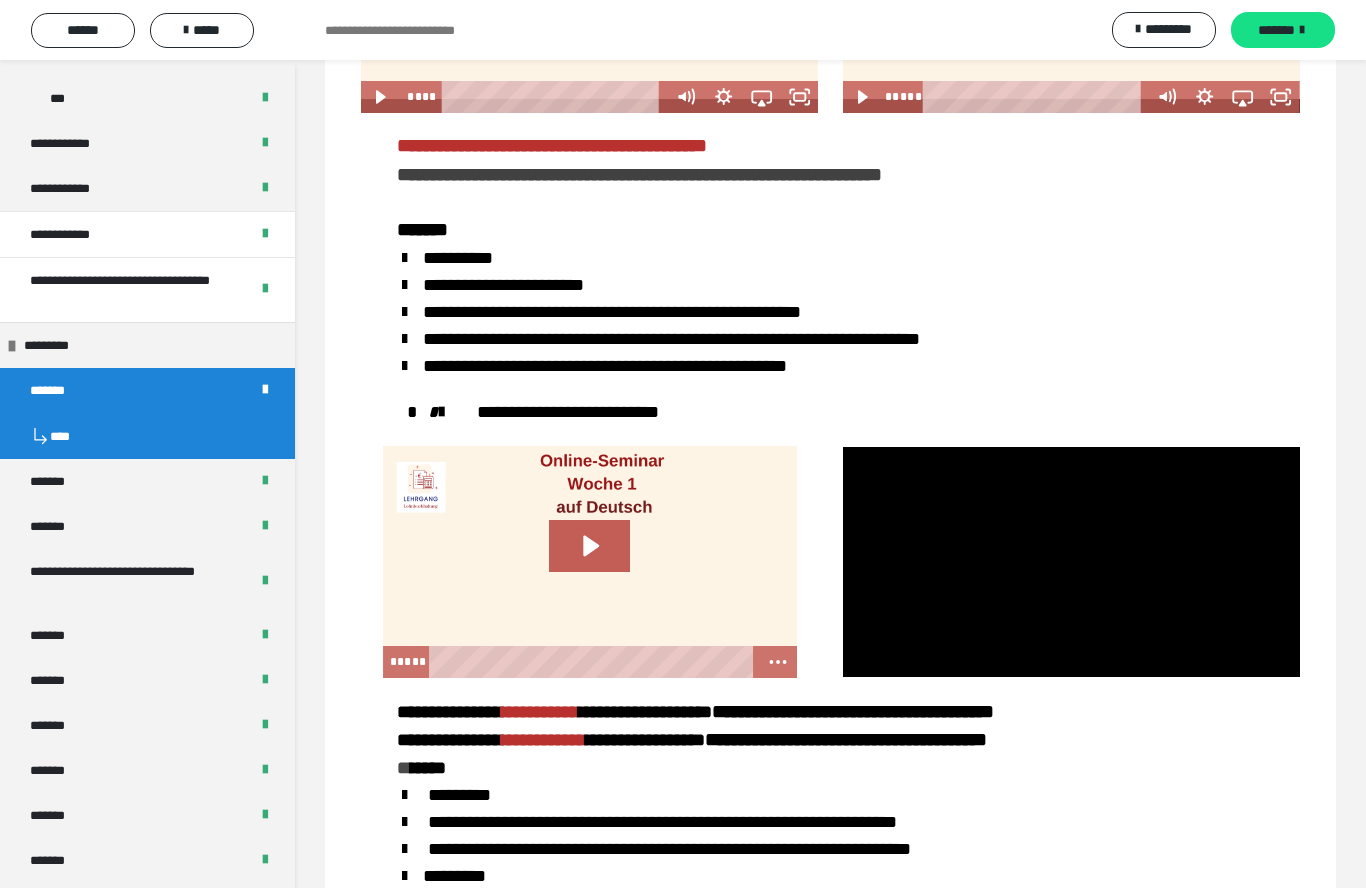 click at bounding box center [1071, 562] 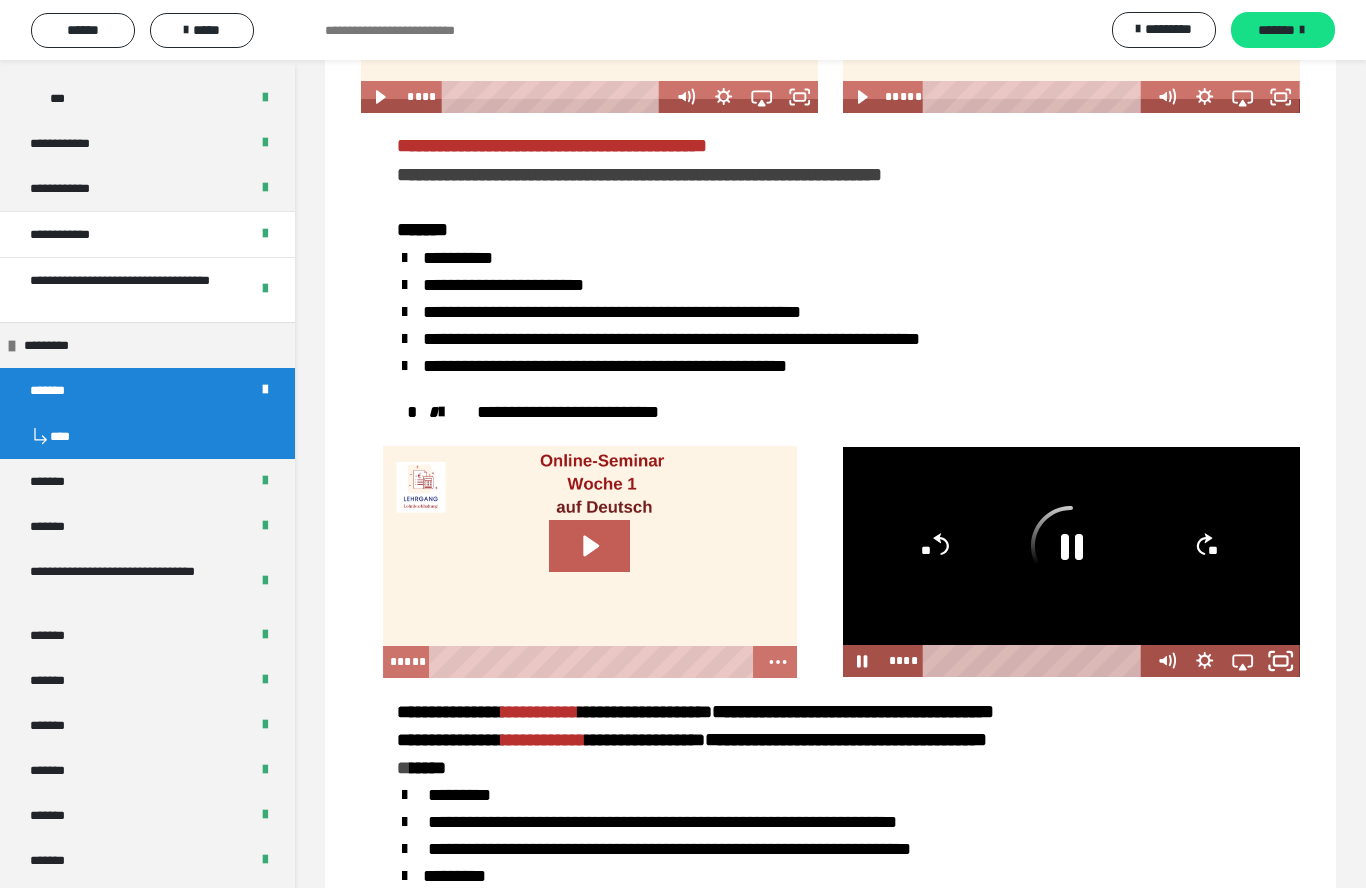 click 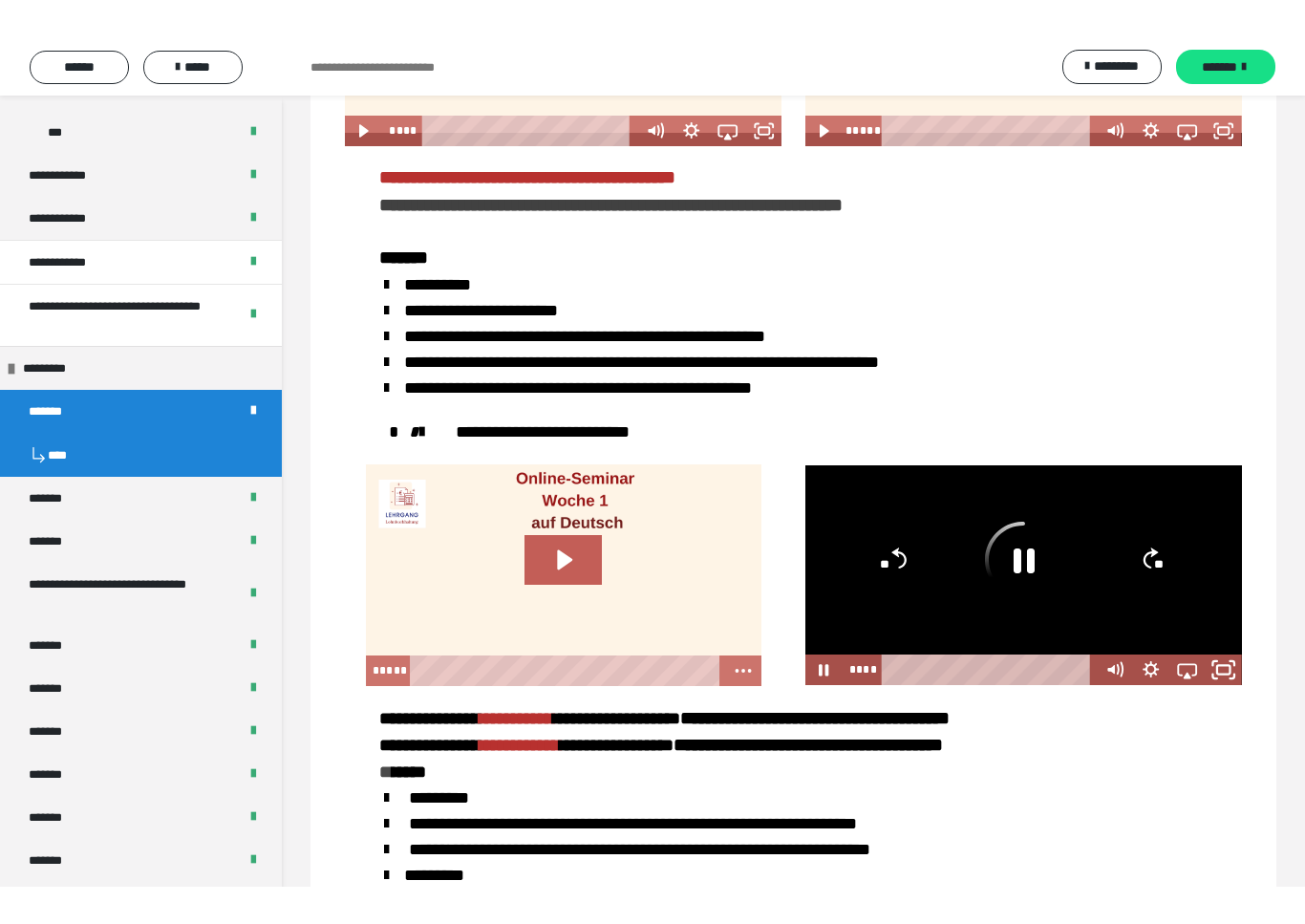 scroll, scrollTop: 23, scrollLeft: 0, axis: vertical 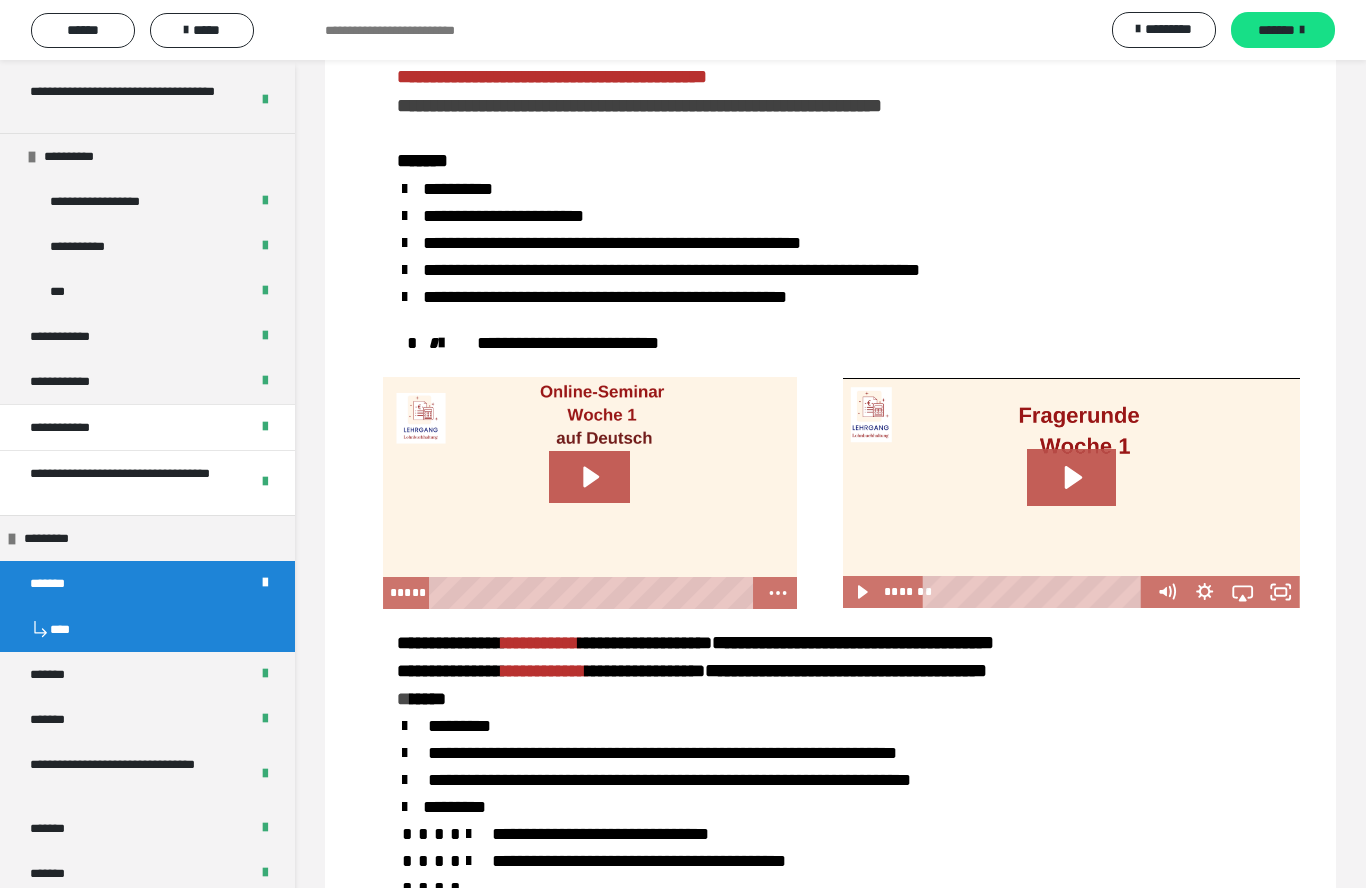 click 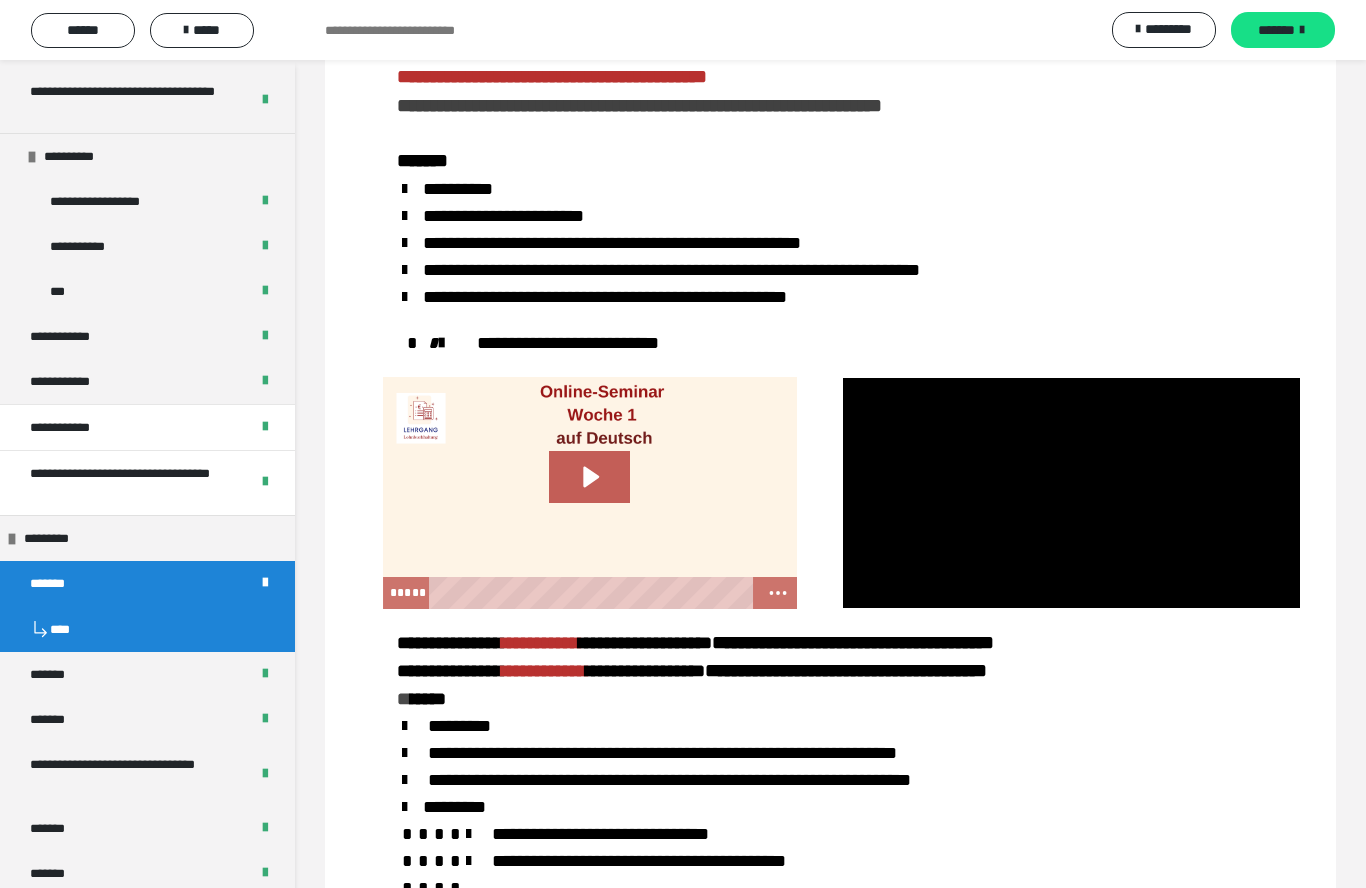 click at bounding box center [1071, 493] 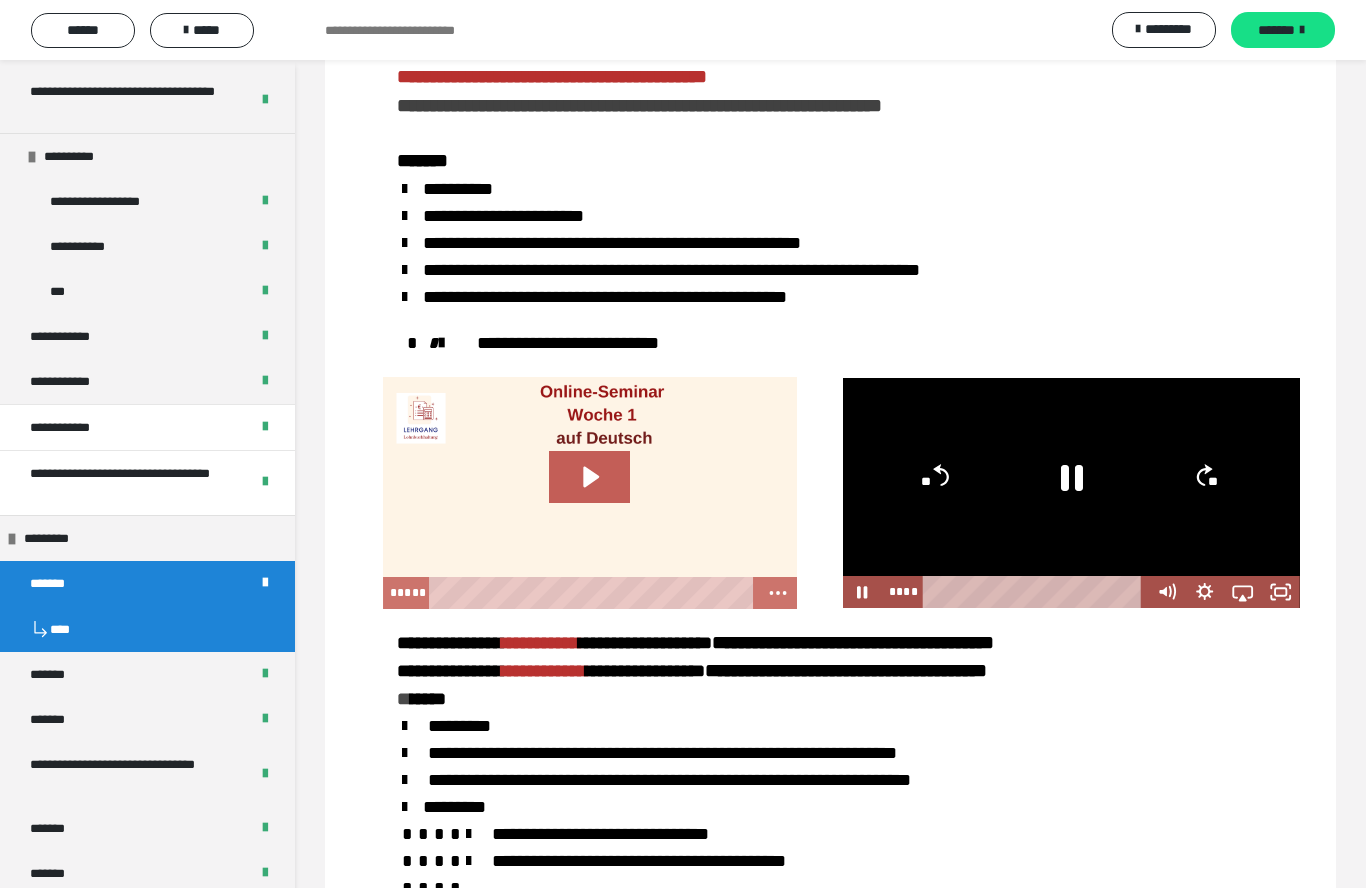 click 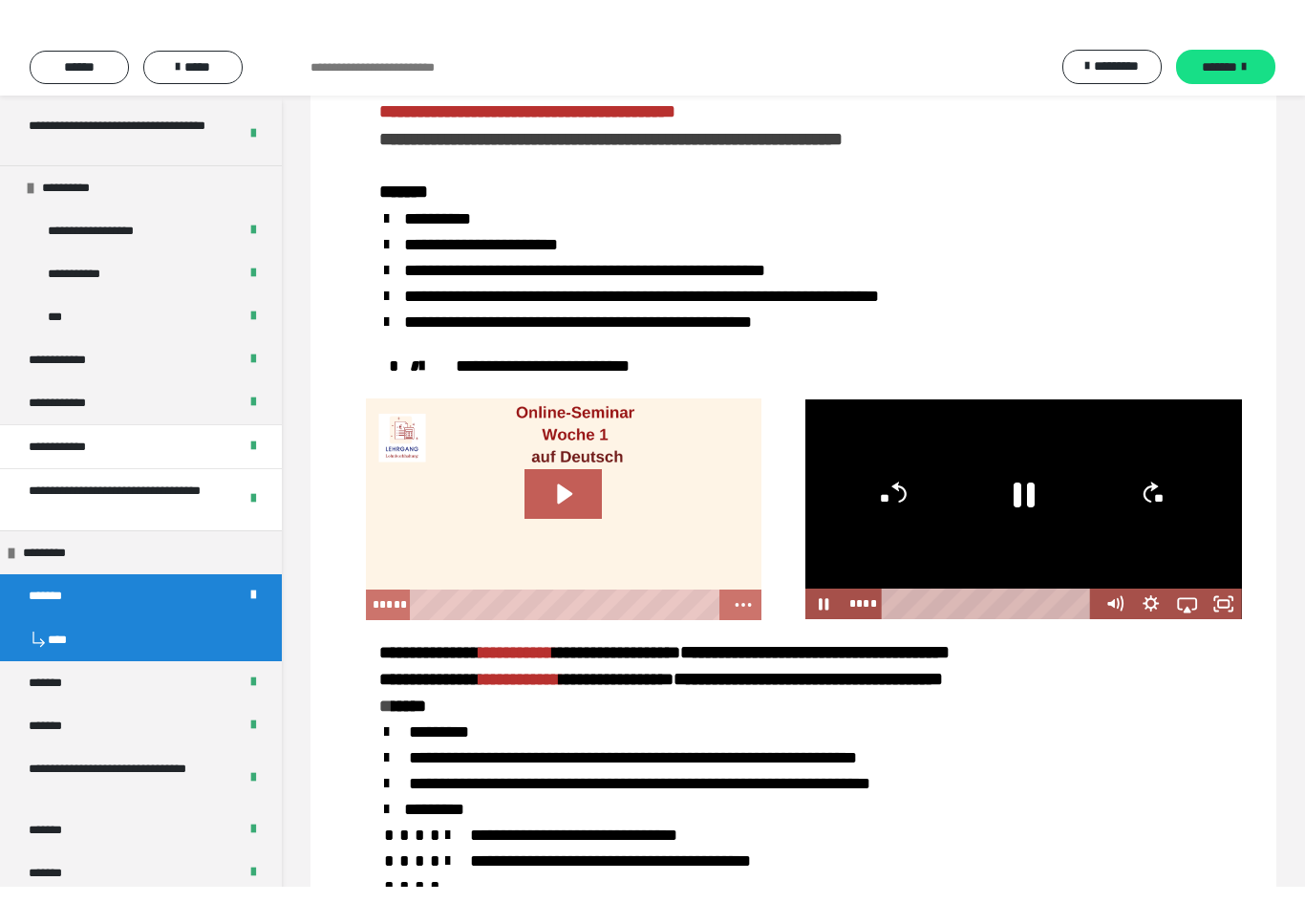 scroll, scrollTop: 23, scrollLeft: 0, axis: vertical 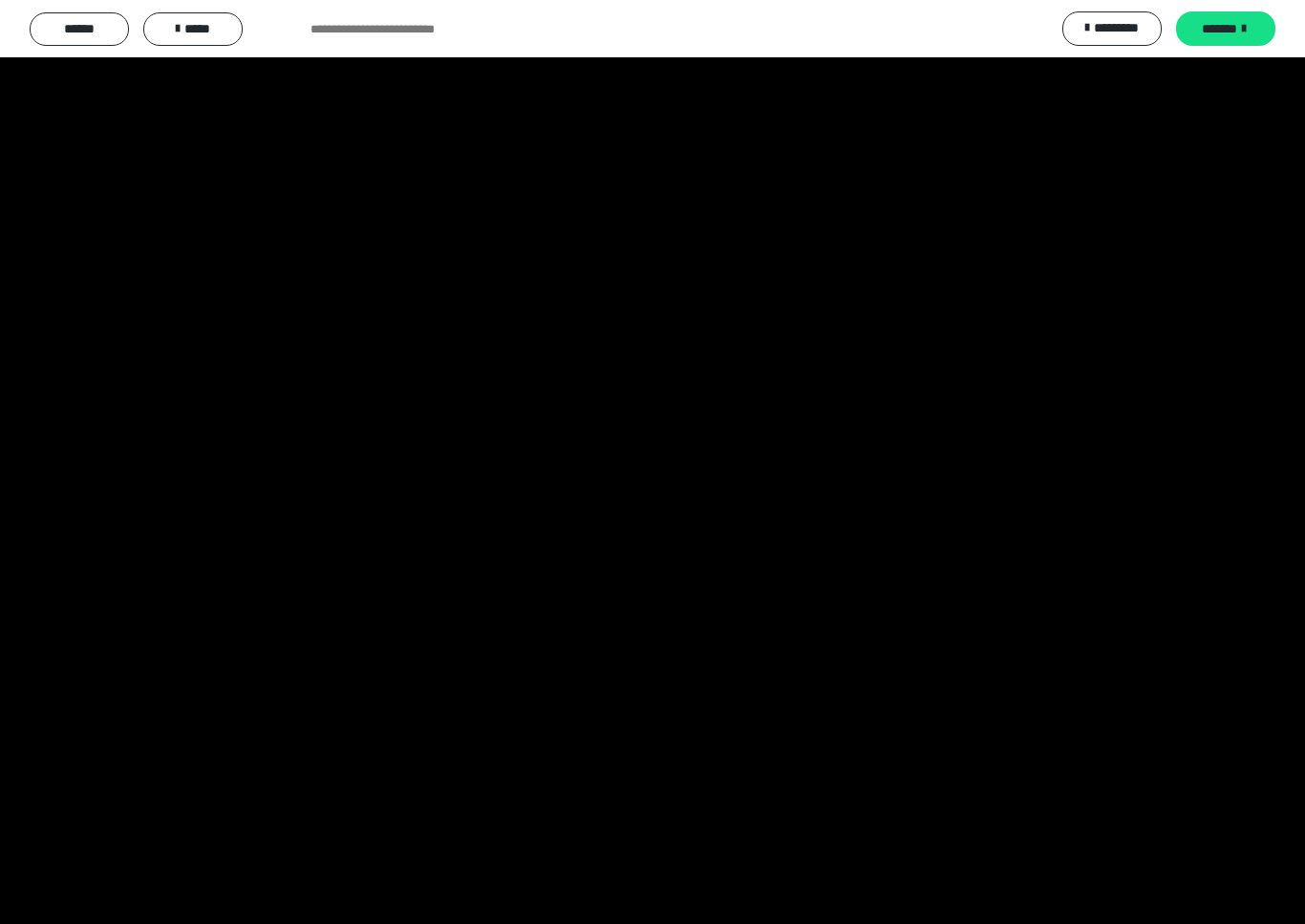 click at bounding box center (652, 462) 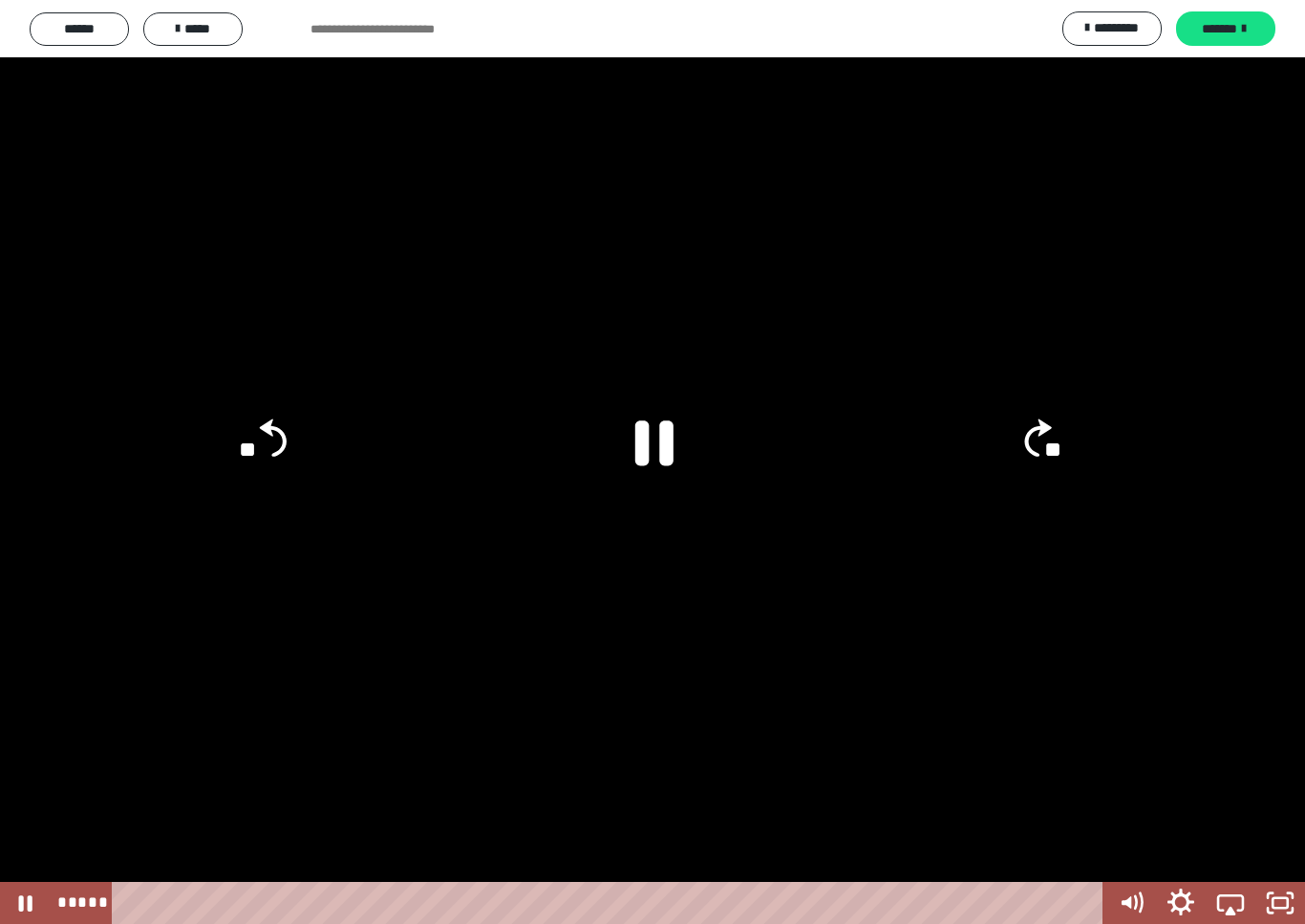 click 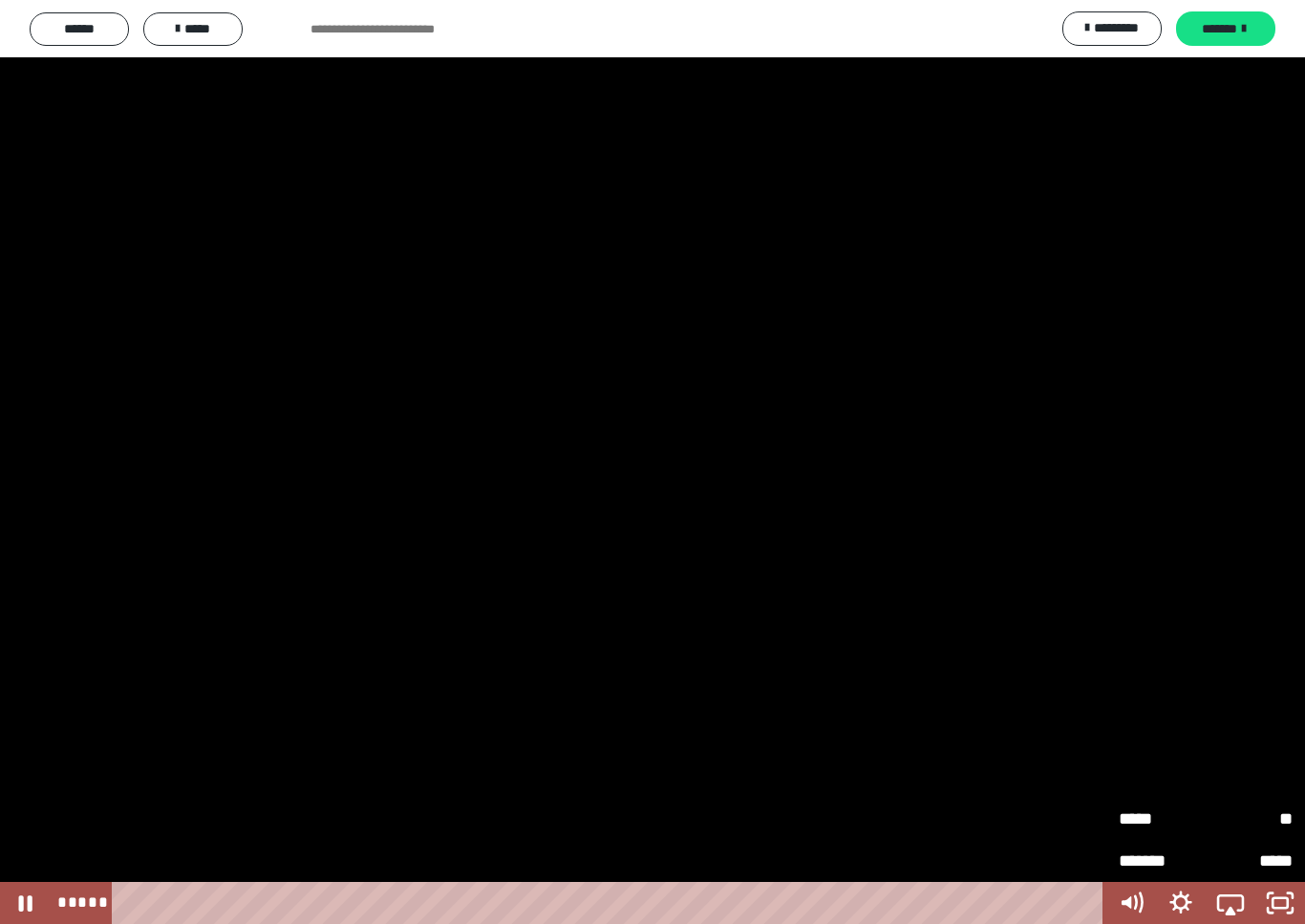 click on "*****" at bounding box center (1162, 819) 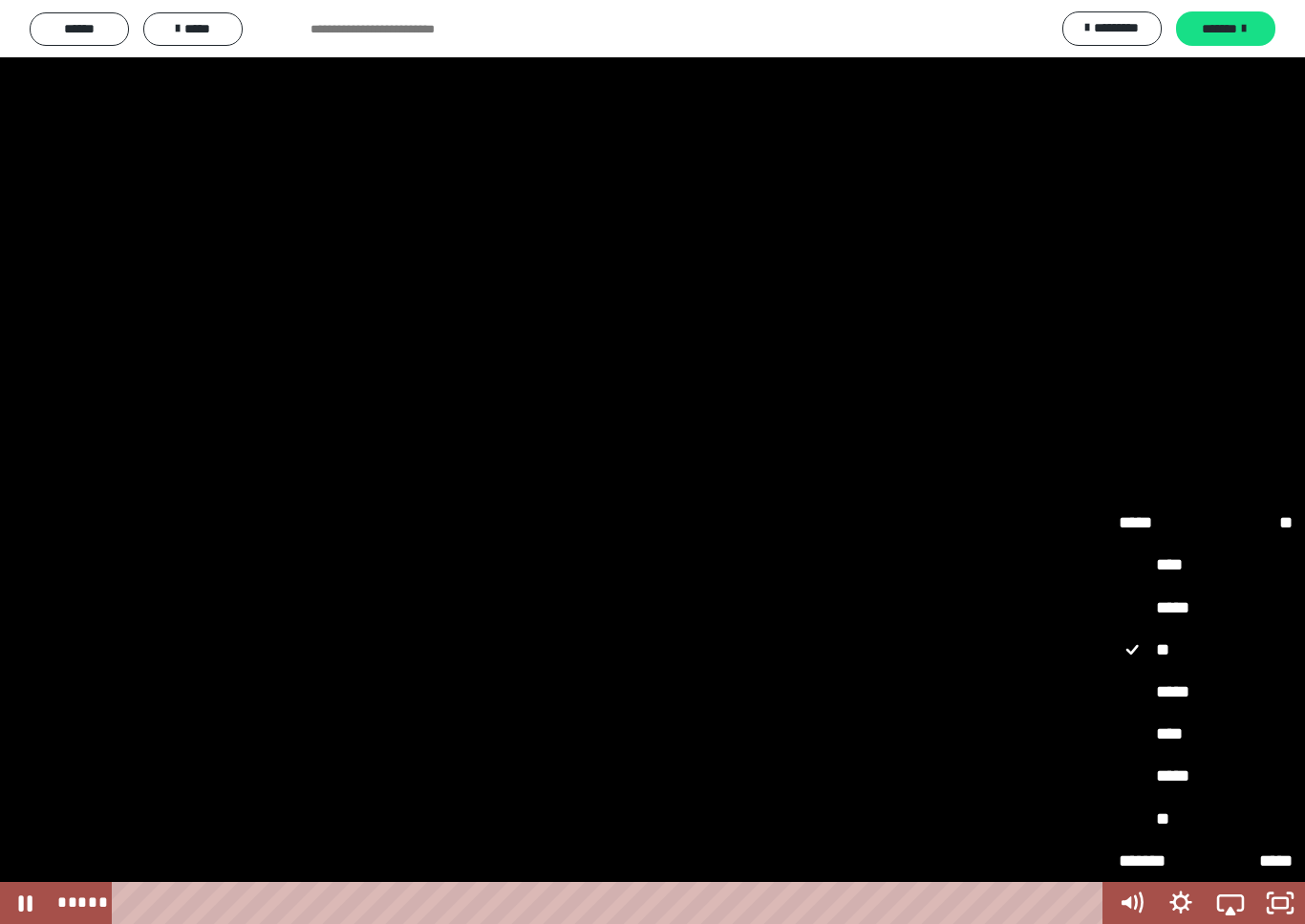 click on "****" at bounding box center [1206, 734] 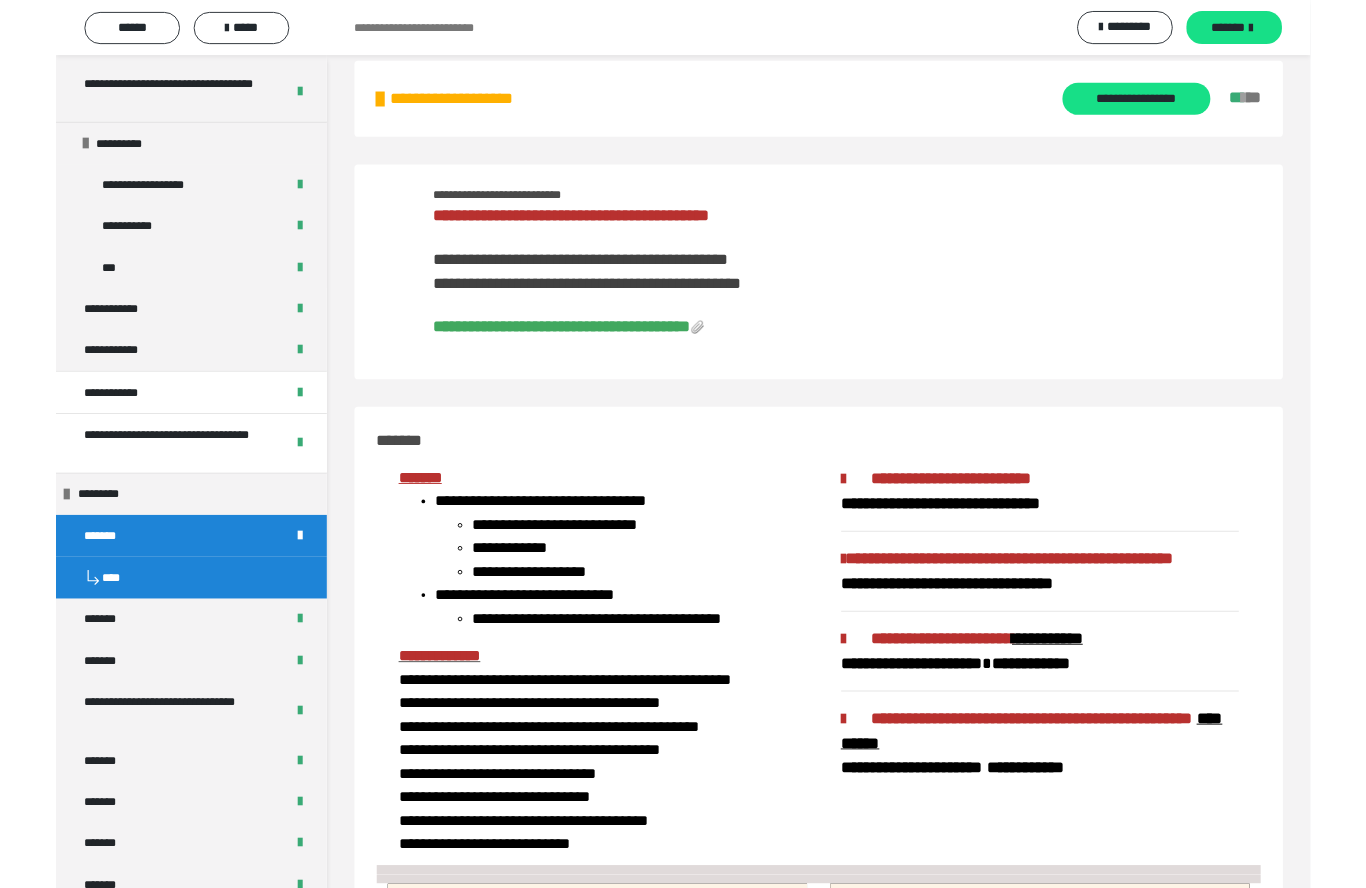 scroll, scrollTop: 2745, scrollLeft: 0, axis: vertical 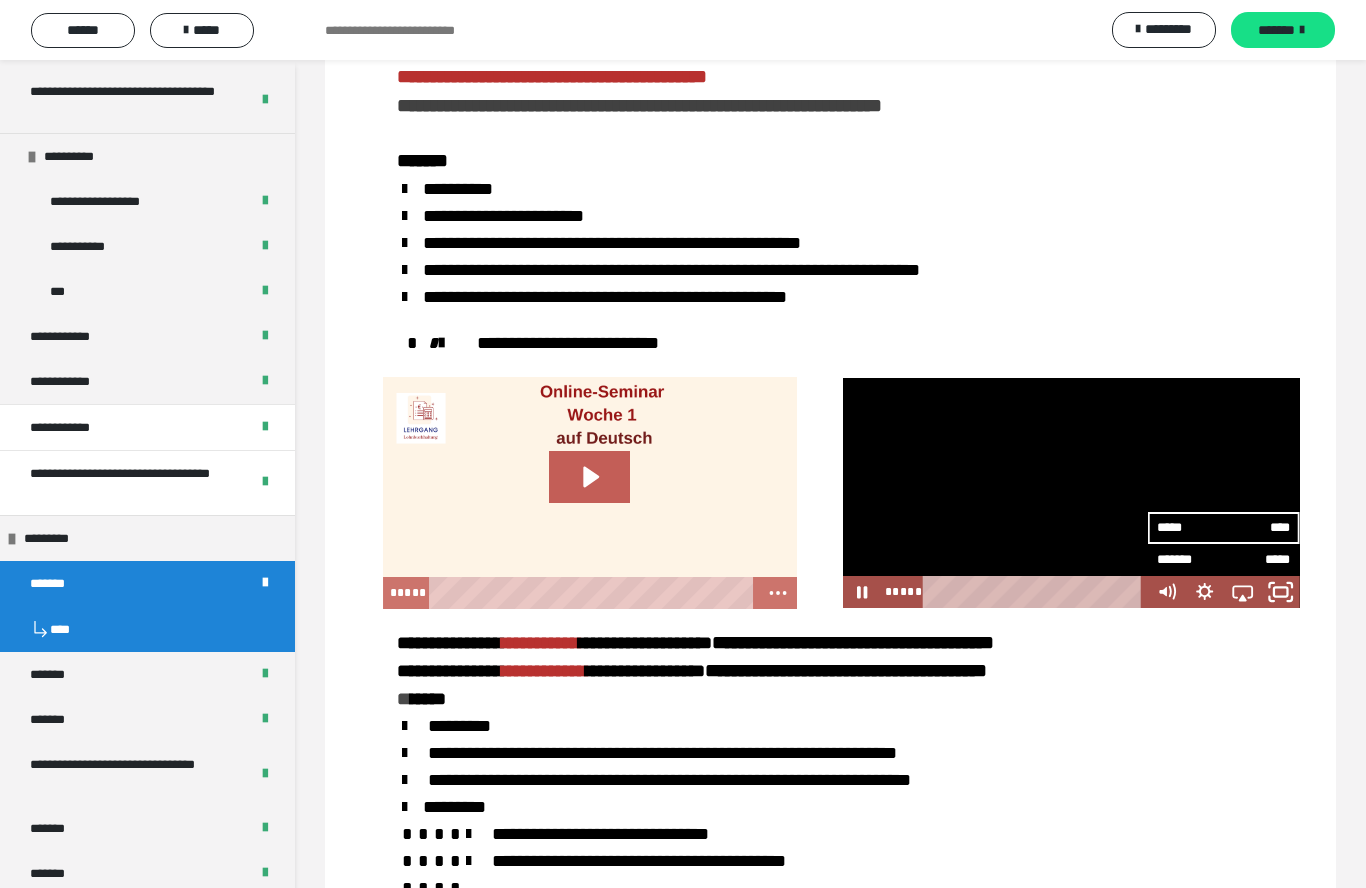 click 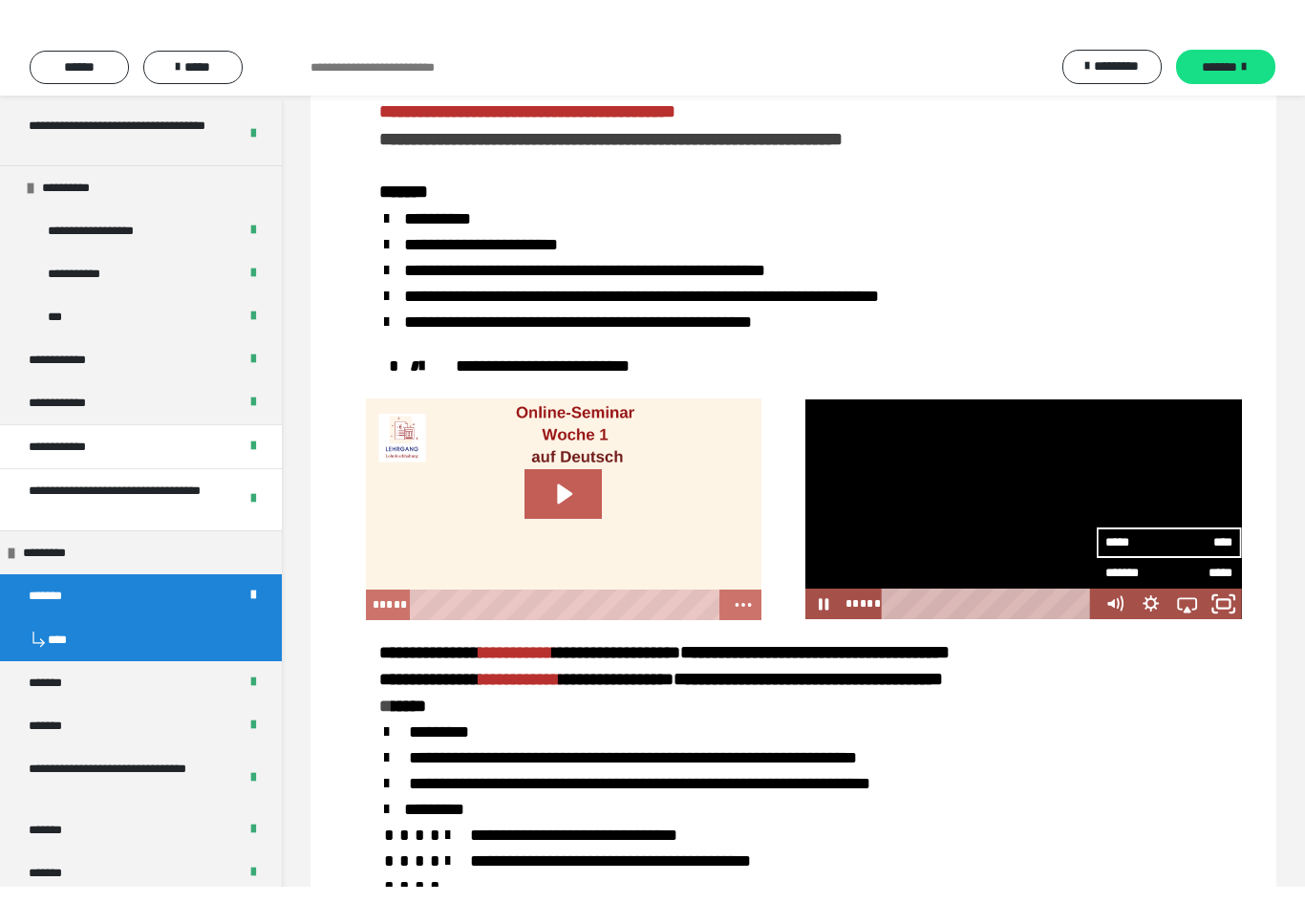 scroll, scrollTop: 23, scrollLeft: 0, axis: vertical 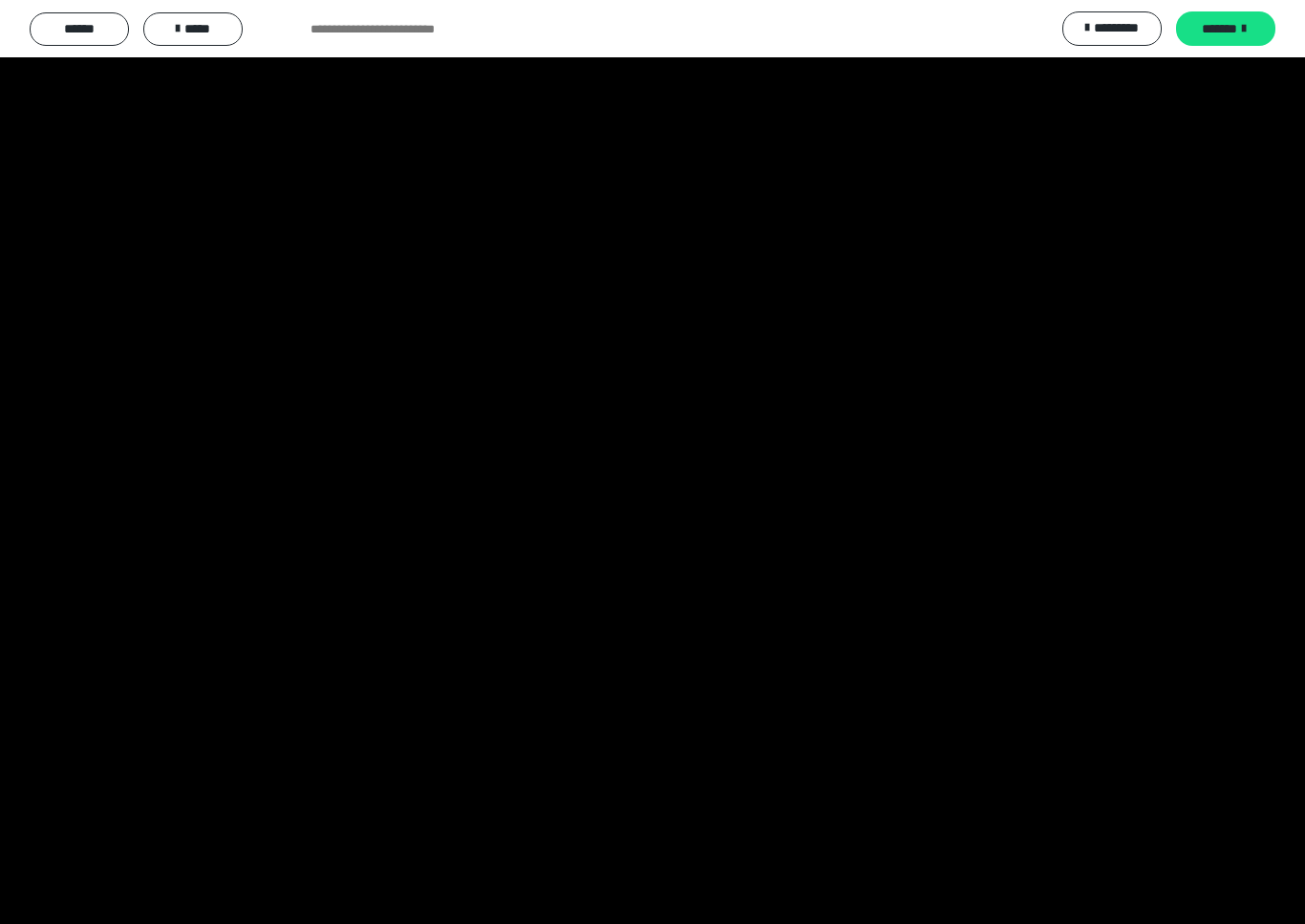 click at bounding box center [652, 462] 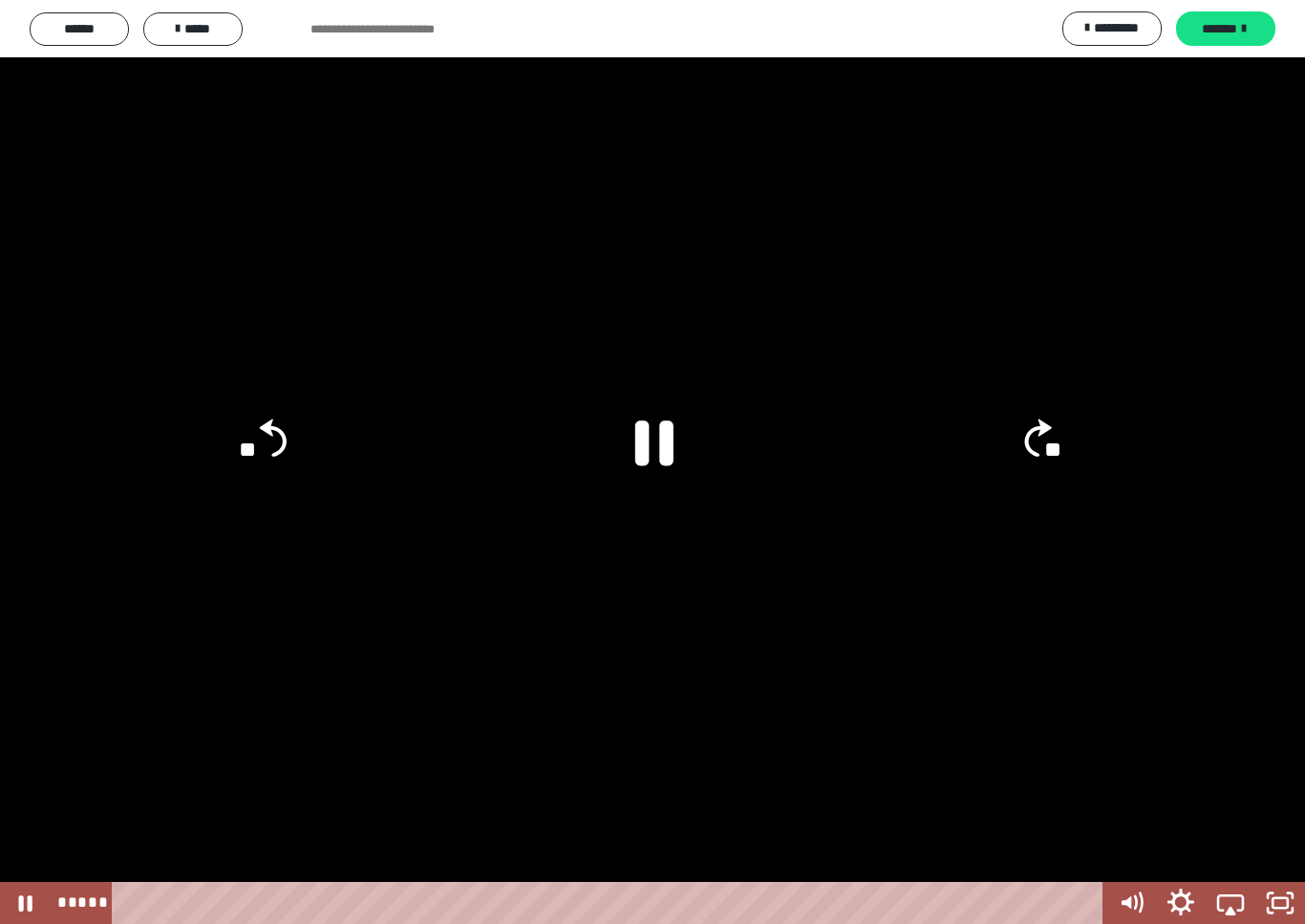 click 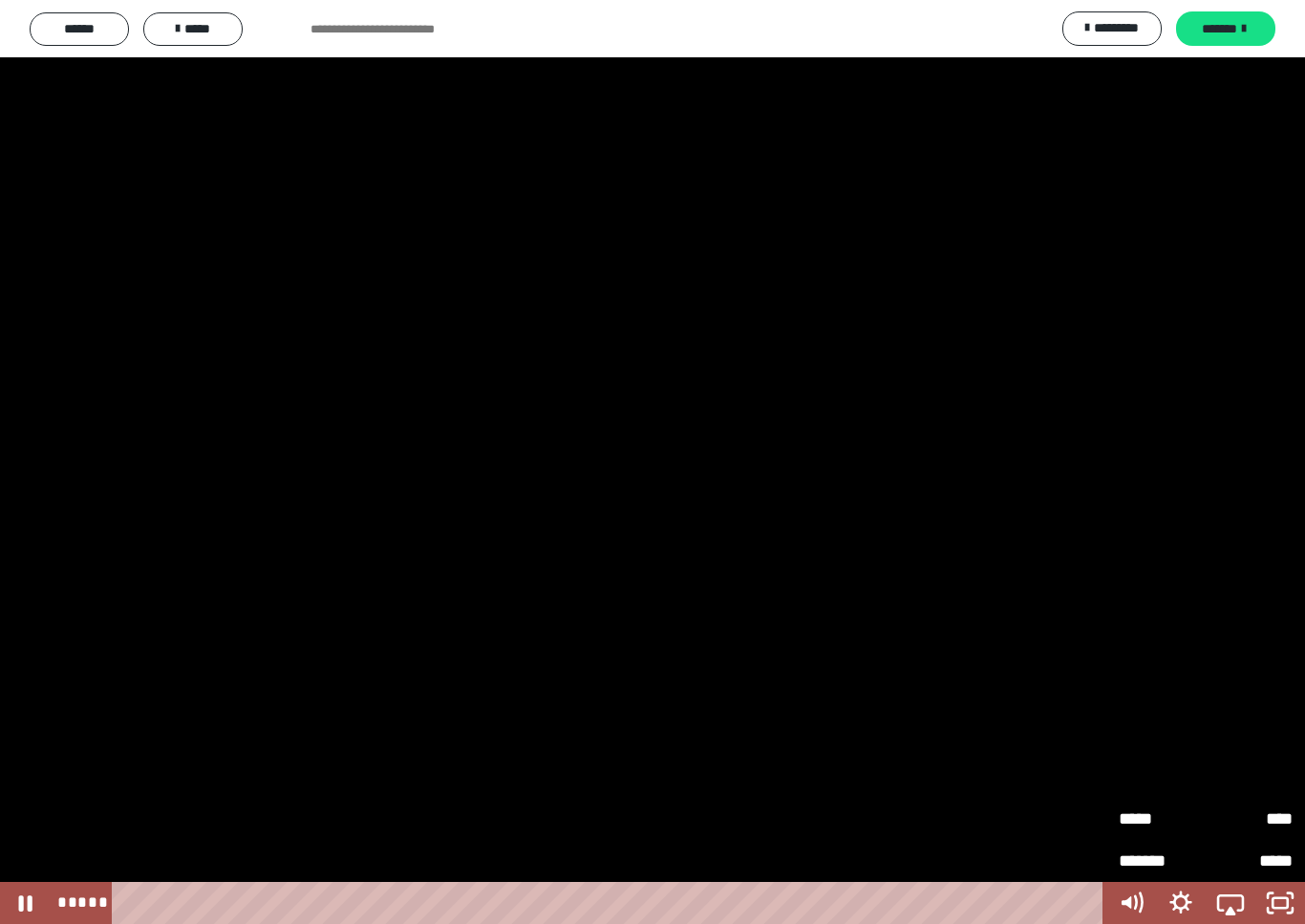 click on "*****" at bounding box center (1162, 819) 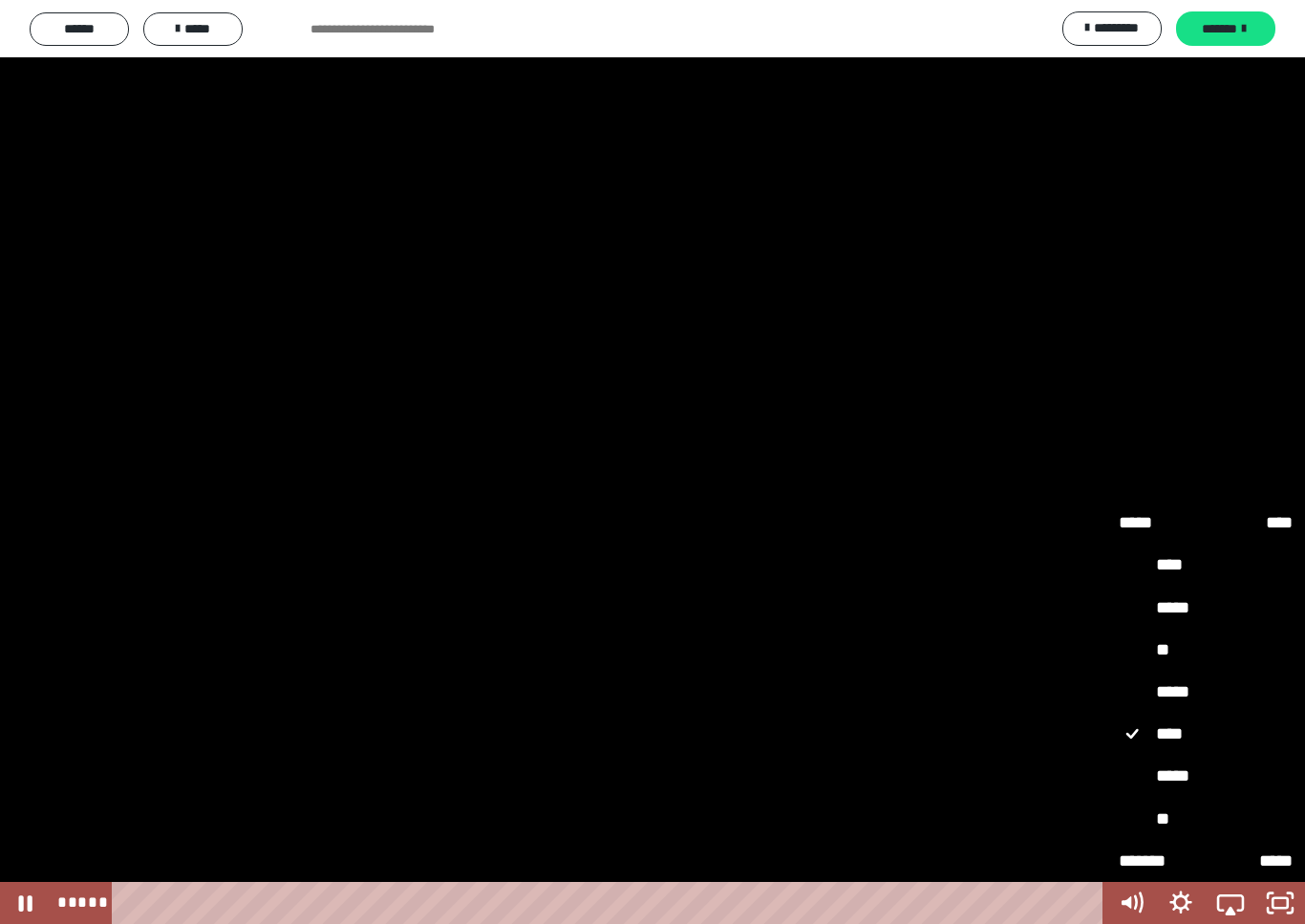 click on "*****" at bounding box center (1206, 692) 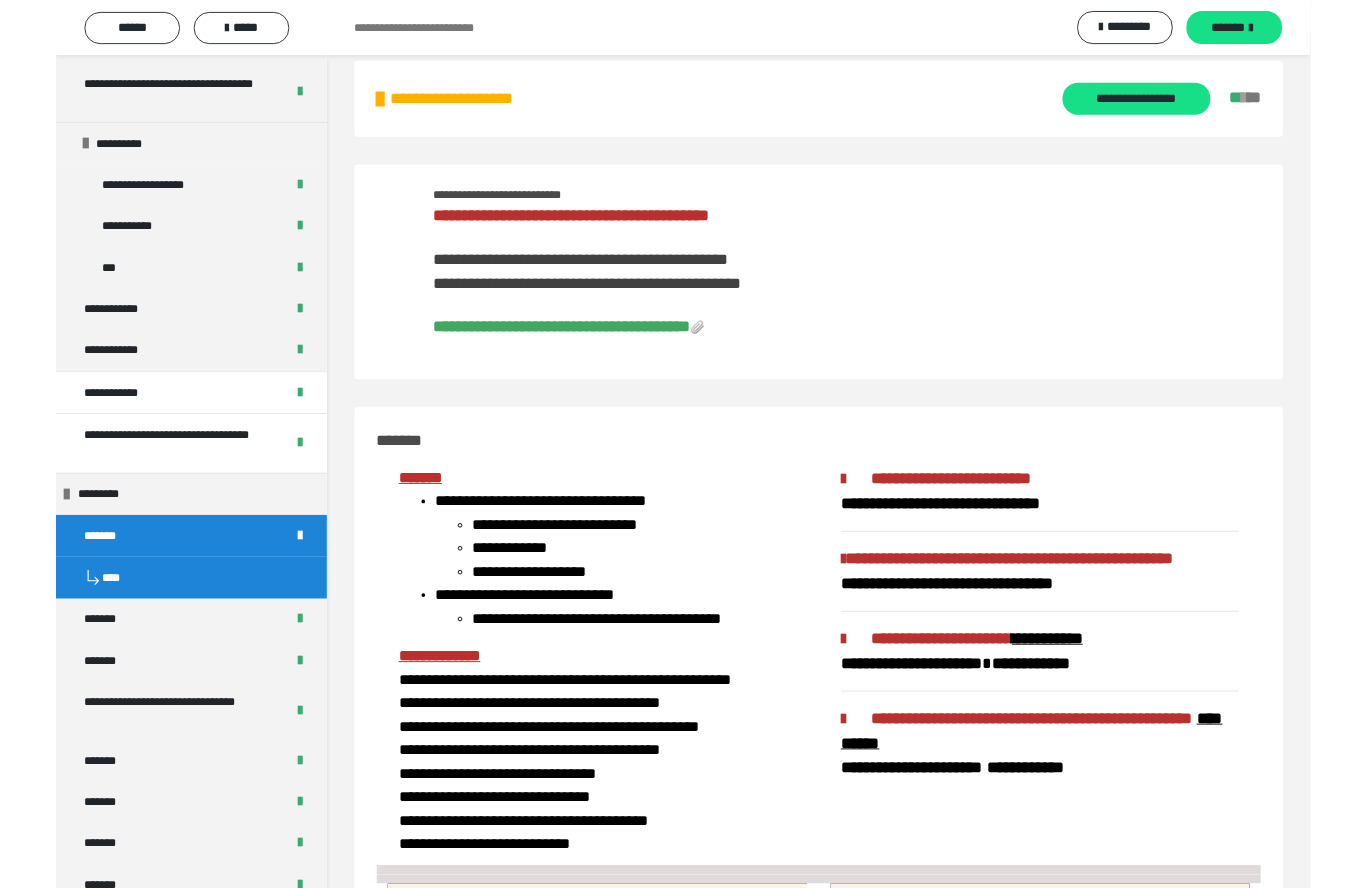 scroll, scrollTop: 2745, scrollLeft: 0, axis: vertical 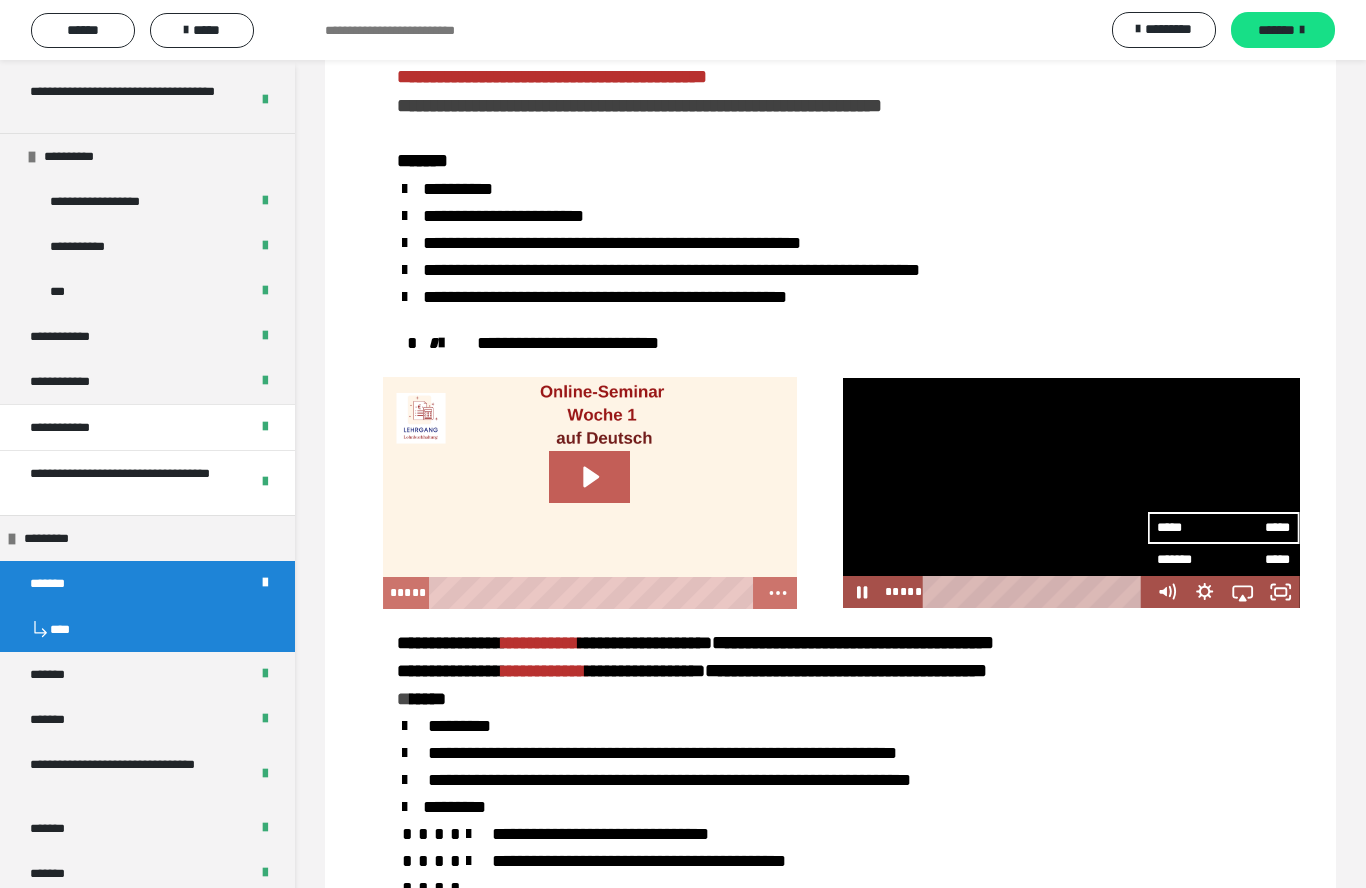 click 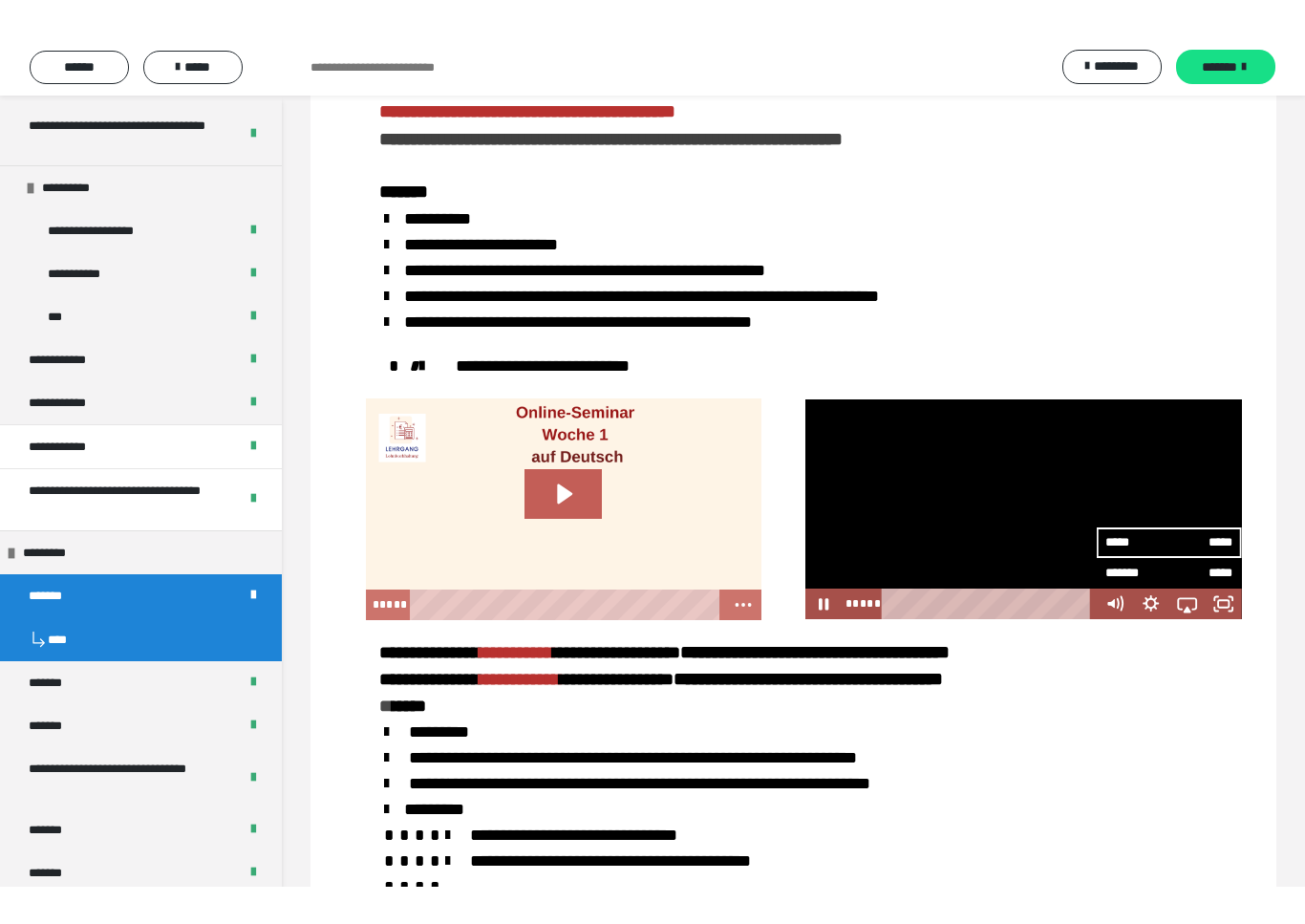scroll, scrollTop: 23, scrollLeft: 0, axis: vertical 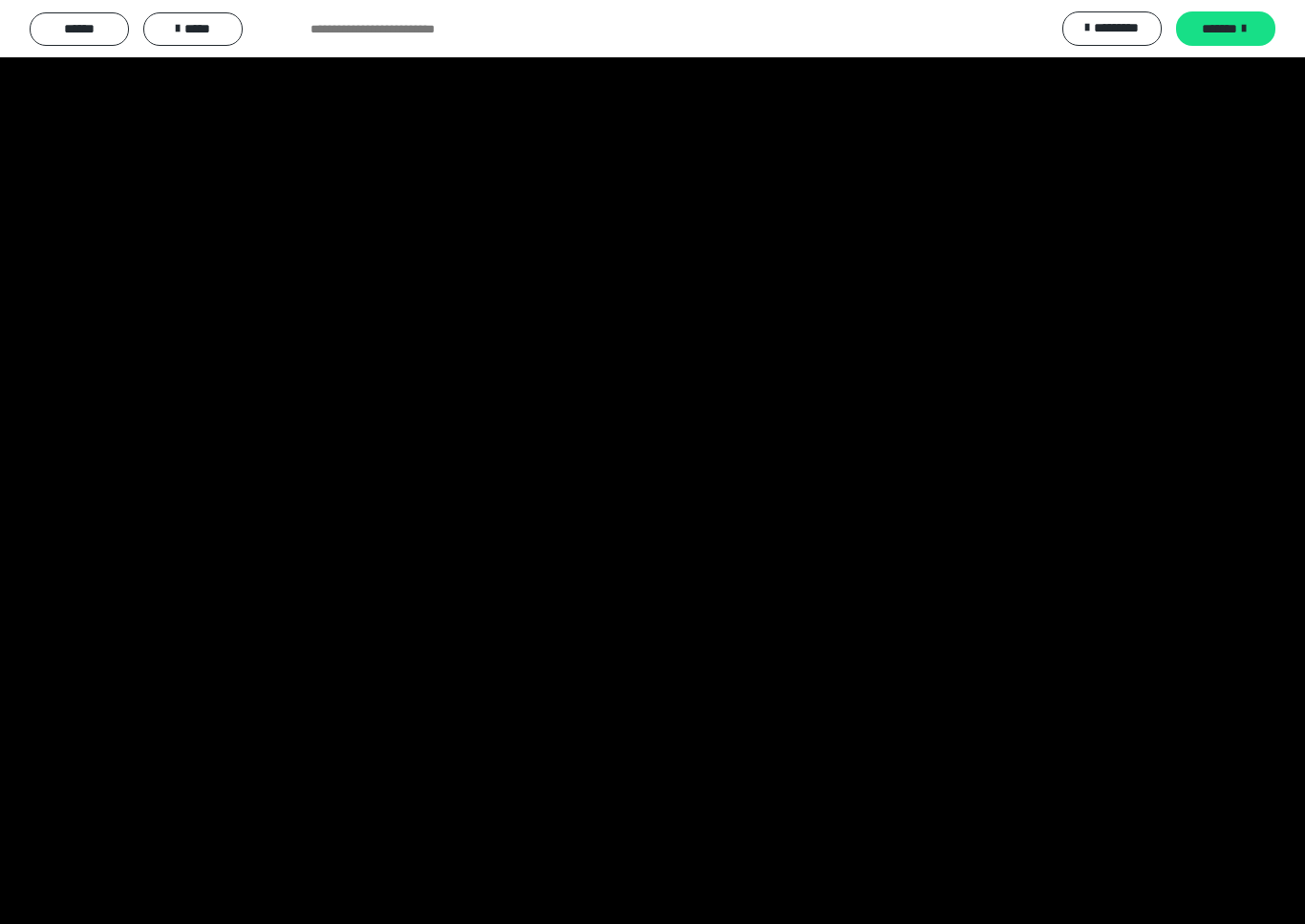 click at bounding box center (652, 462) 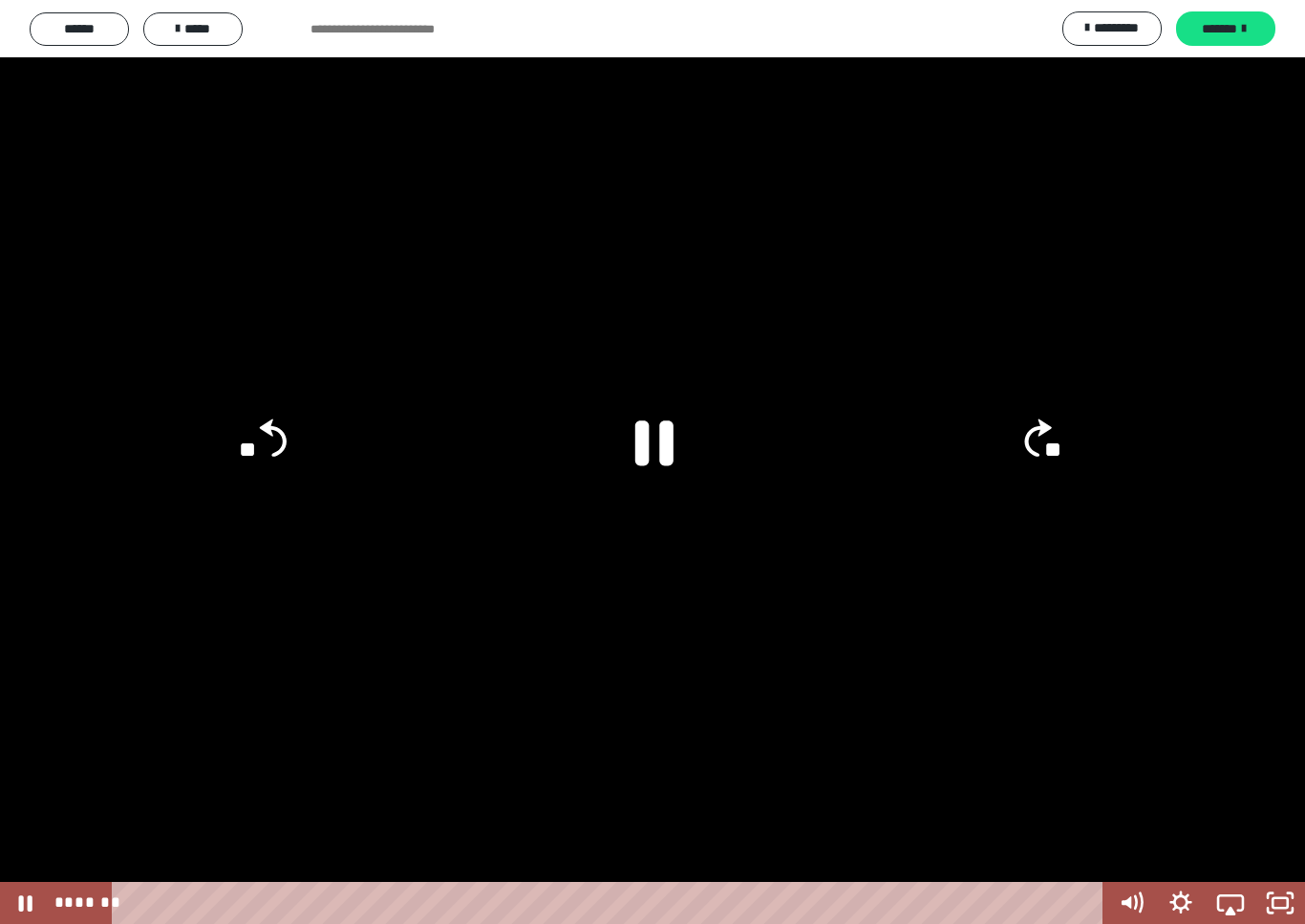 click on "**" 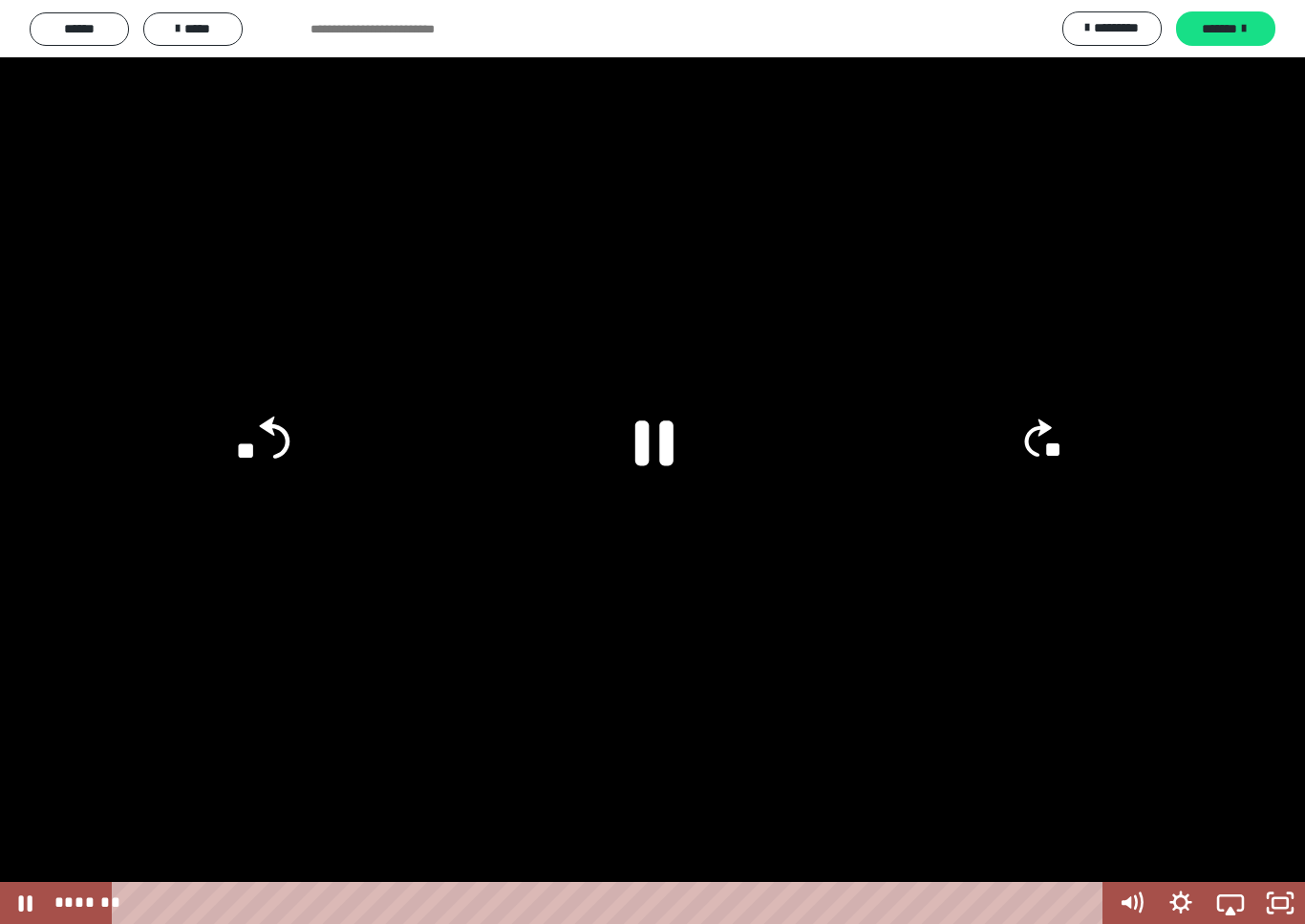 click on "**" 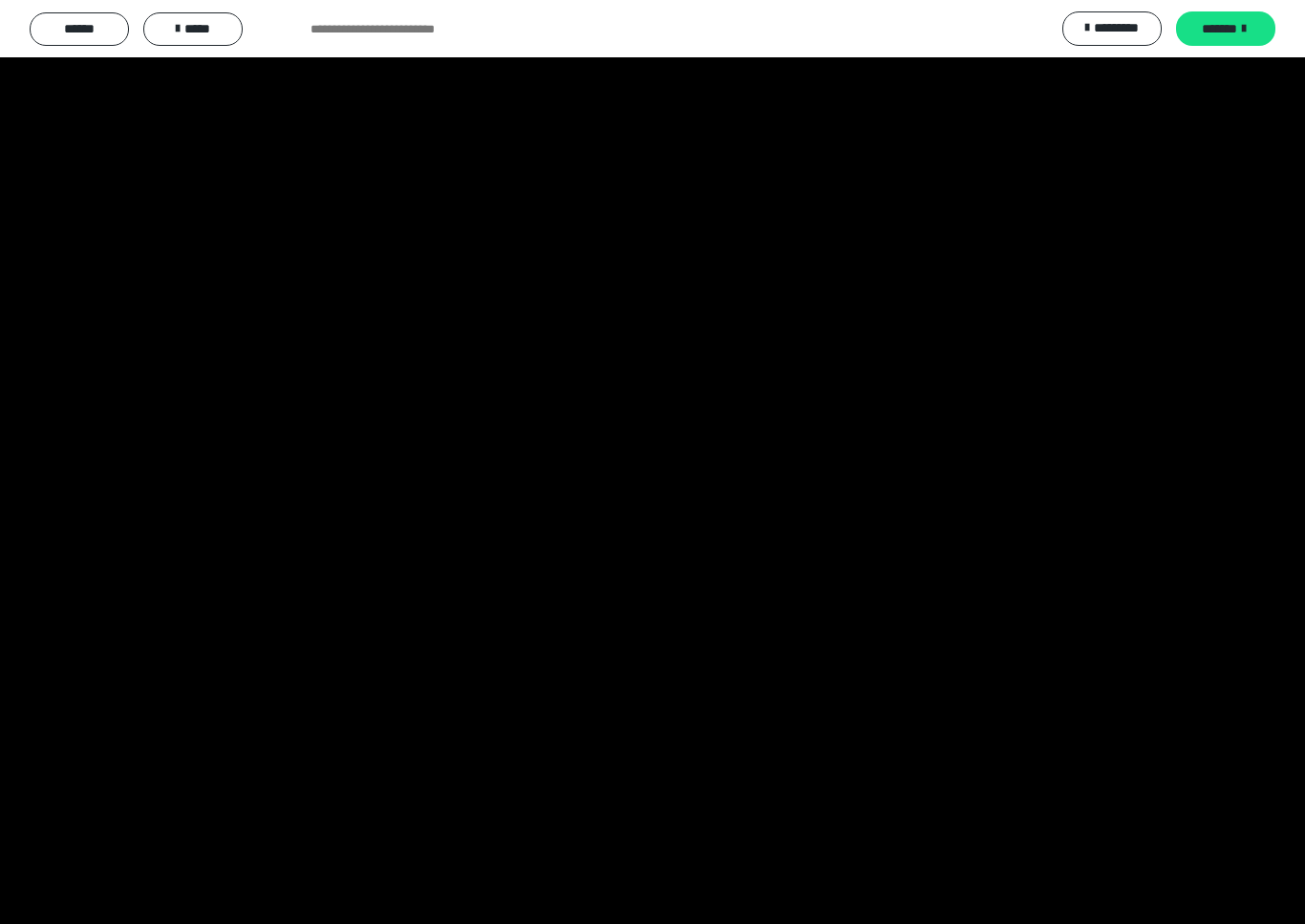 click at bounding box center [652, 462] 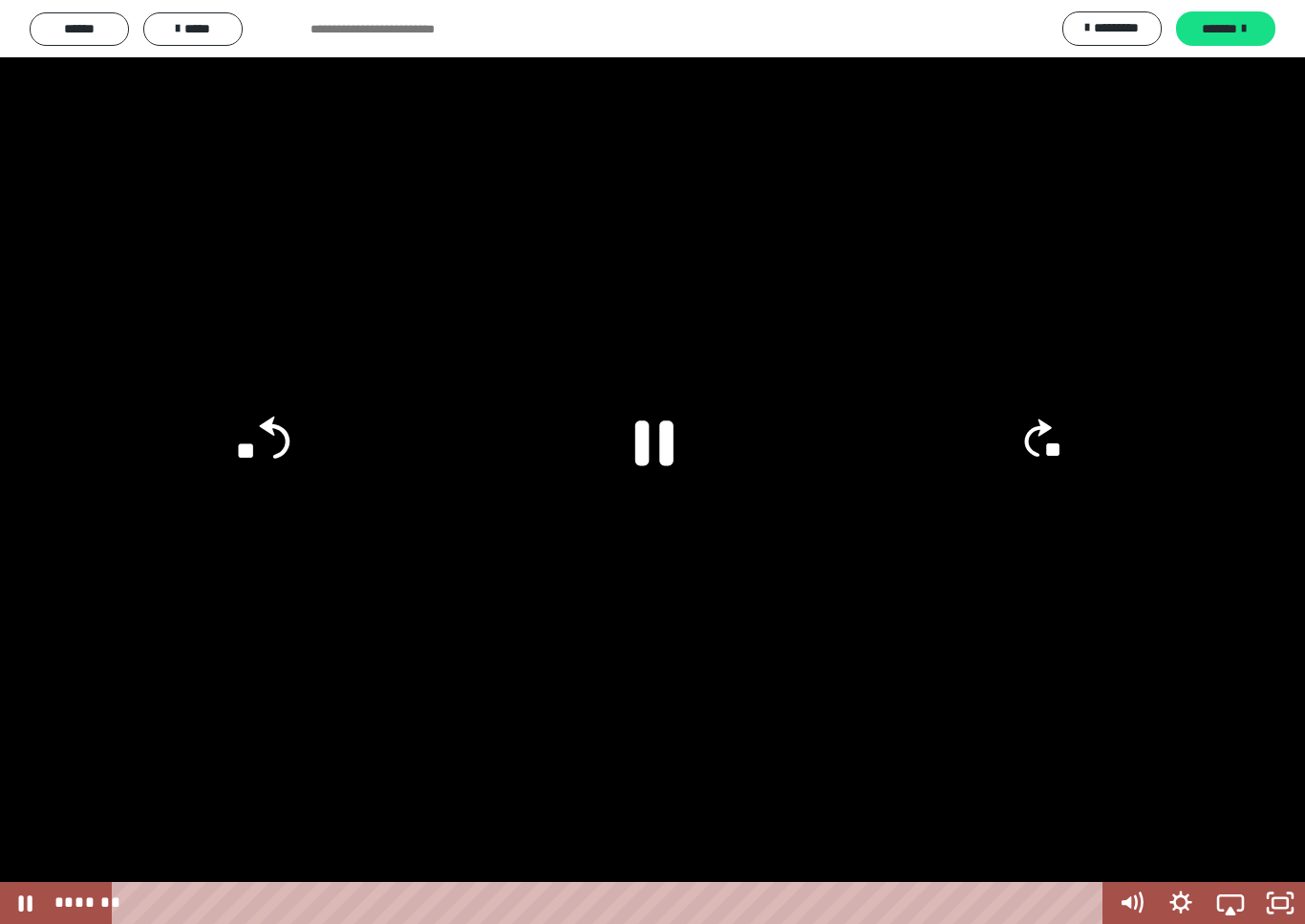 click on "**" 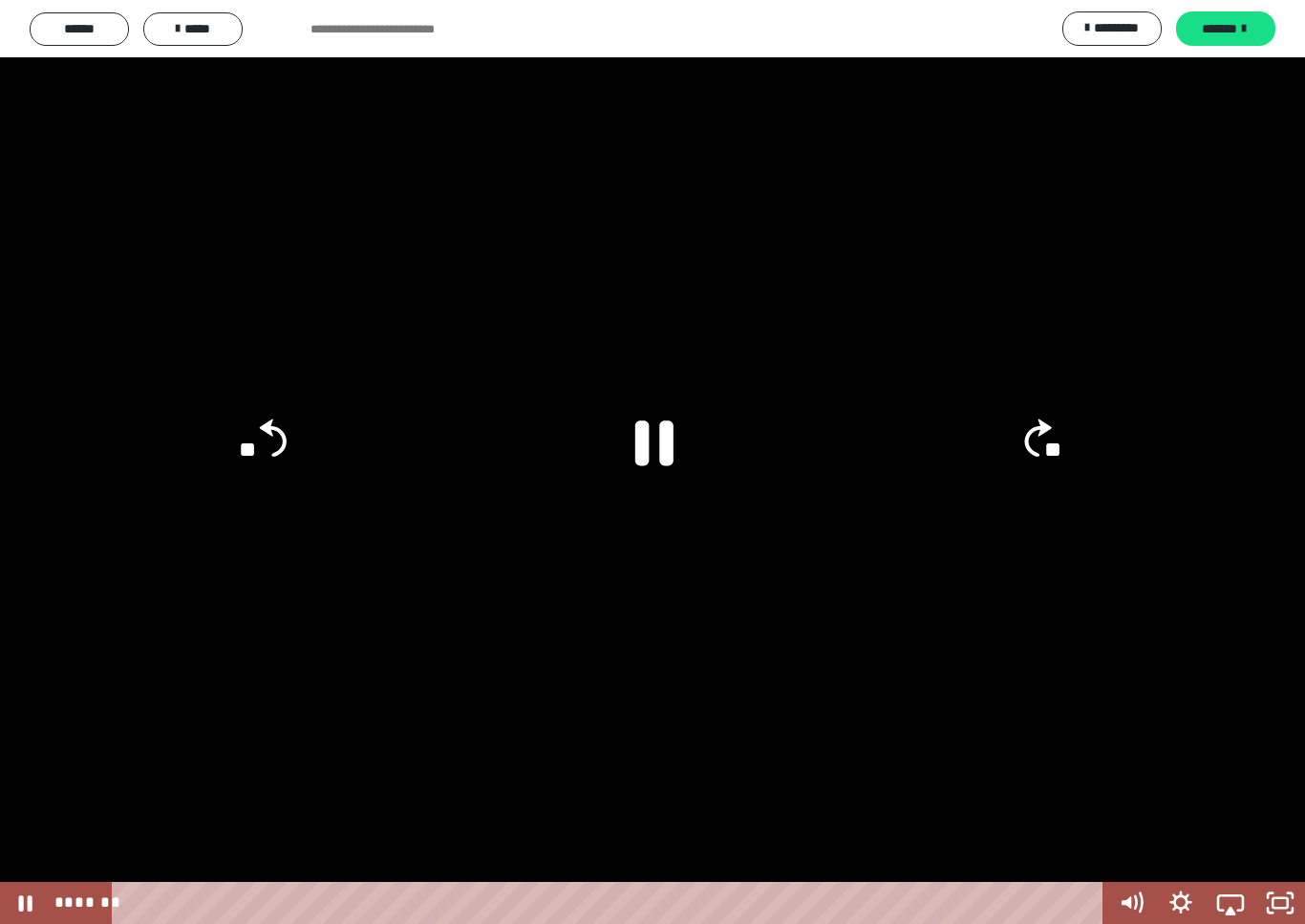 click on "**" 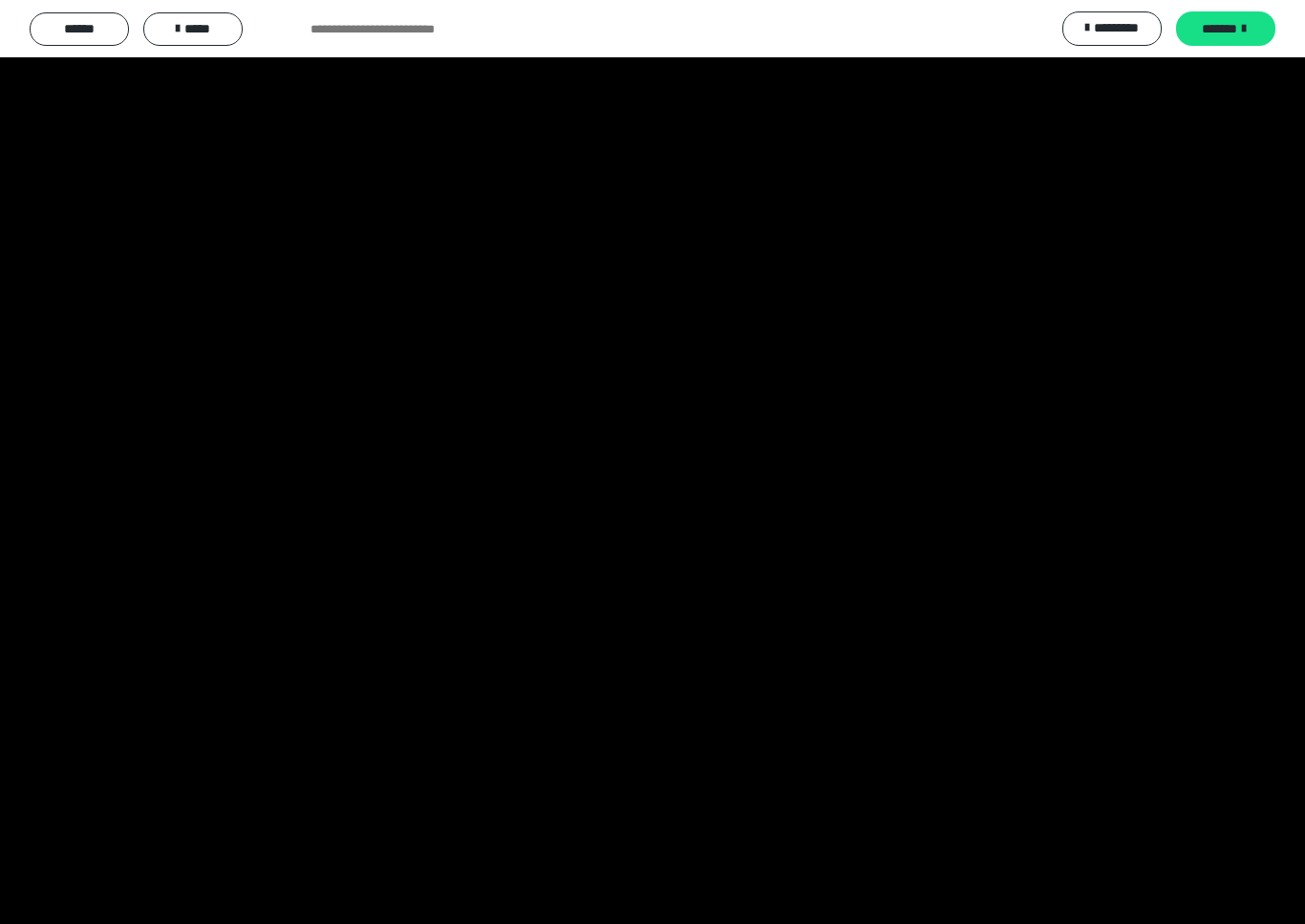 click at bounding box center [652, 462] 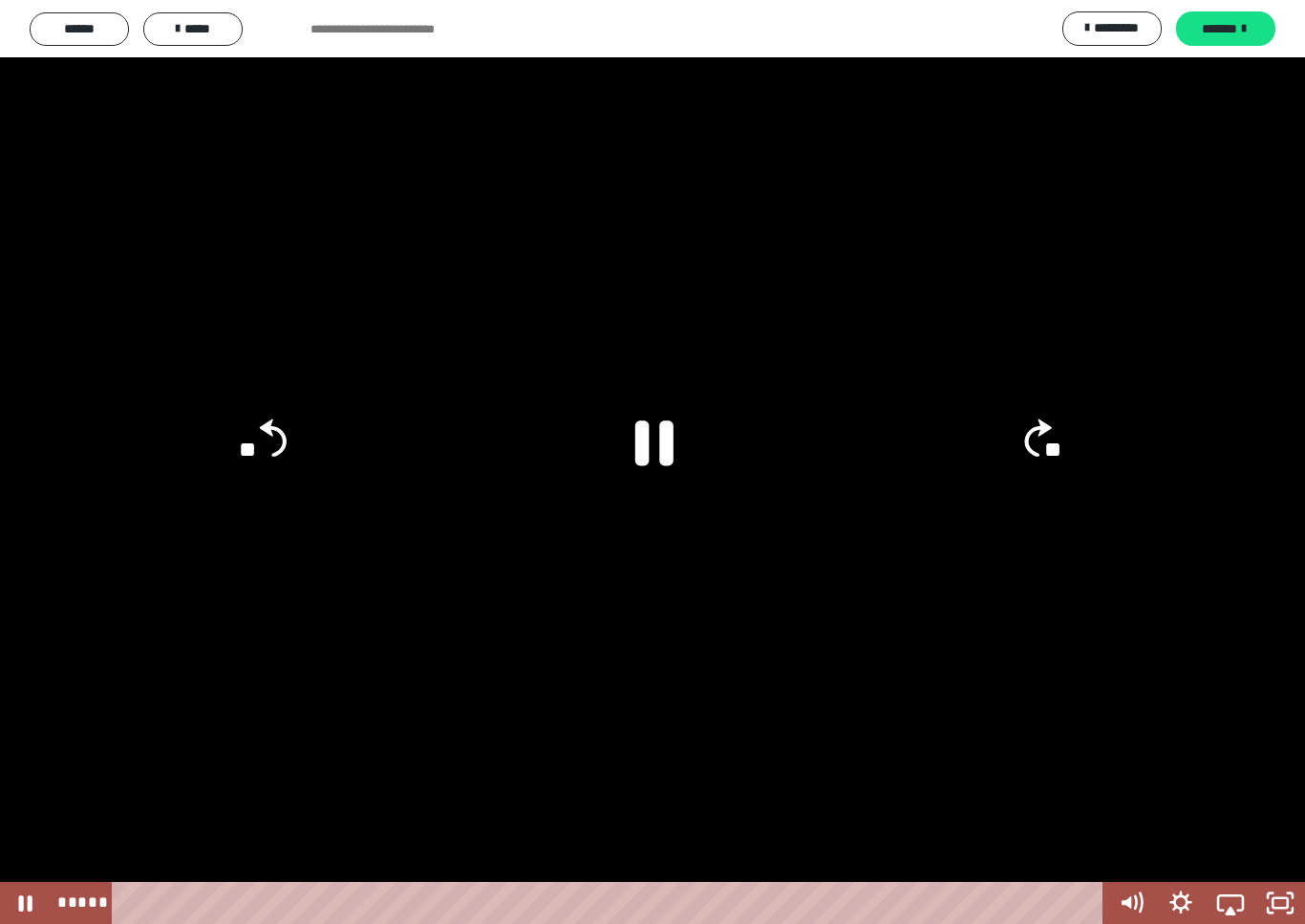 click 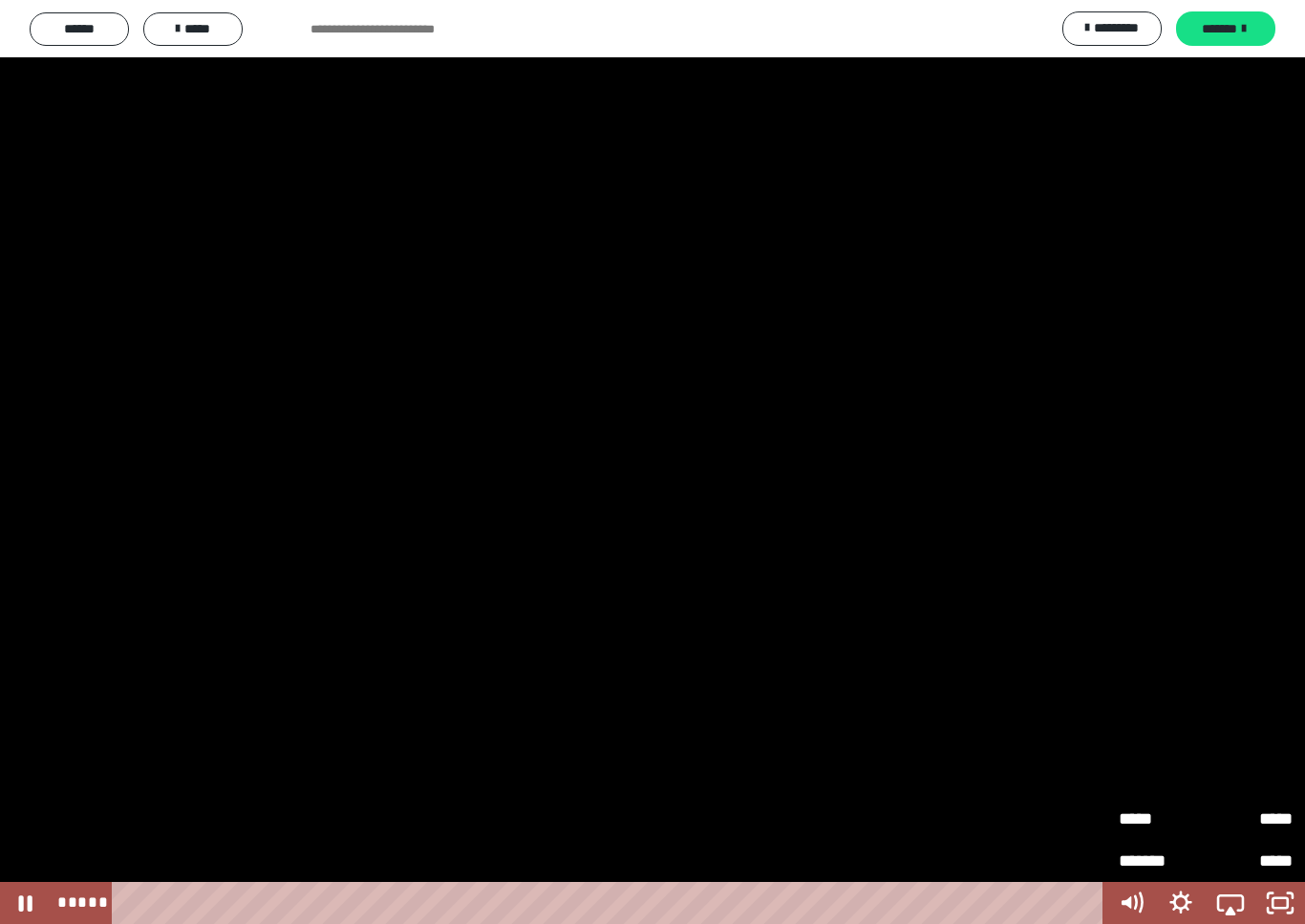 click on "*****" at bounding box center (1162, 819) 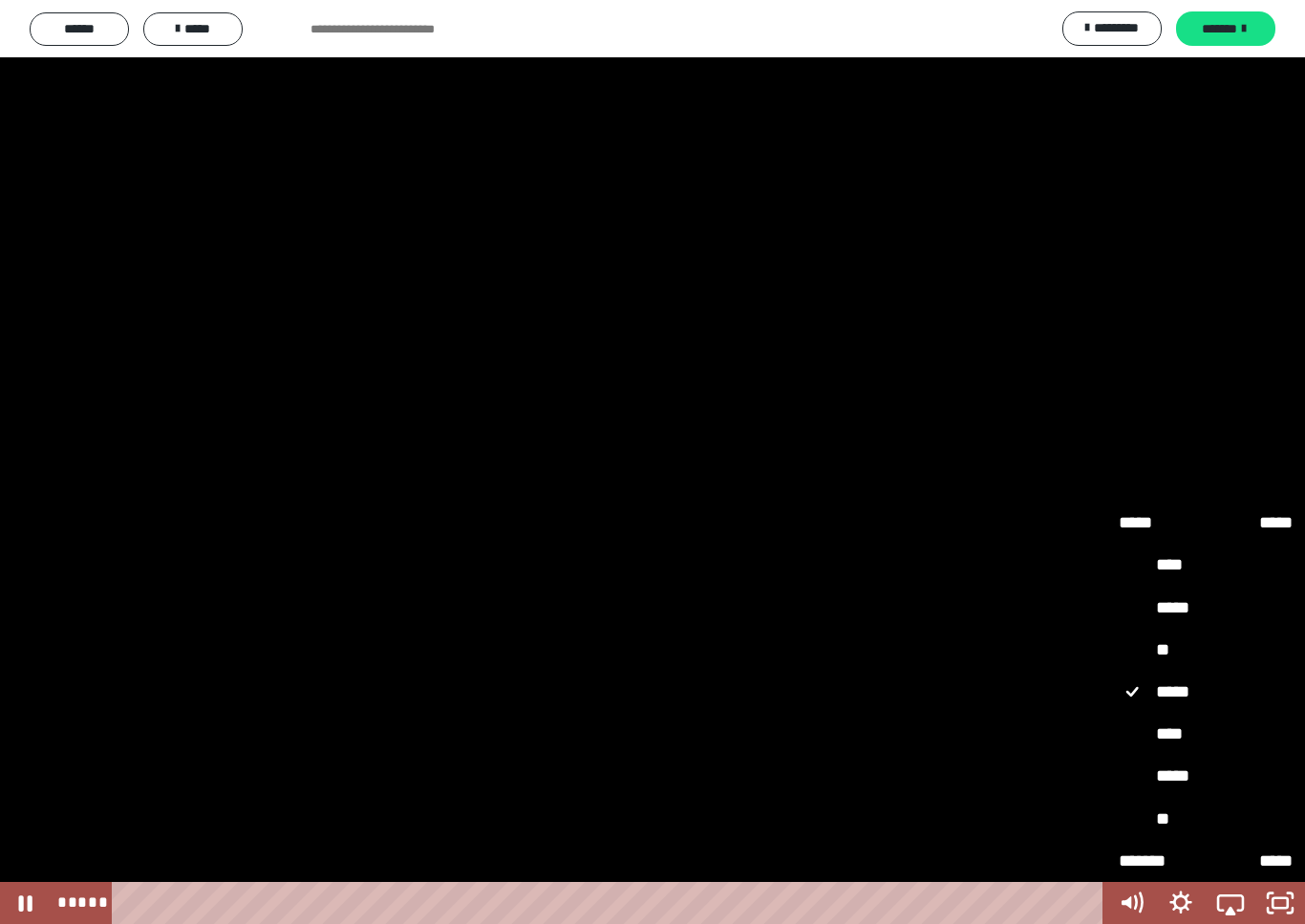 click on "**" at bounding box center (1206, 650) 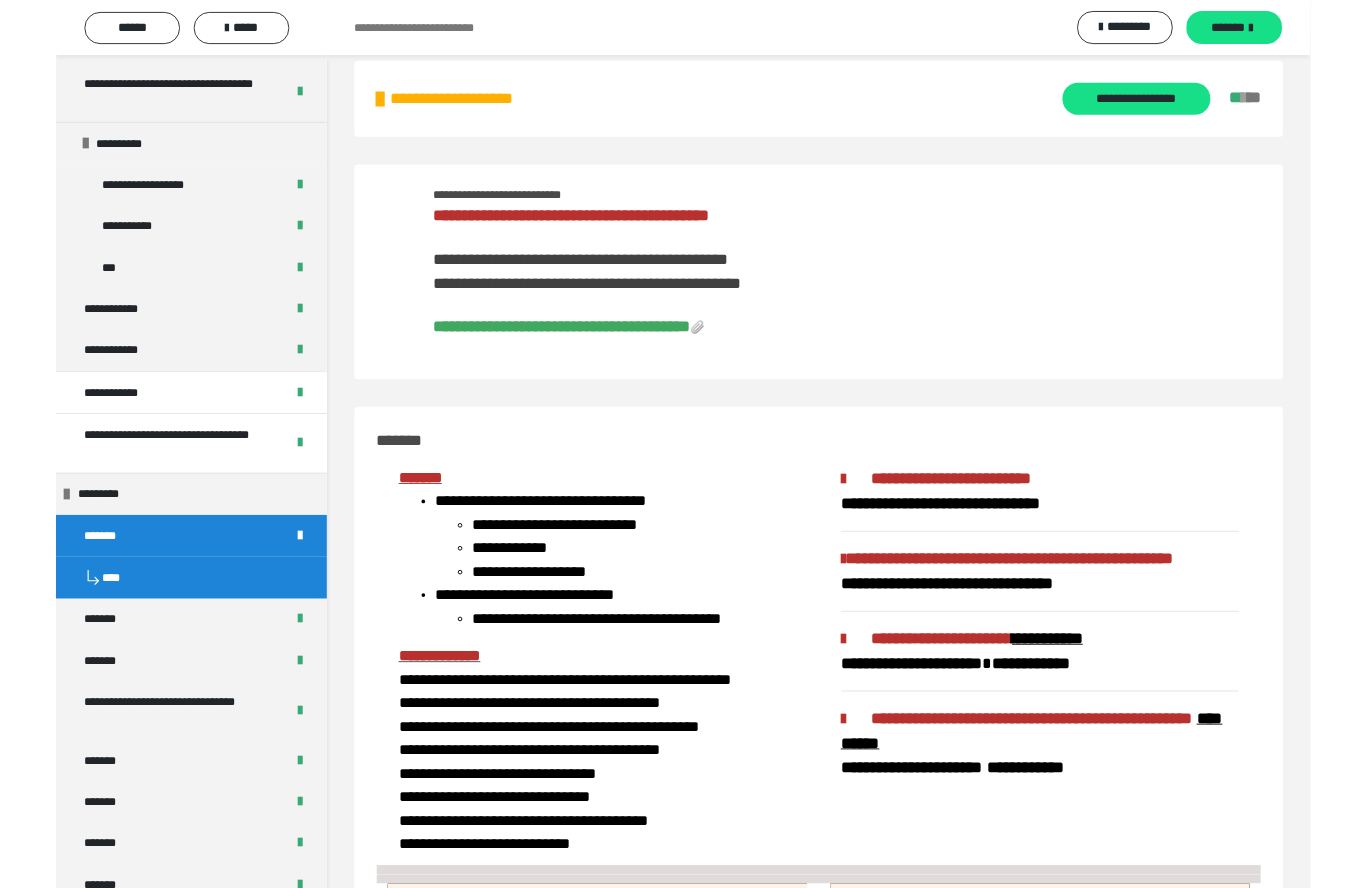 scroll, scrollTop: 2745, scrollLeft: 0, axis: vertical 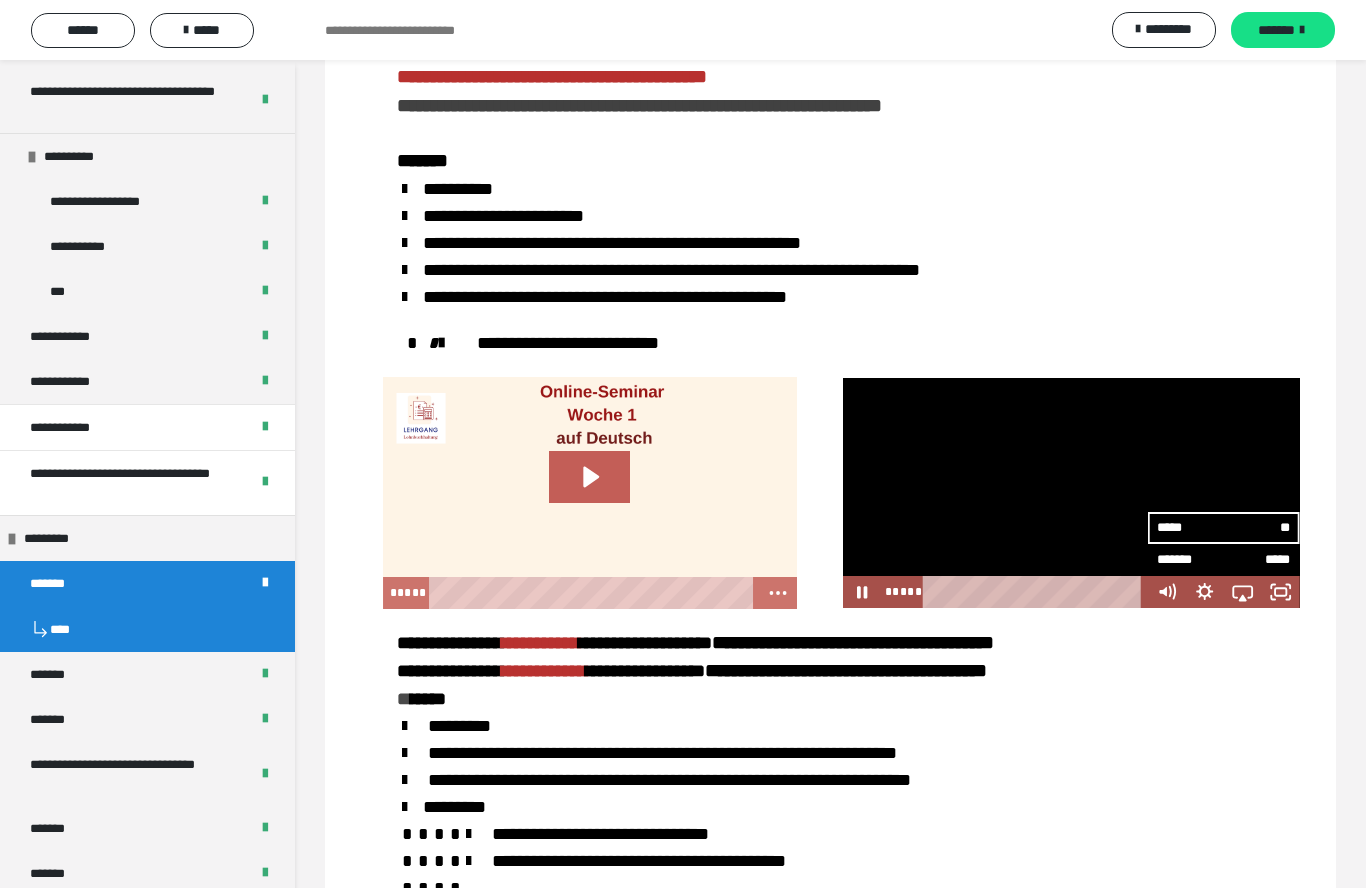click 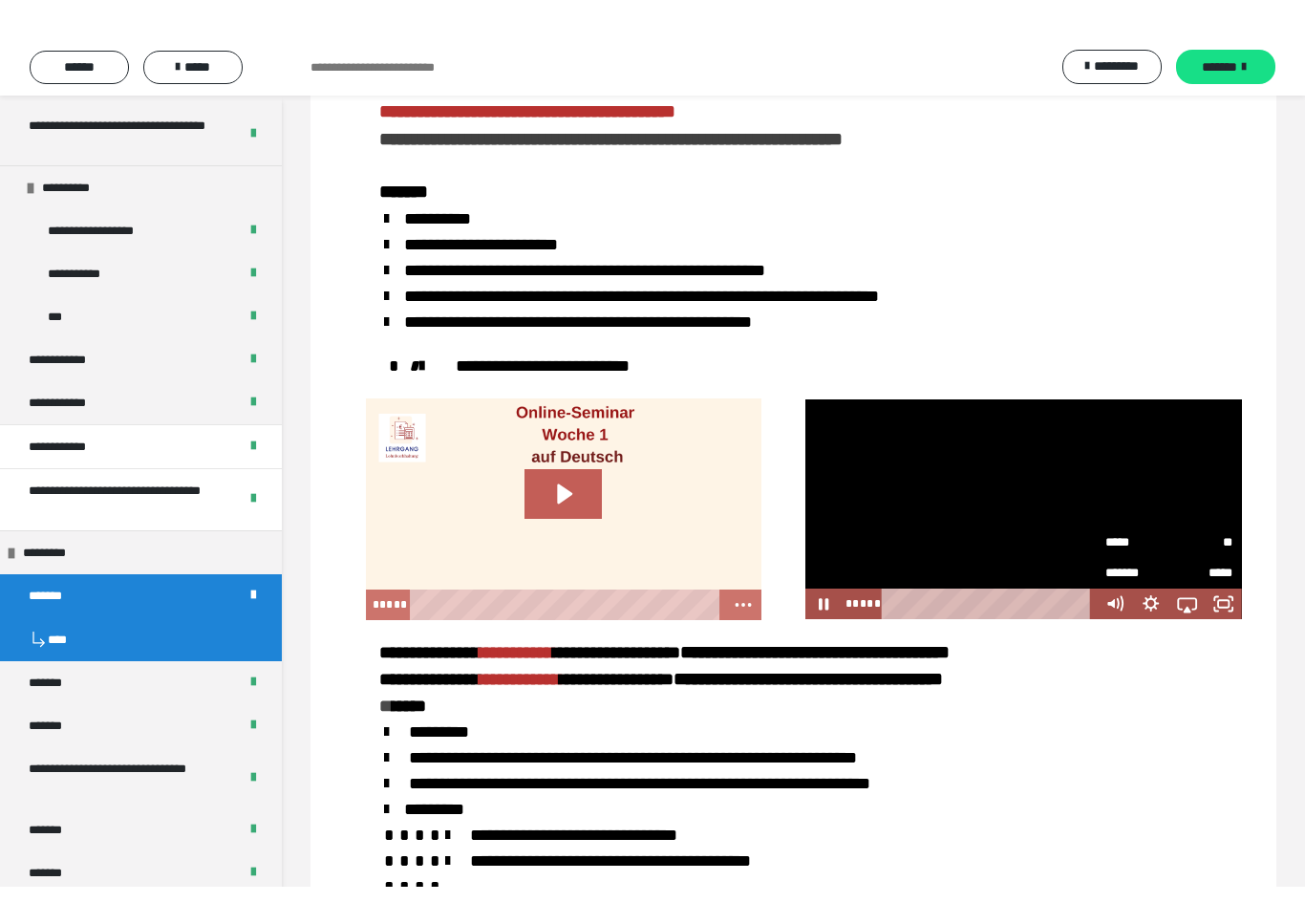 scroll, scrollTop: 23, scrollLeft: 0, axis: vertical 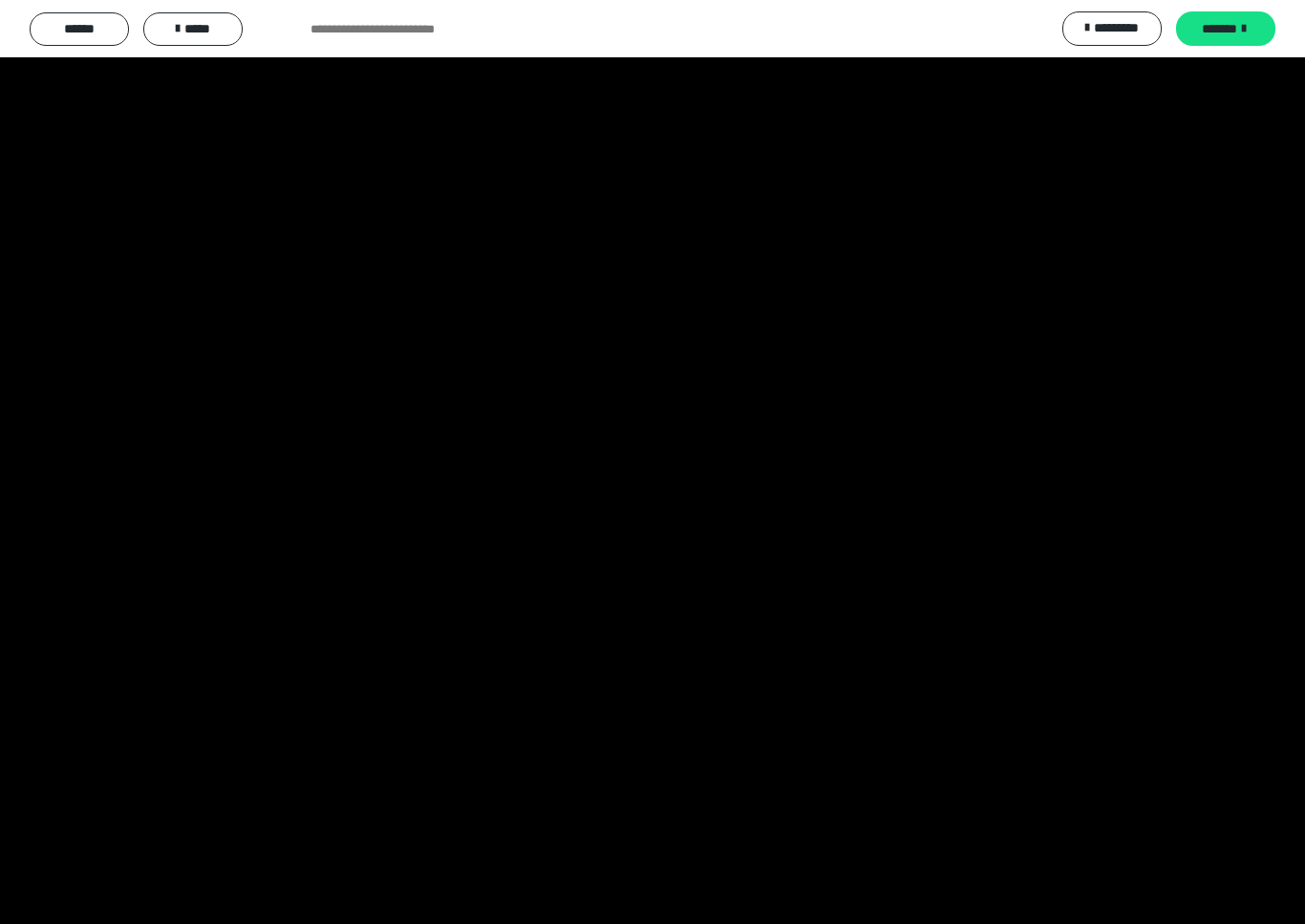click at bounding box center (652, 462) 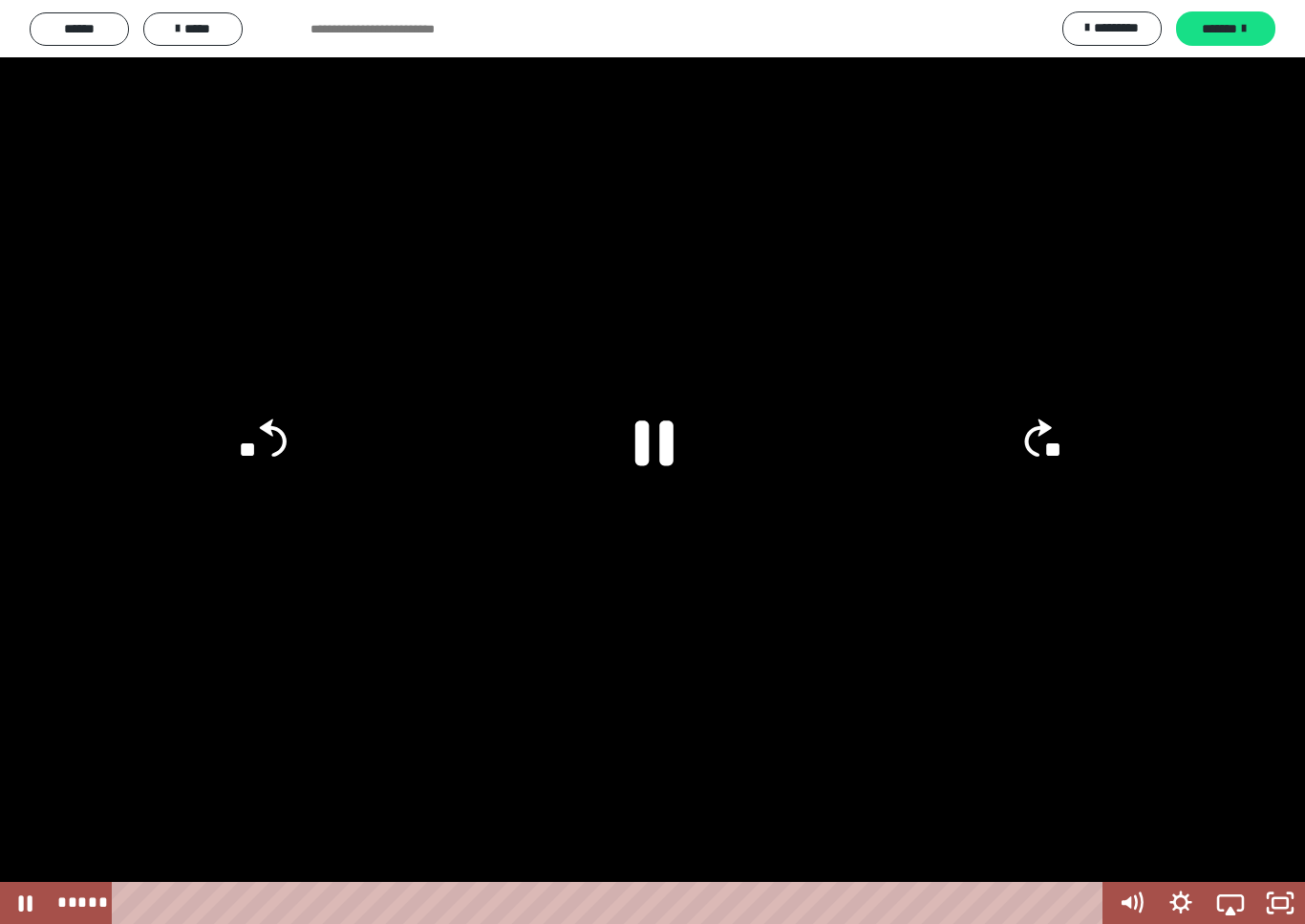 click 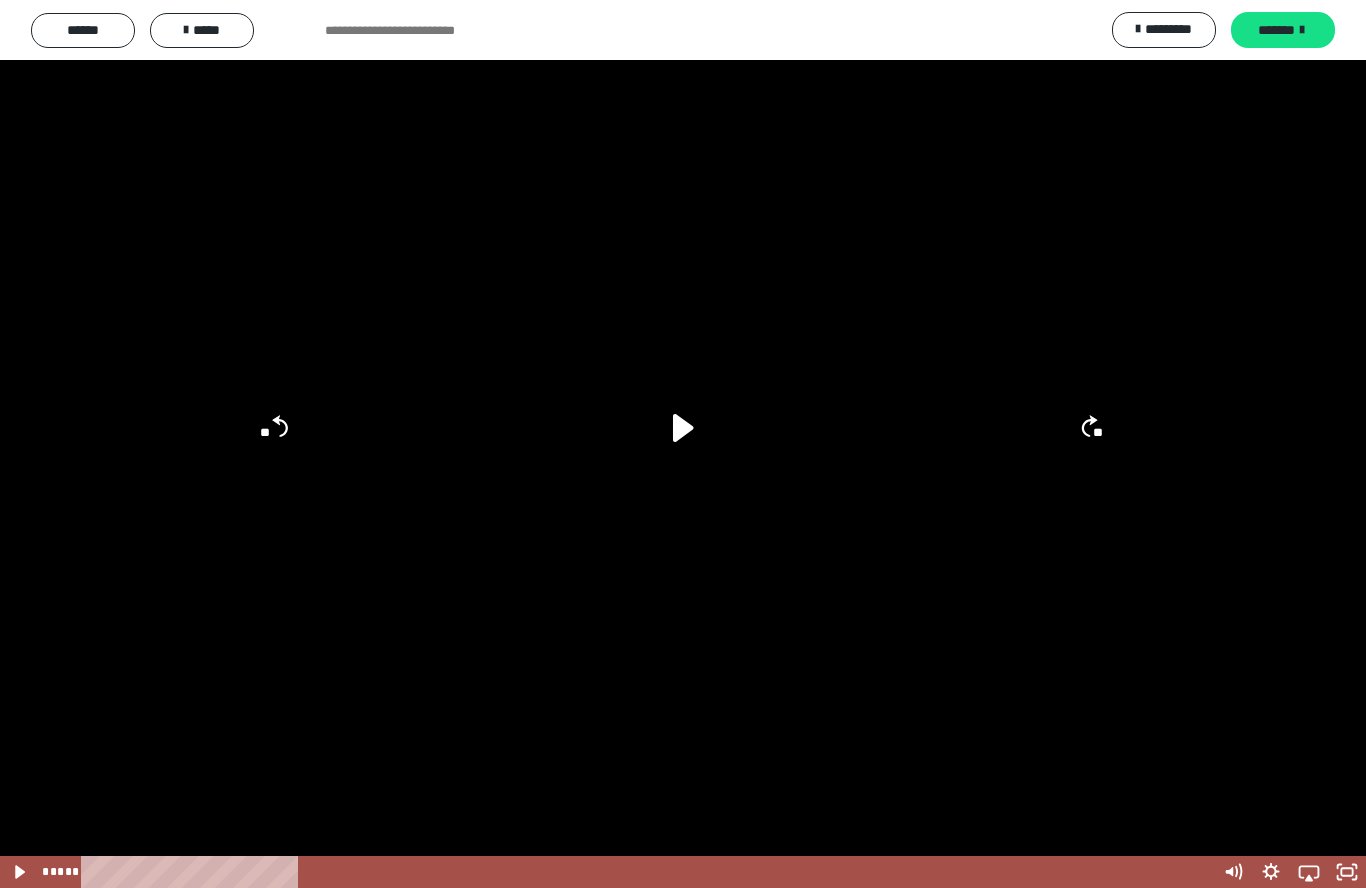 scroll, scrollTop: 0, scrollLeft: 0, axis: both 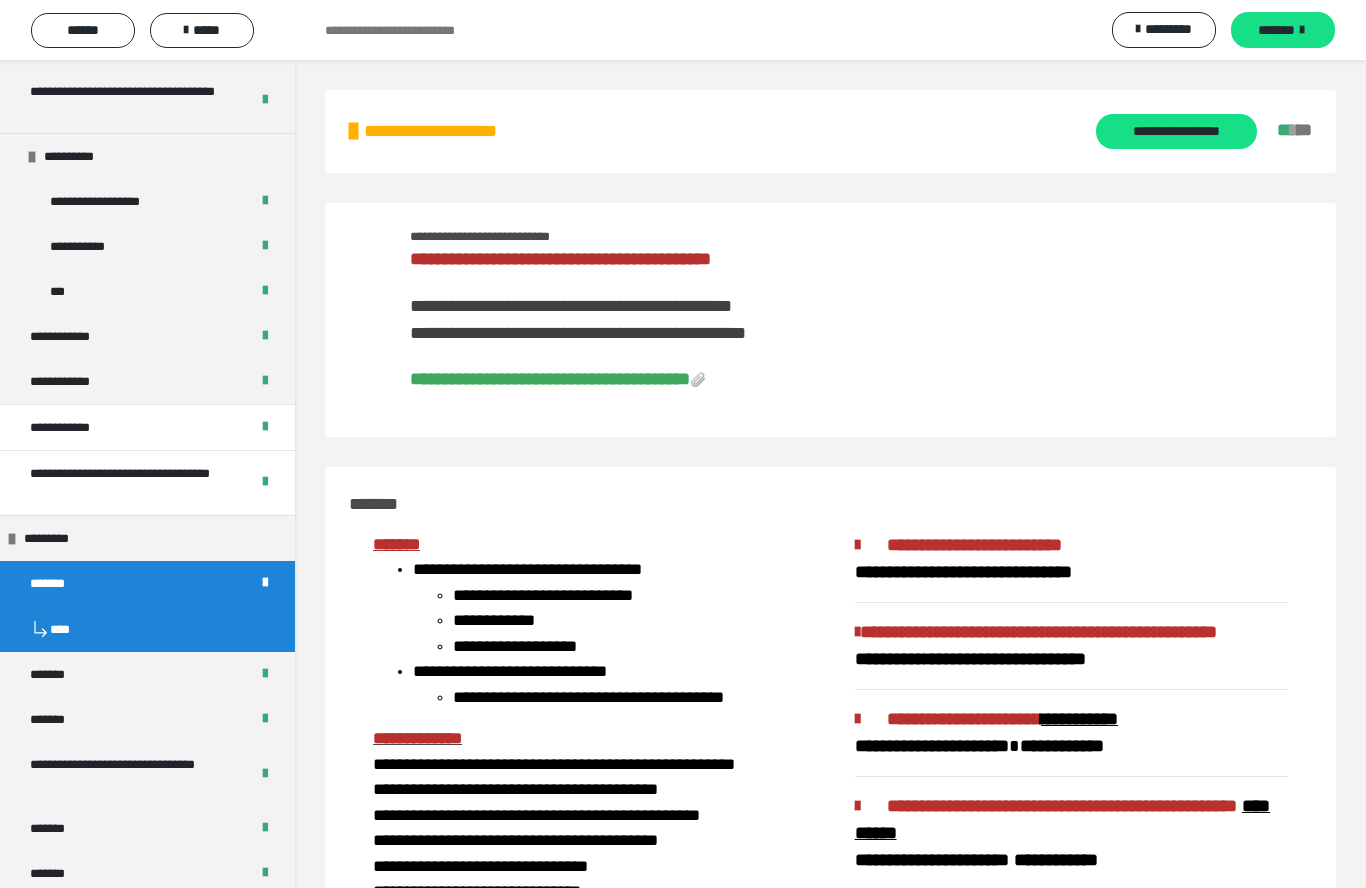 click on "**********" at bounding box center (550, 379) 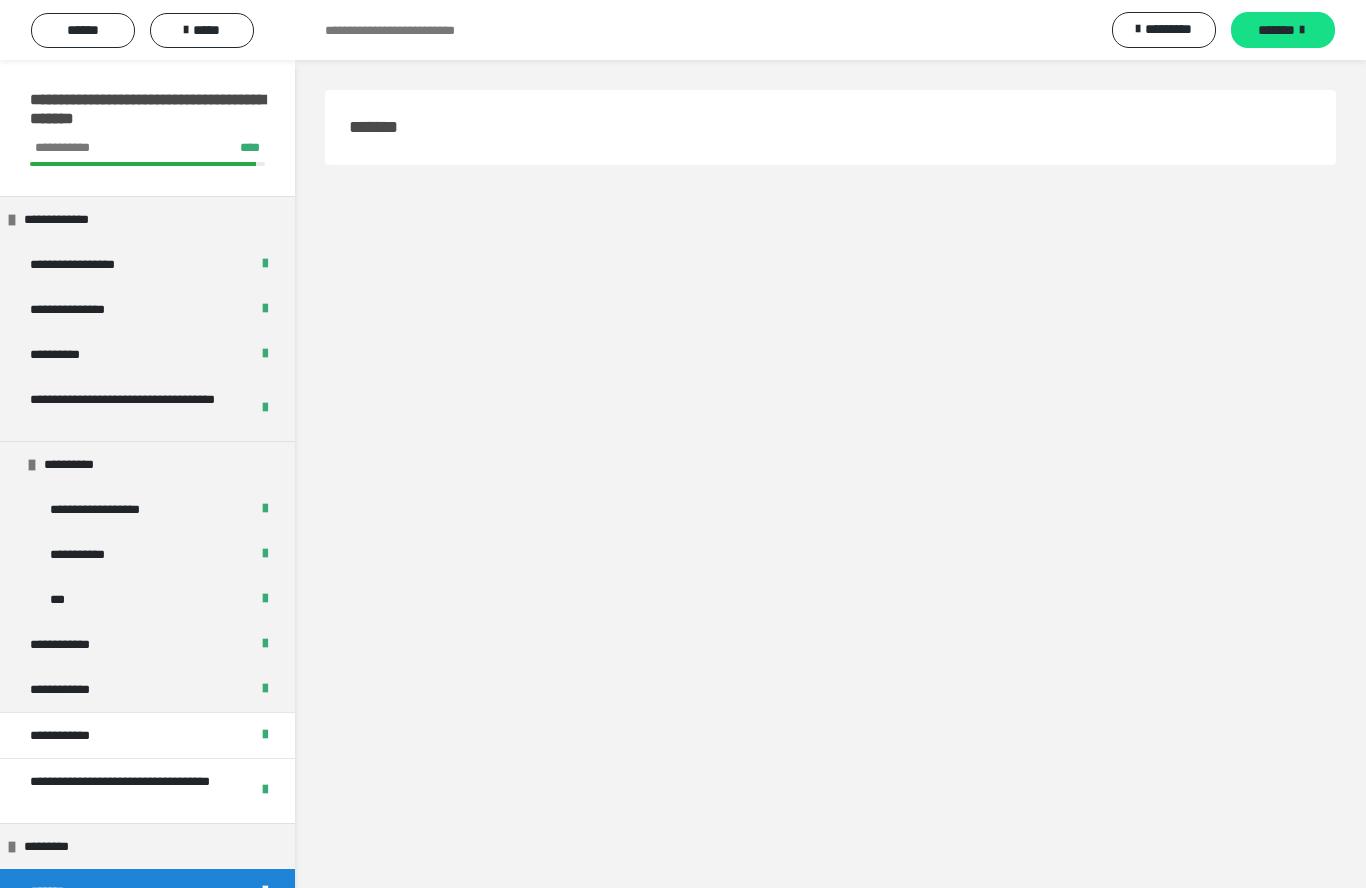 scroll, scrollTop: 0, scrollLeft: 0, axis: both 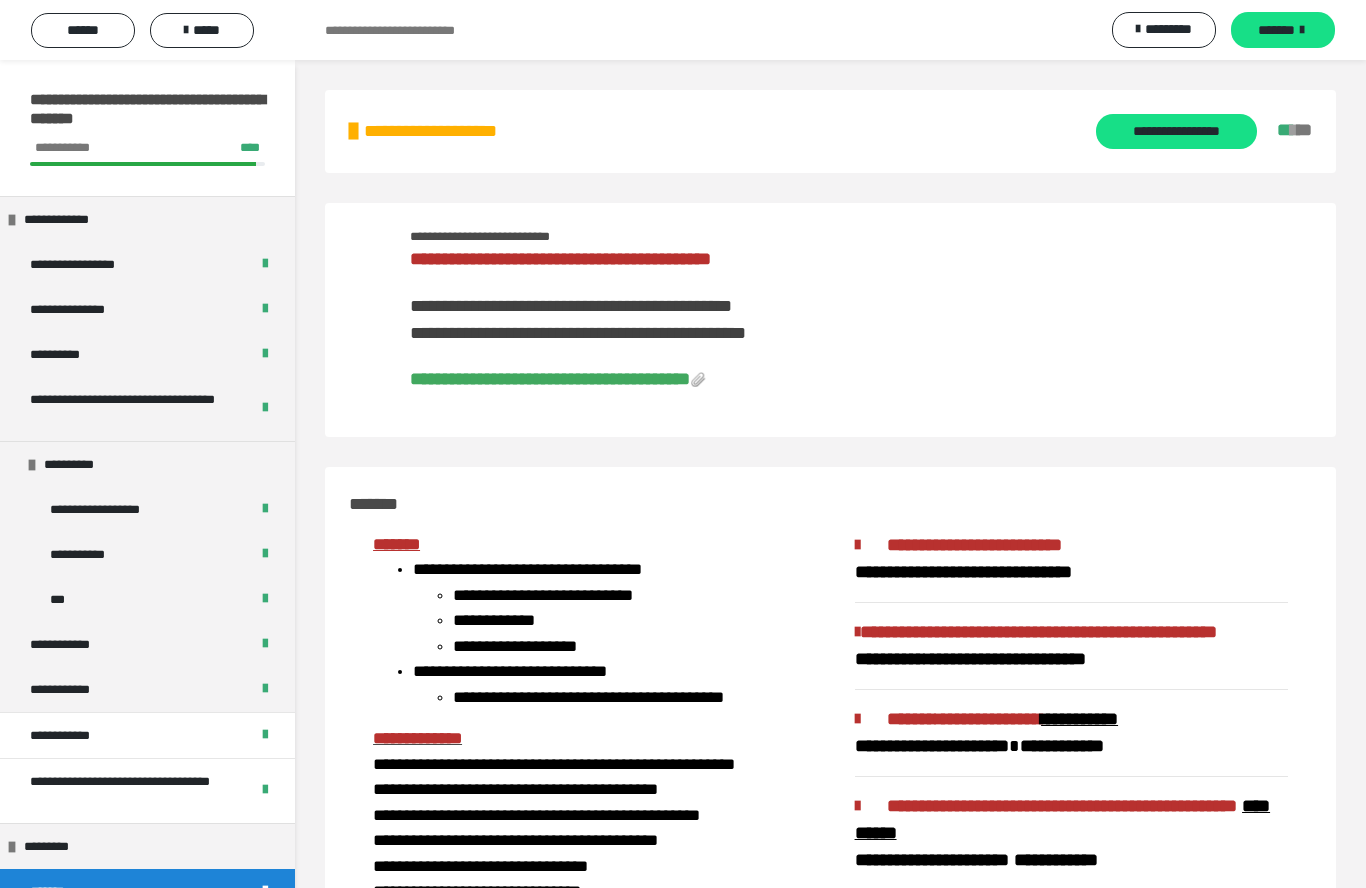 click on "*******" at bounding box center (1283, 30) 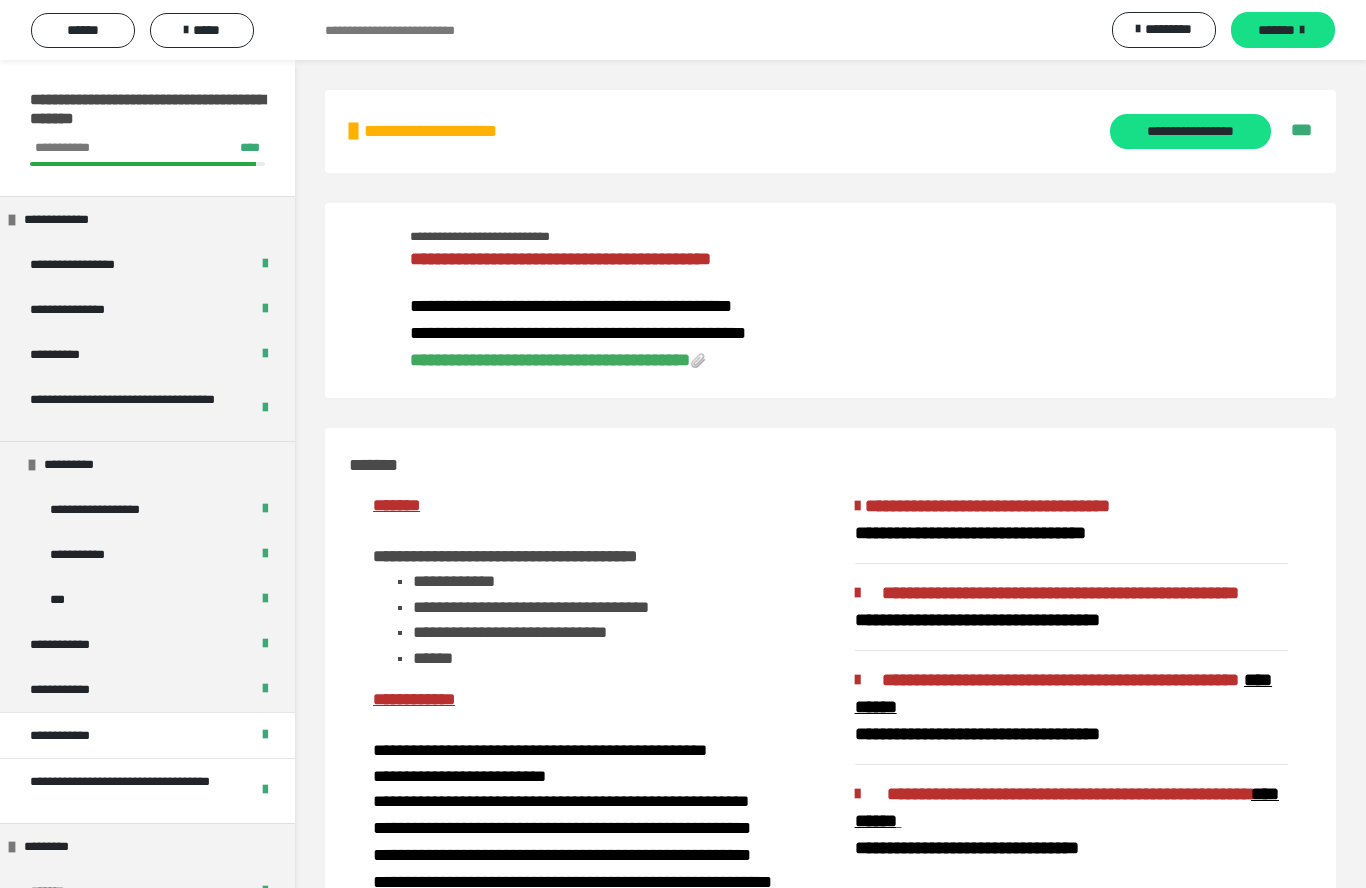 click on "*******" at bounding box center (1276, 30) 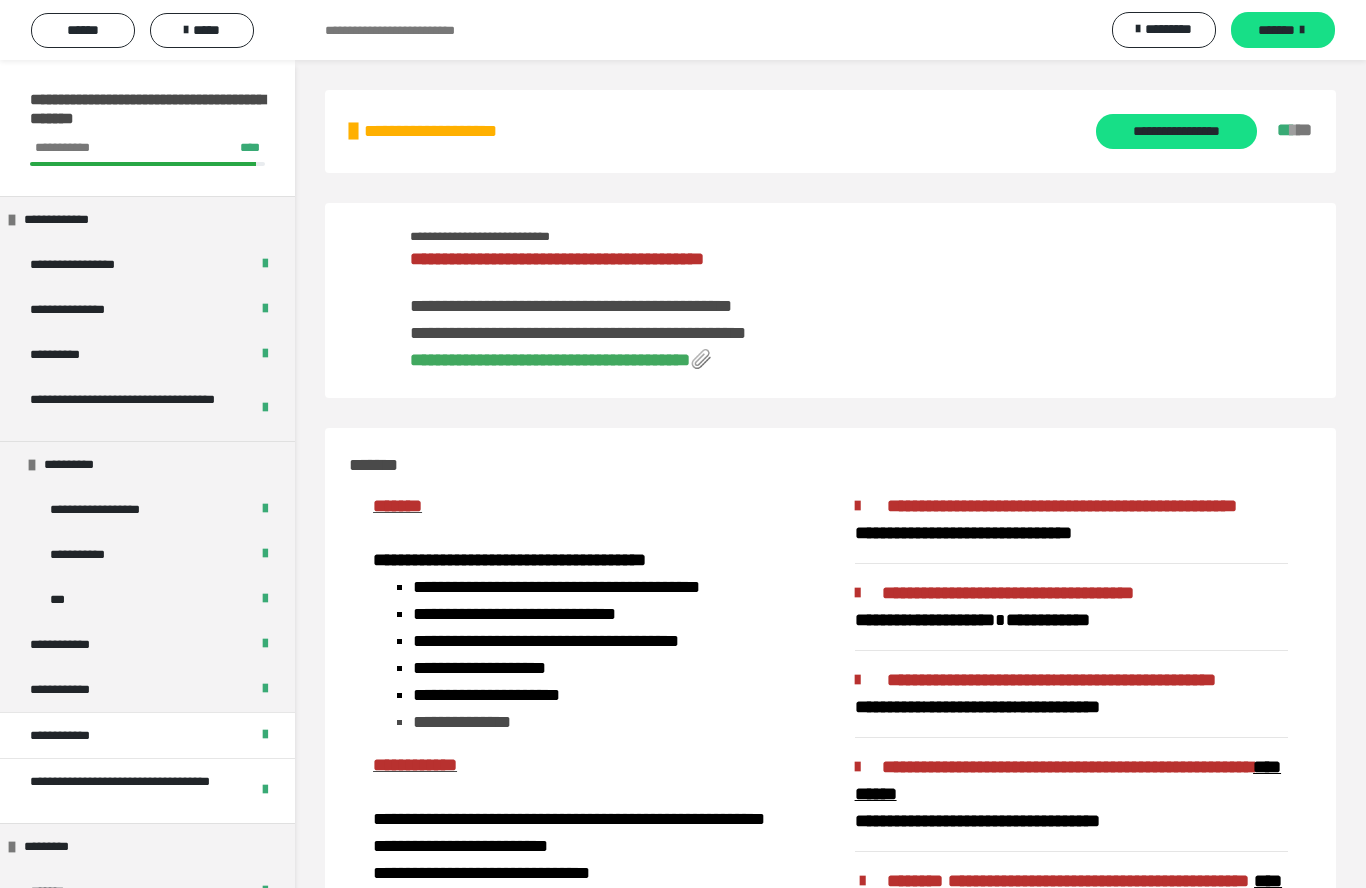 click on "*******" at bounding box center [1276, 30] 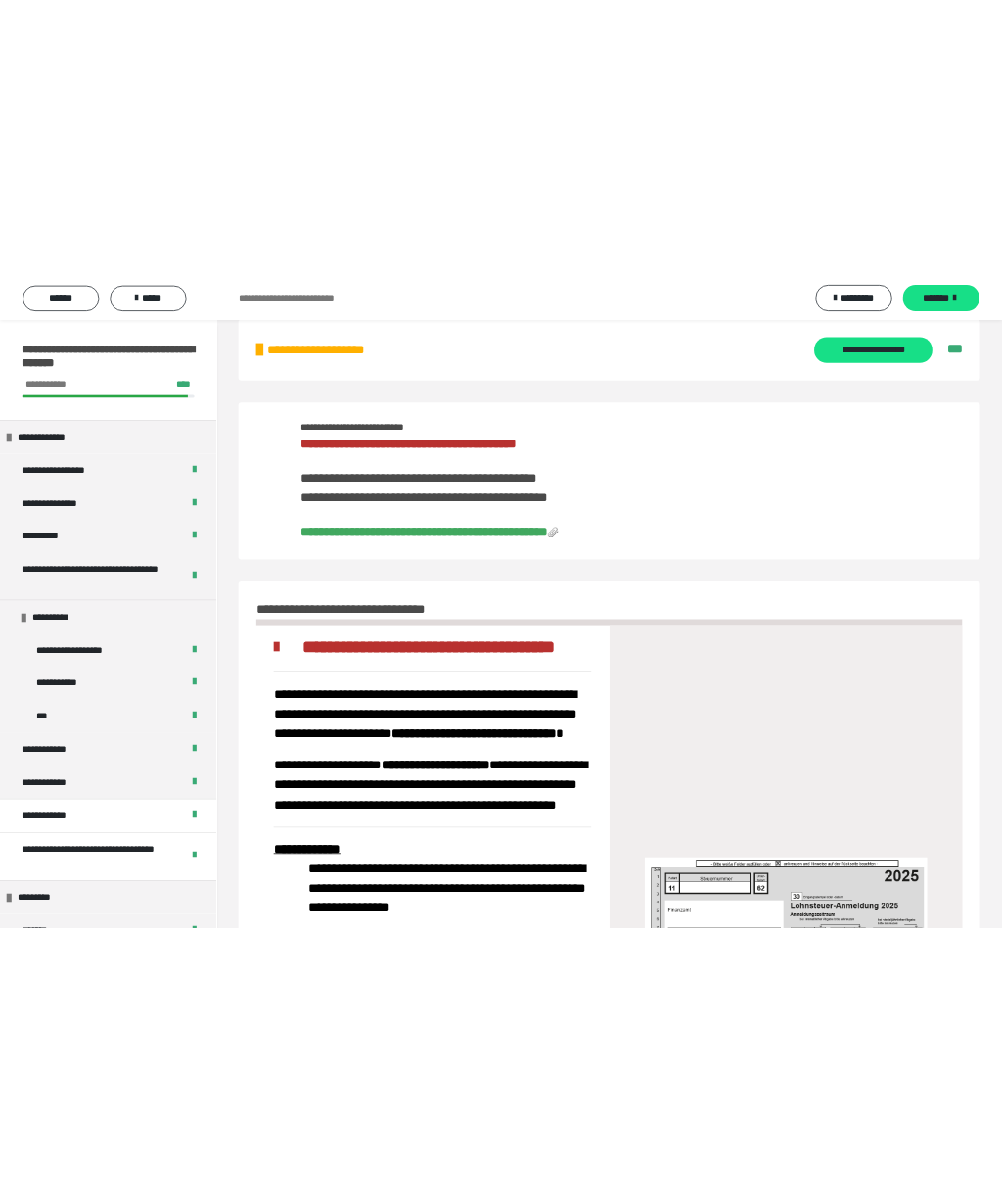 scroll, scrollTop: 0, scrollLeft: 0, axis: both 